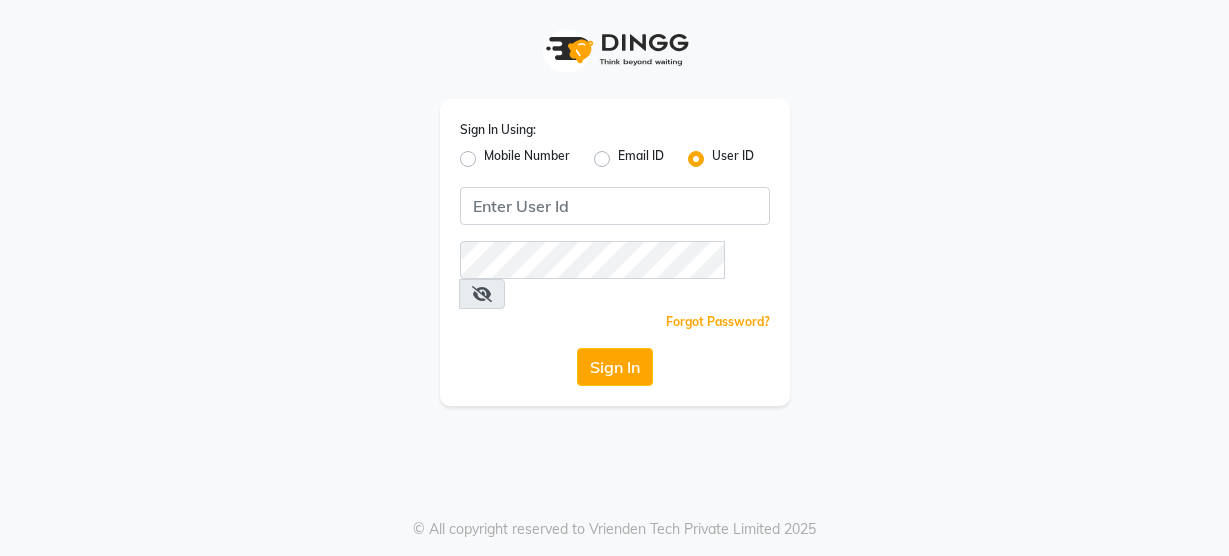 scroll, scrollTop: 0, scrollLeft: 0, axis: both 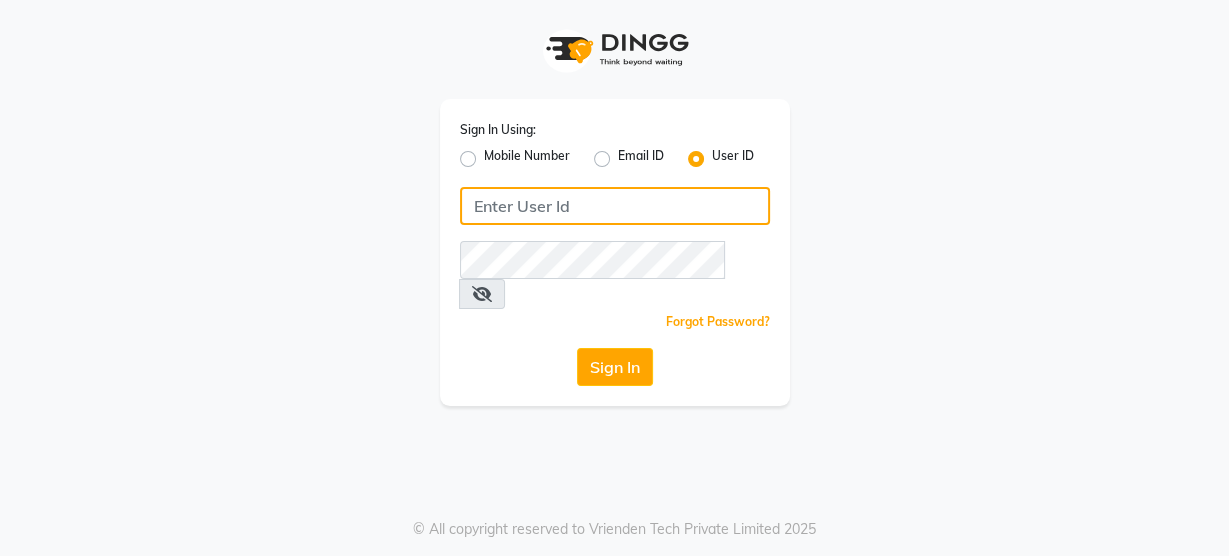 click 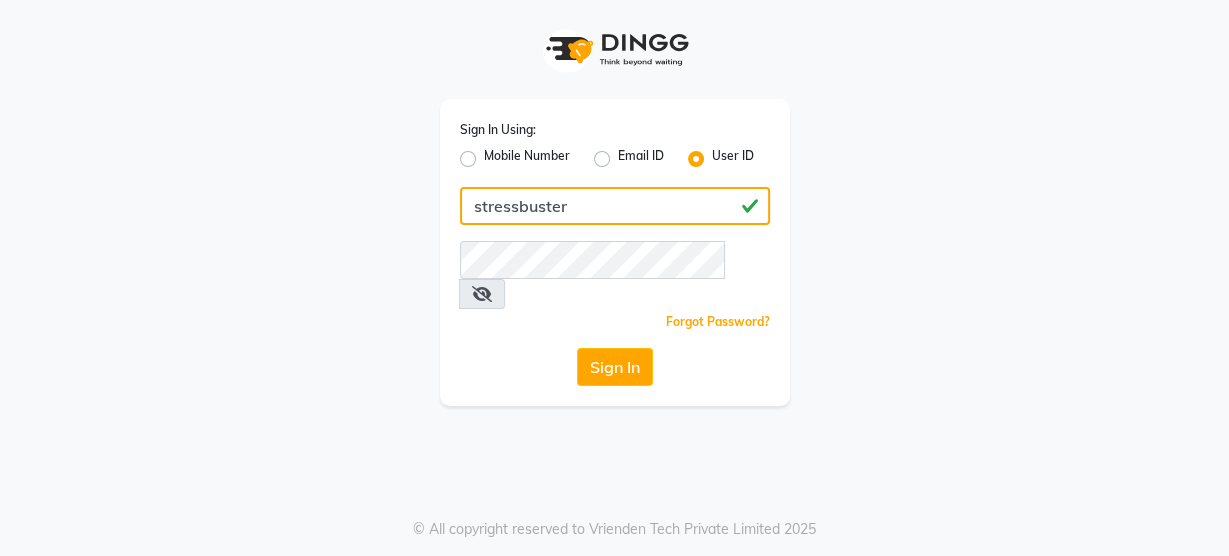 type on "stressbuster" 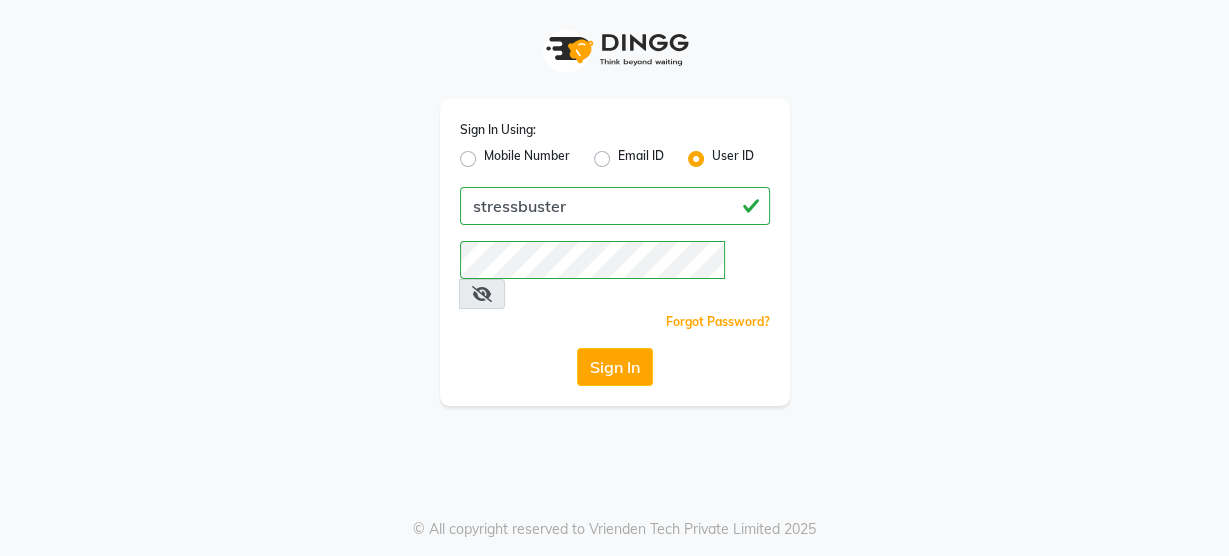 click at bounding box center (482, 294) 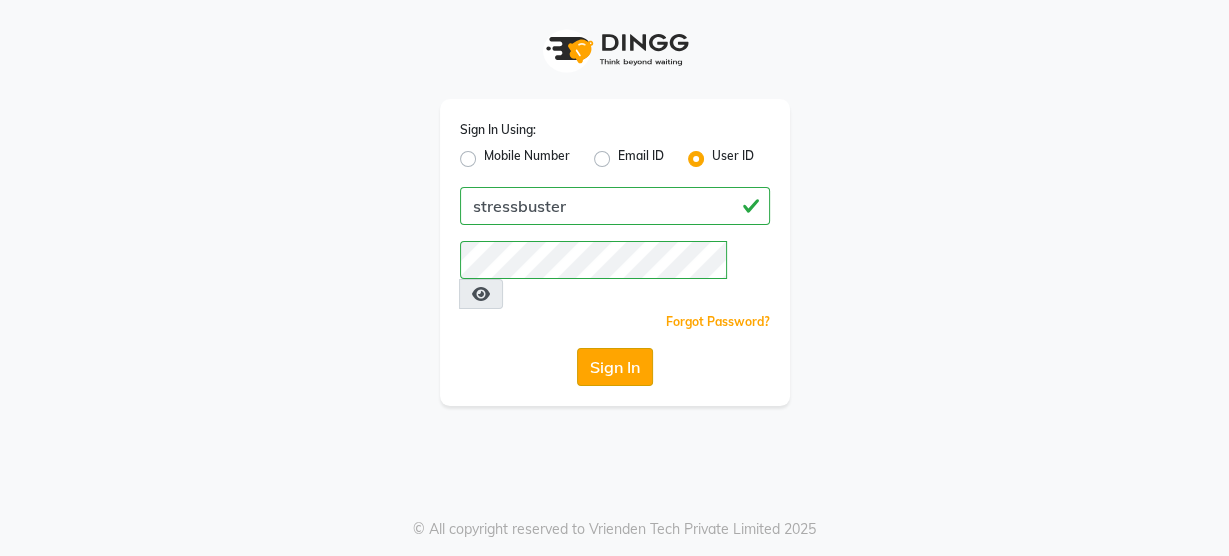 click on "Sign In" 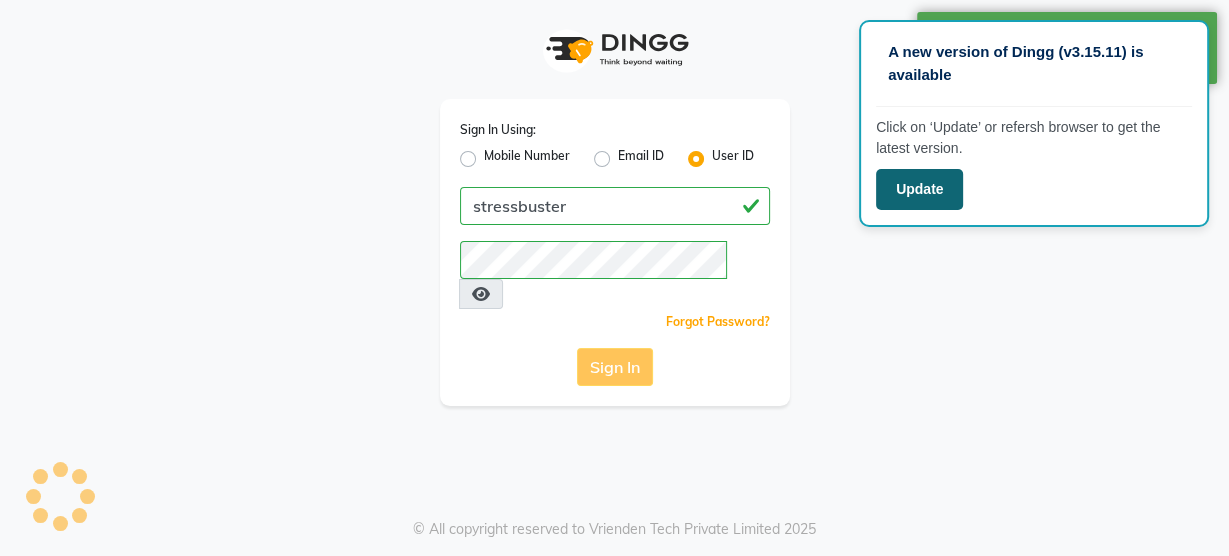 click on "Update" 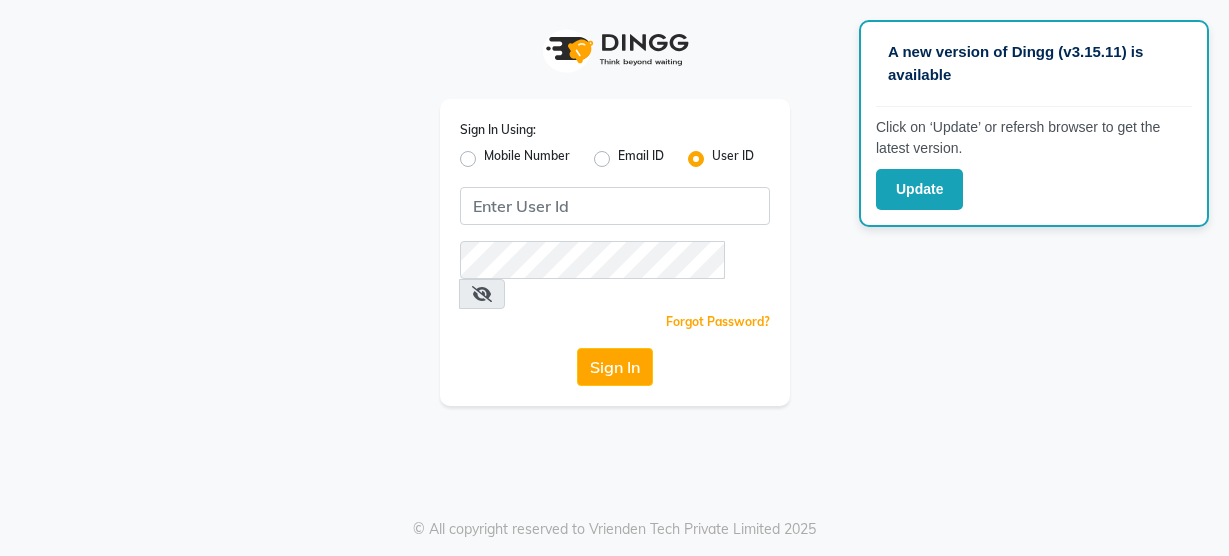 scroll, scrollTop: 0, scrollLeft: 0, axis: both 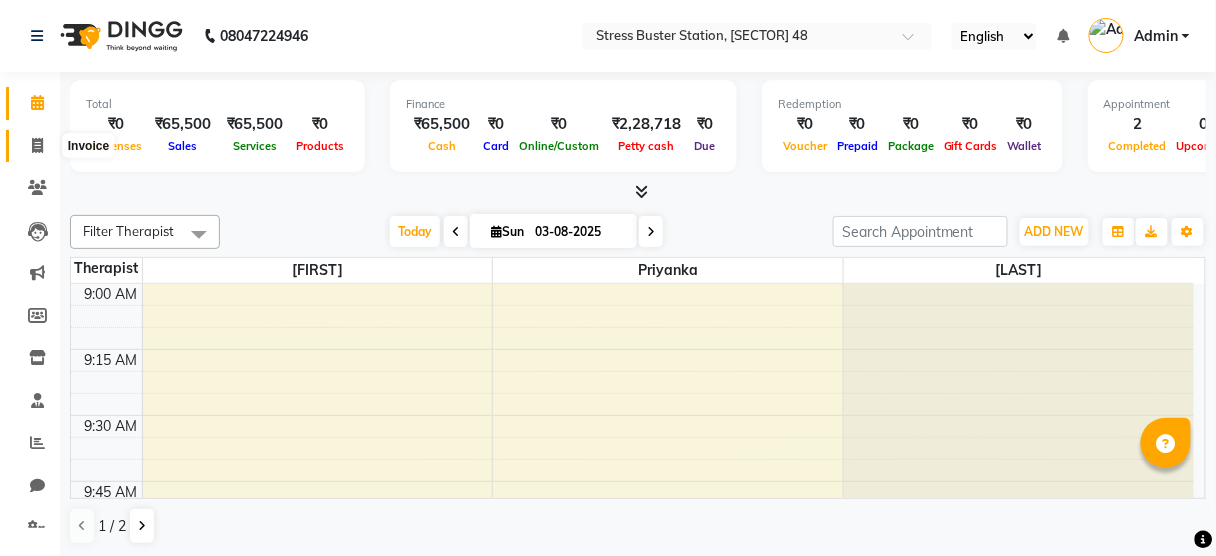 click 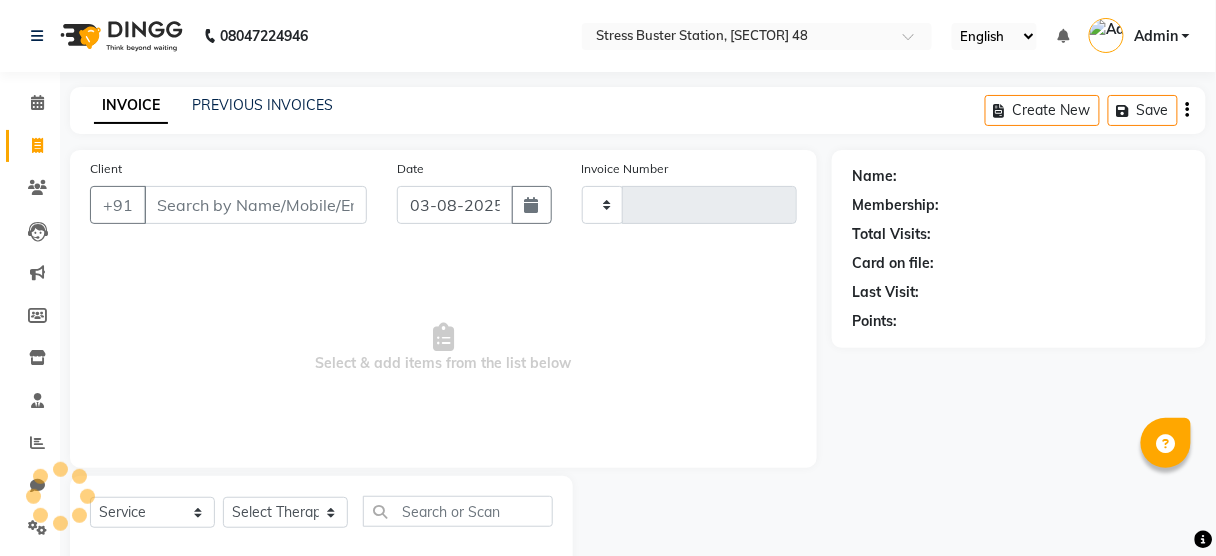 type on "0241" 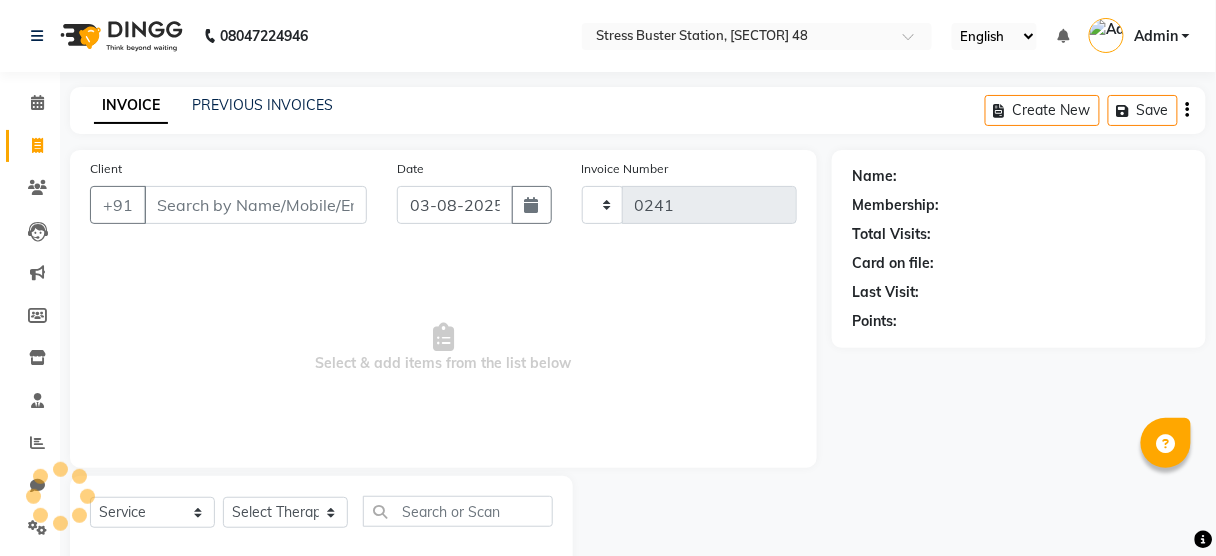 select on "8237" 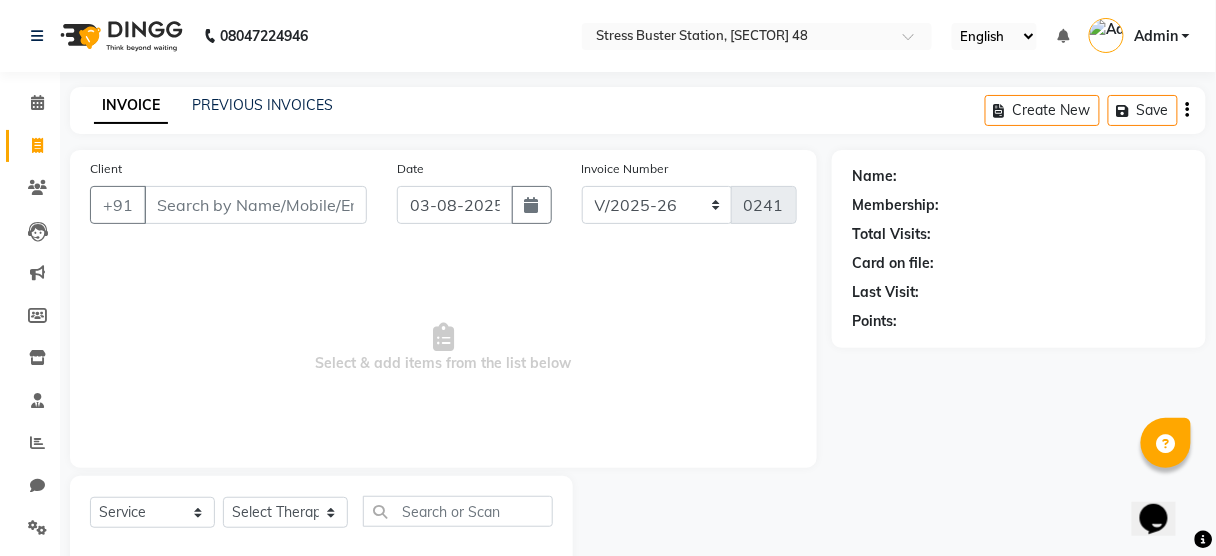 scroll, scrollTop: 0, scrollLeft: 0, axis: both 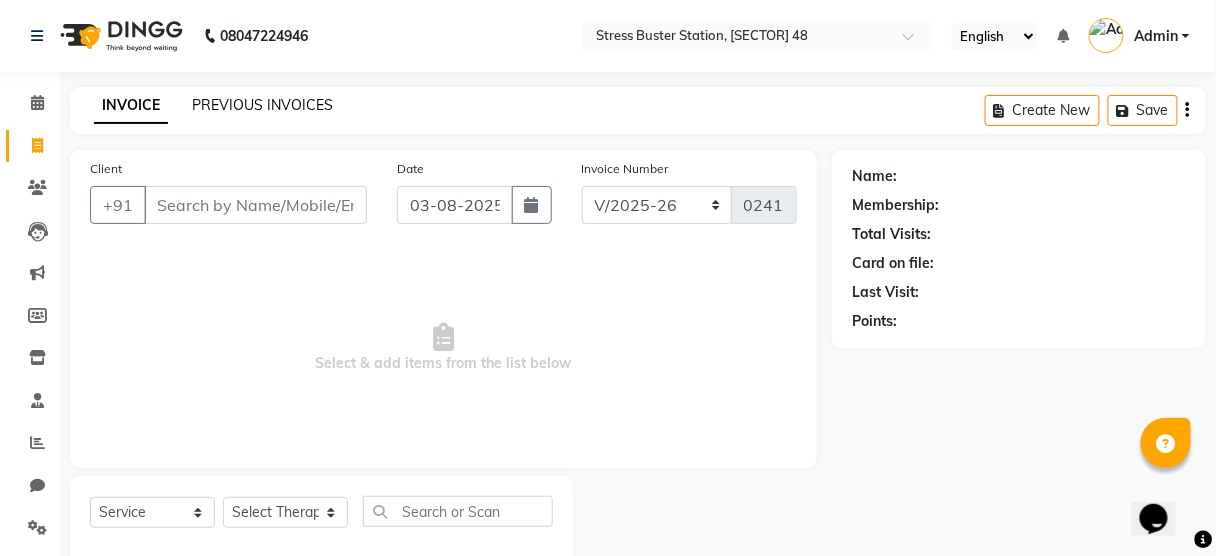 click on "PREVIOUS INVOICES" 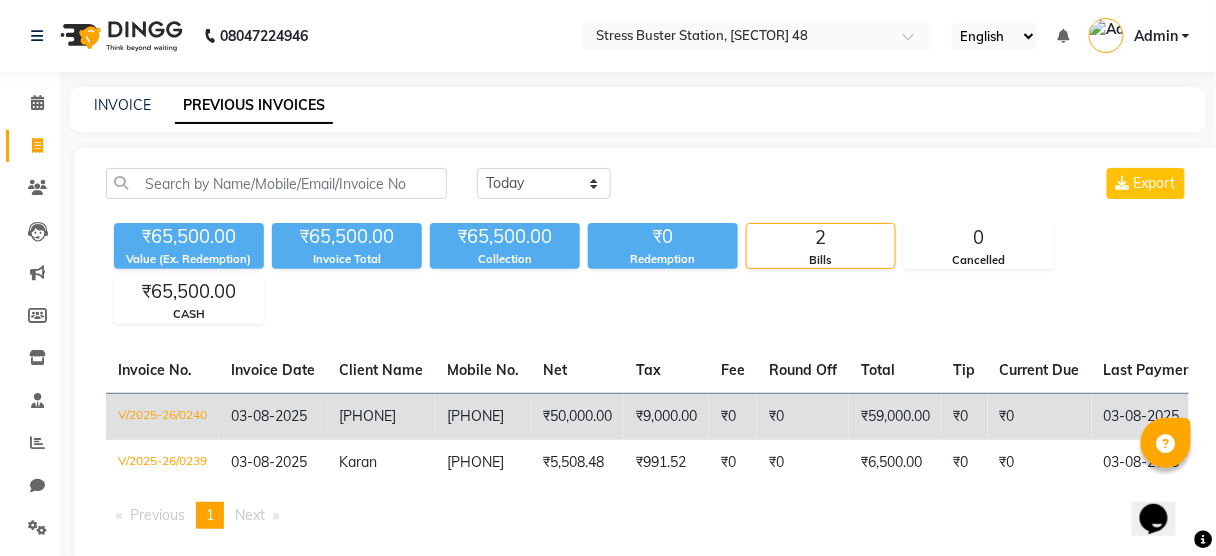 click on "V/2025-26/0240" 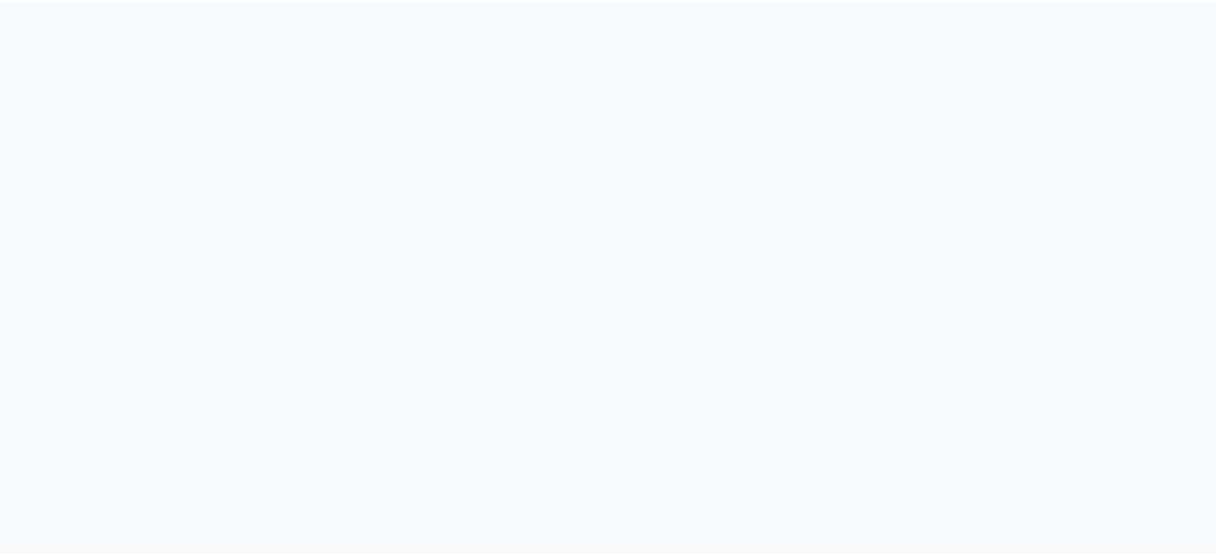 scroll, scrollTop: 0, scrollLeft: 0, axis: both 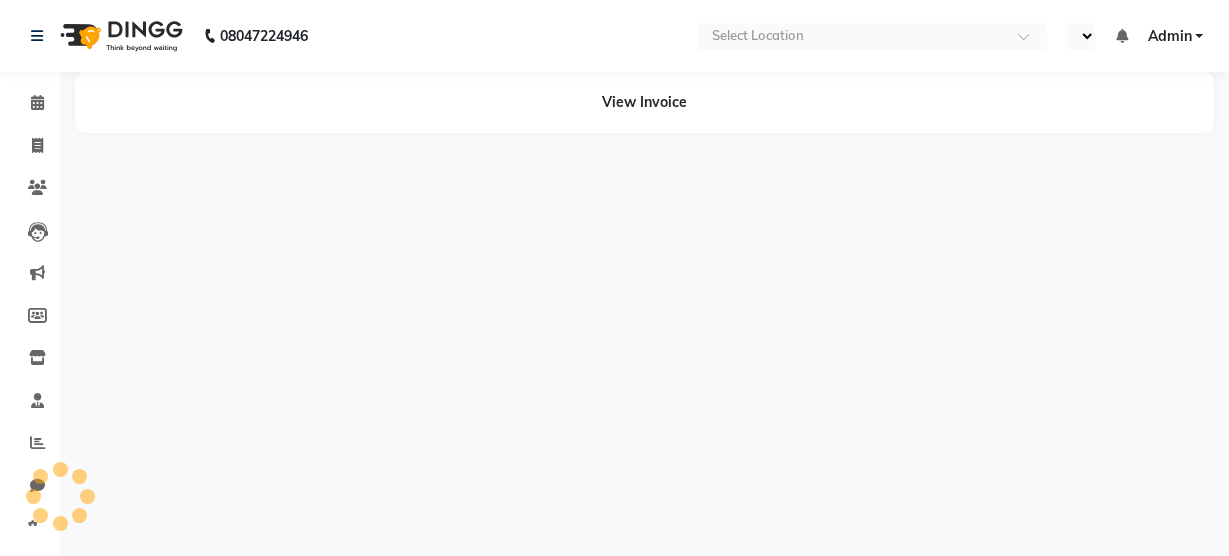 select on "en" 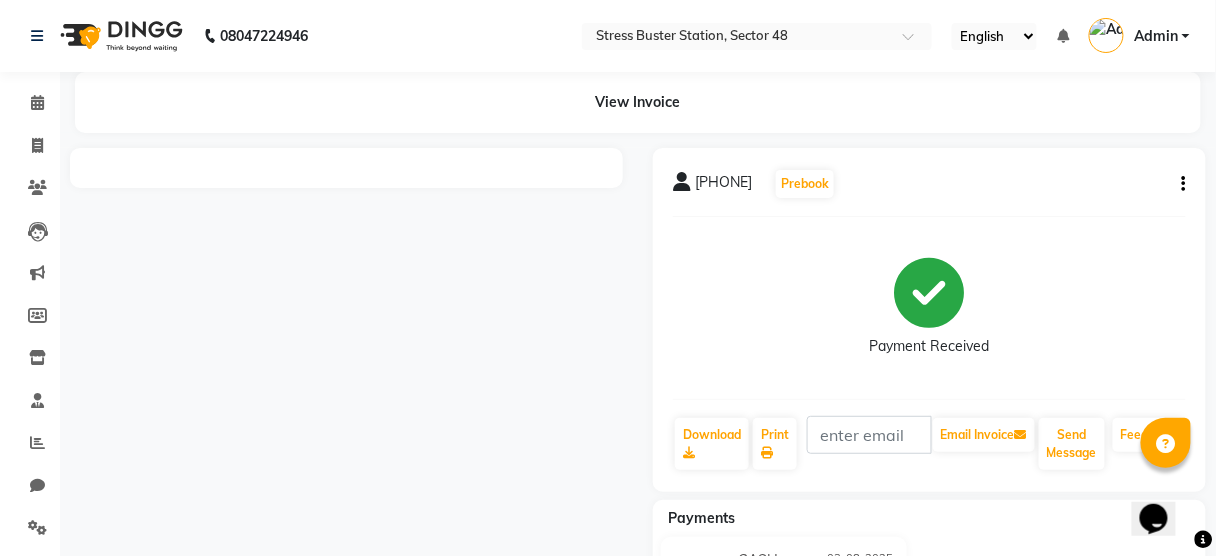 scroll, scrollTop: 0, scrollLeft: 0, axis: both 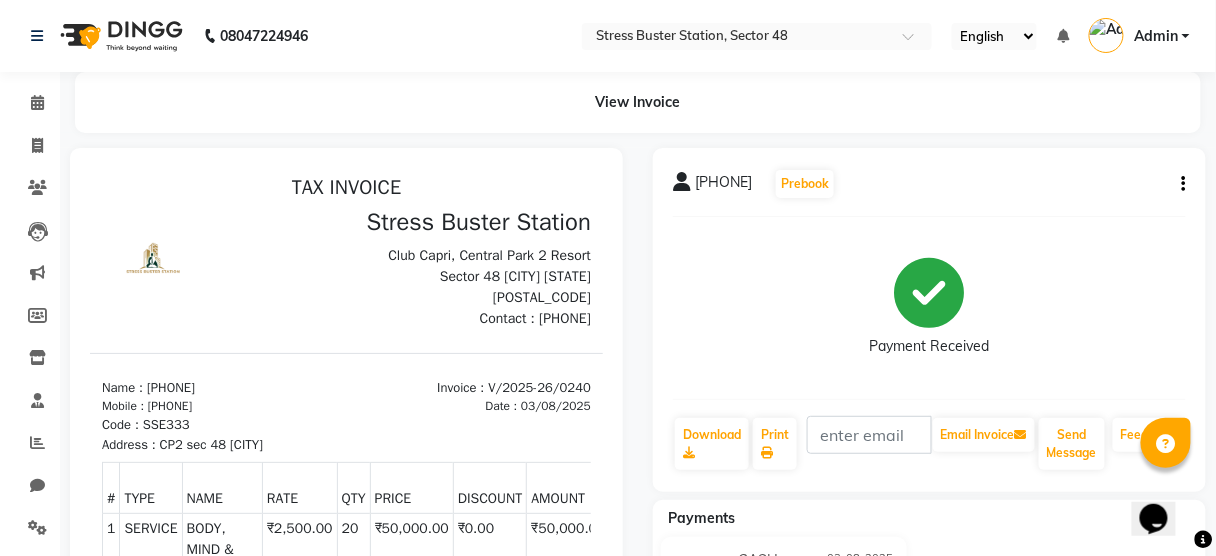 click 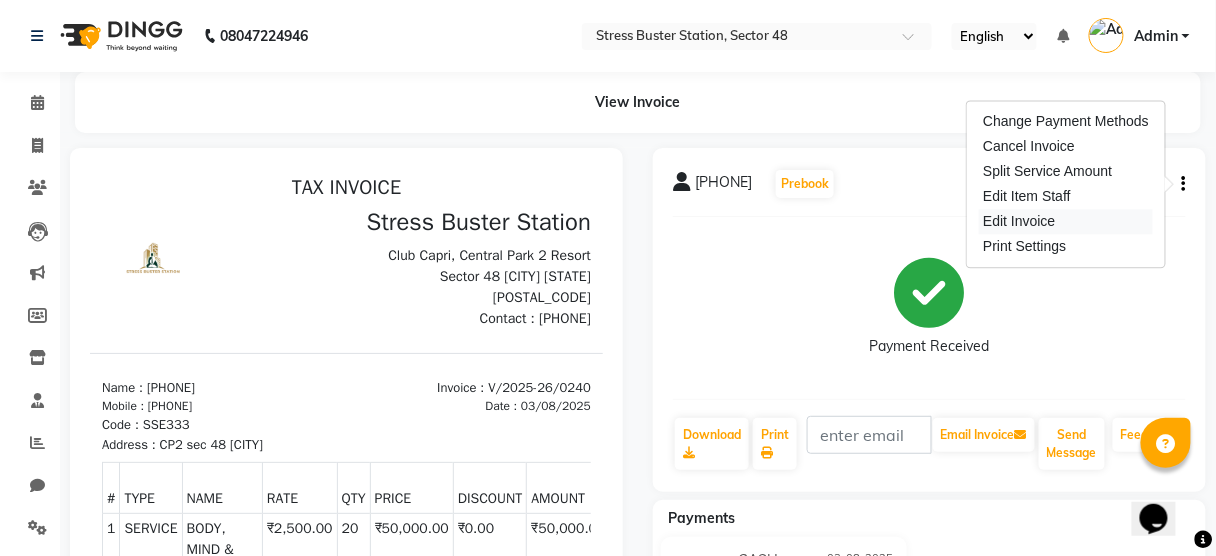 click on "Edit Invoice" at bounding box center (1066, 221) 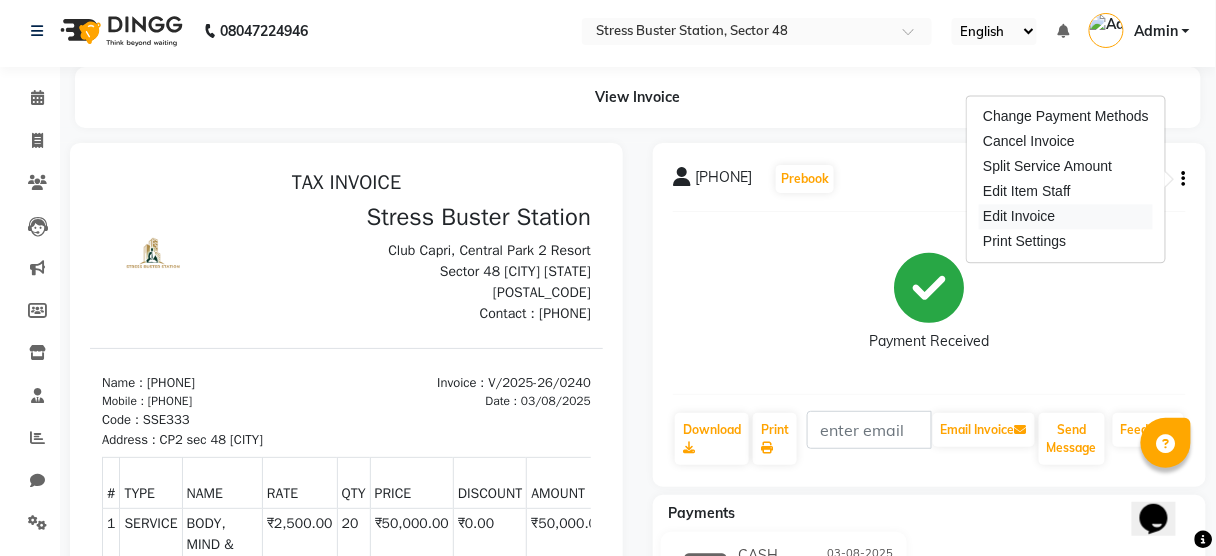 select on "service" 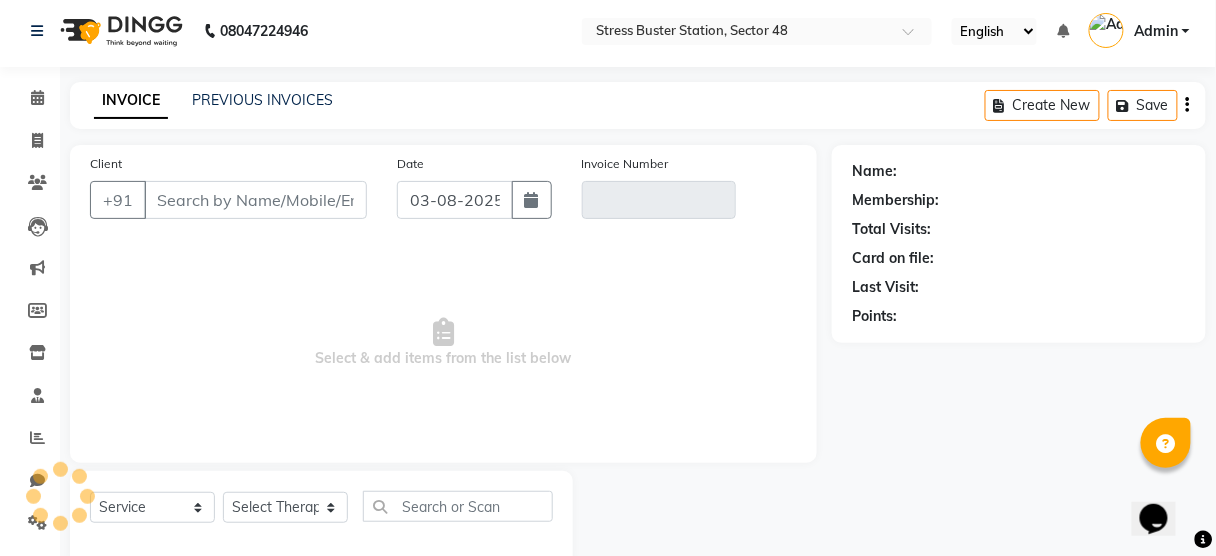 scroll, scrollTop: 44, scrollLeft: 0, axis: vertical 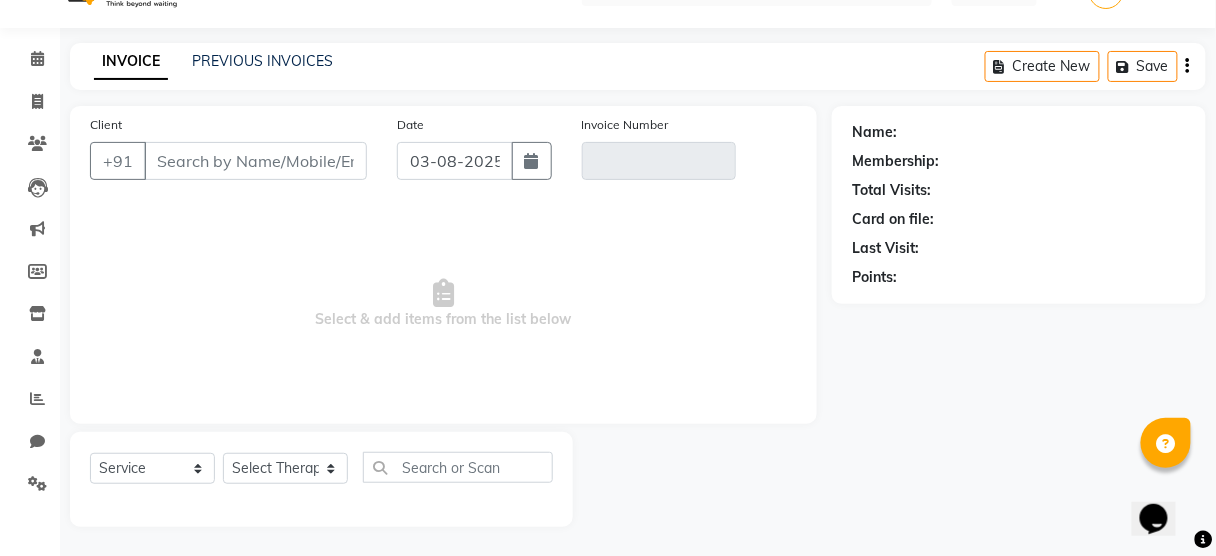 type on "[PHONE]" 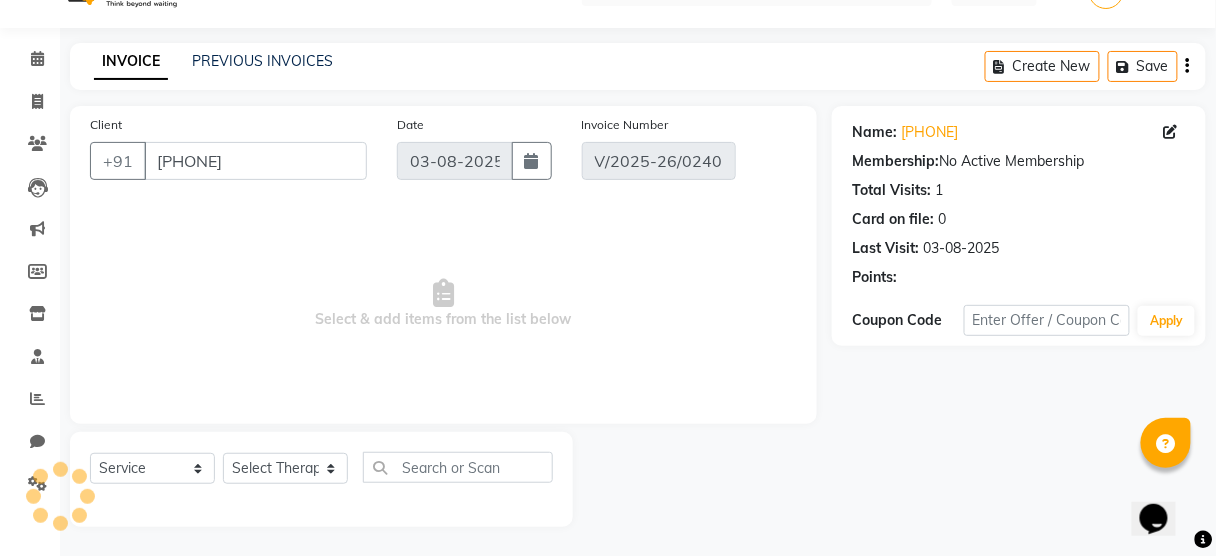 select on "select" 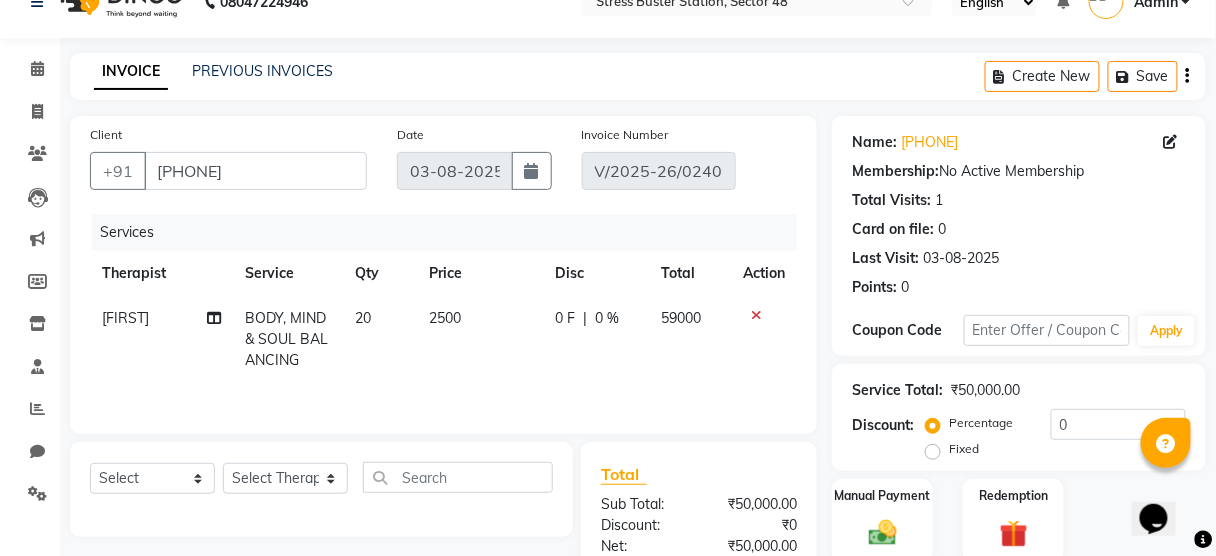 scroll, scrollTop: 33, scrollLeft: 0, axis: vertical 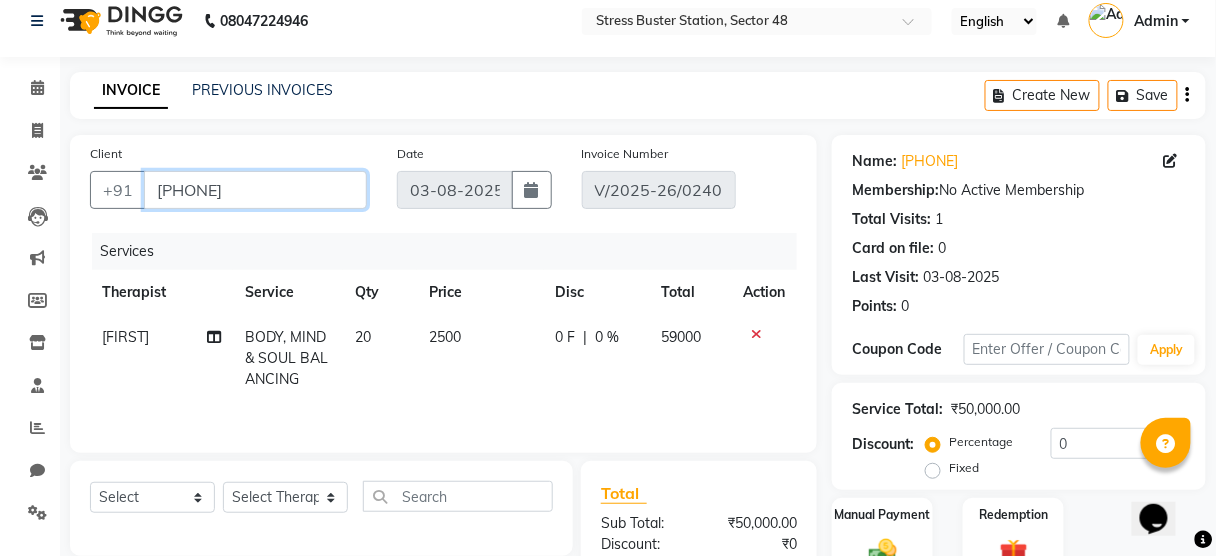 click on "[PHONE]" at bounding box center (255, 190) 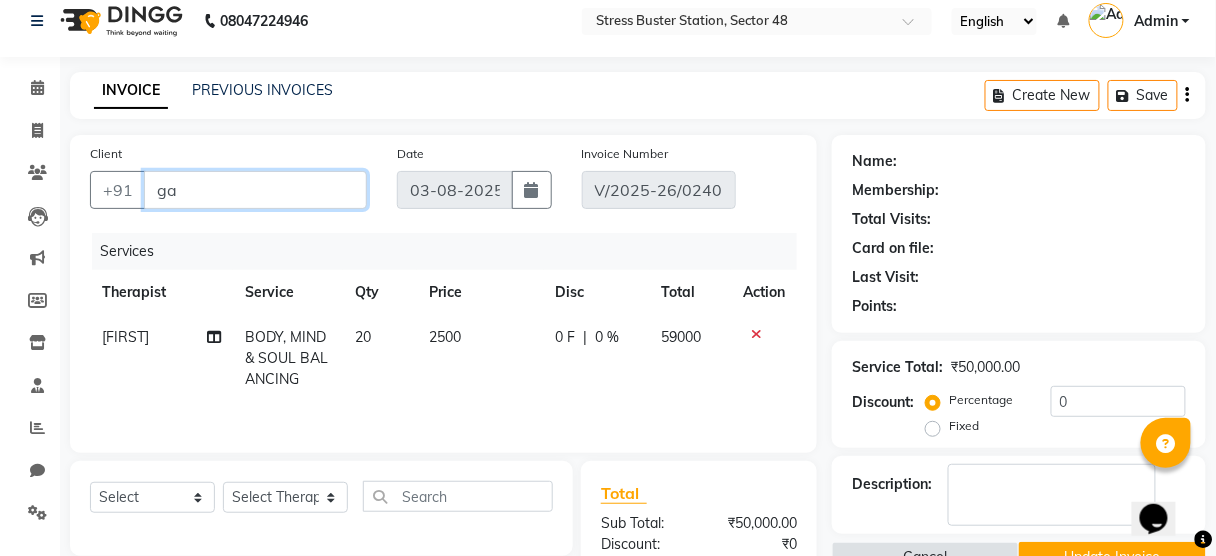 type on "g" 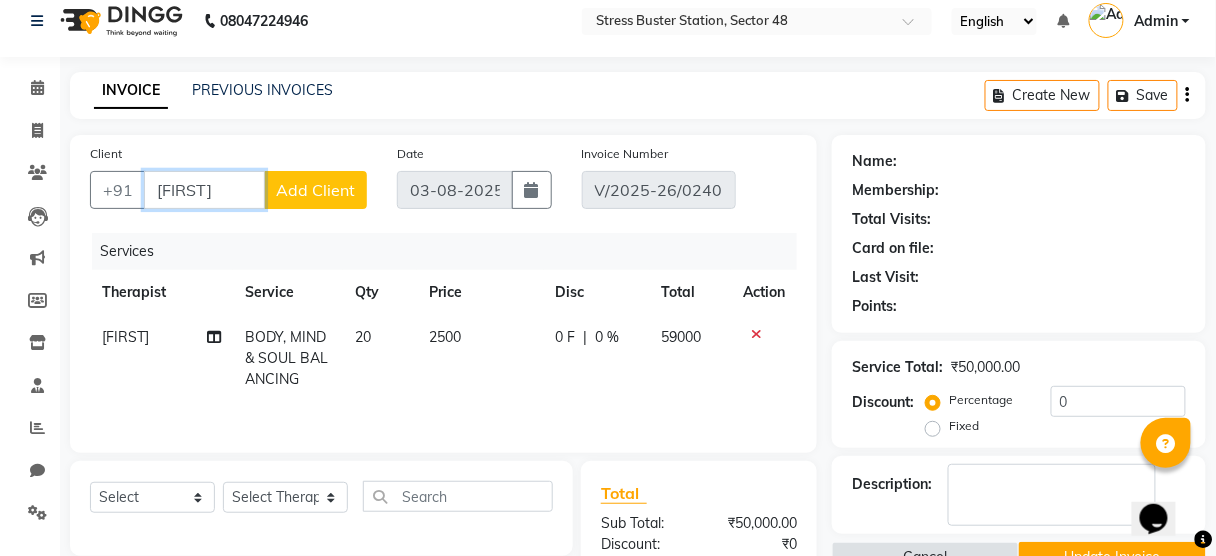 click on "[FIRST]" at bounding box center (204, 190) 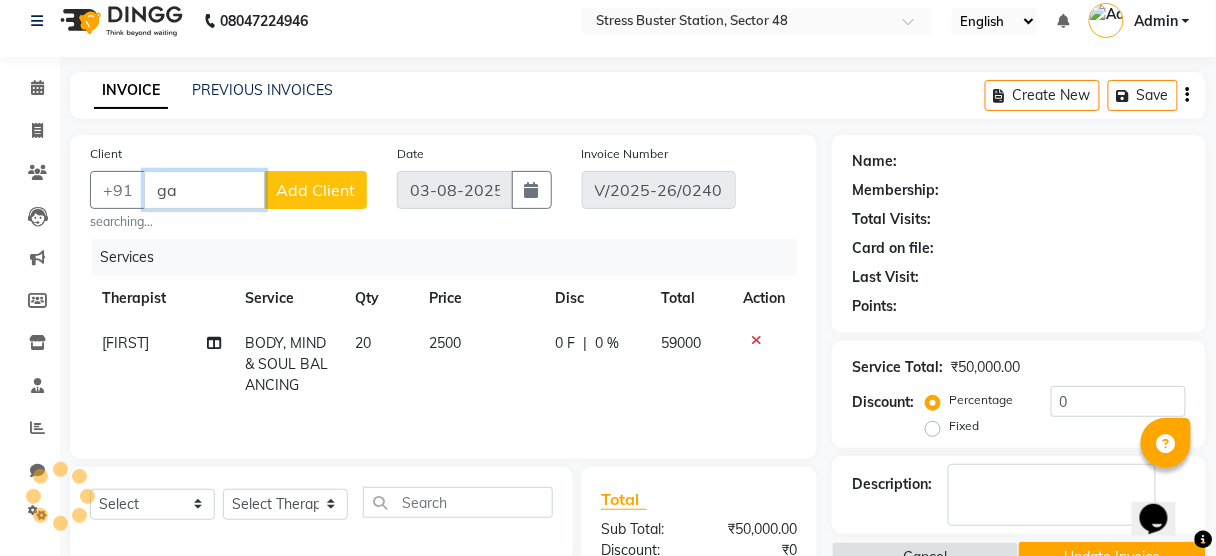 type on "g" 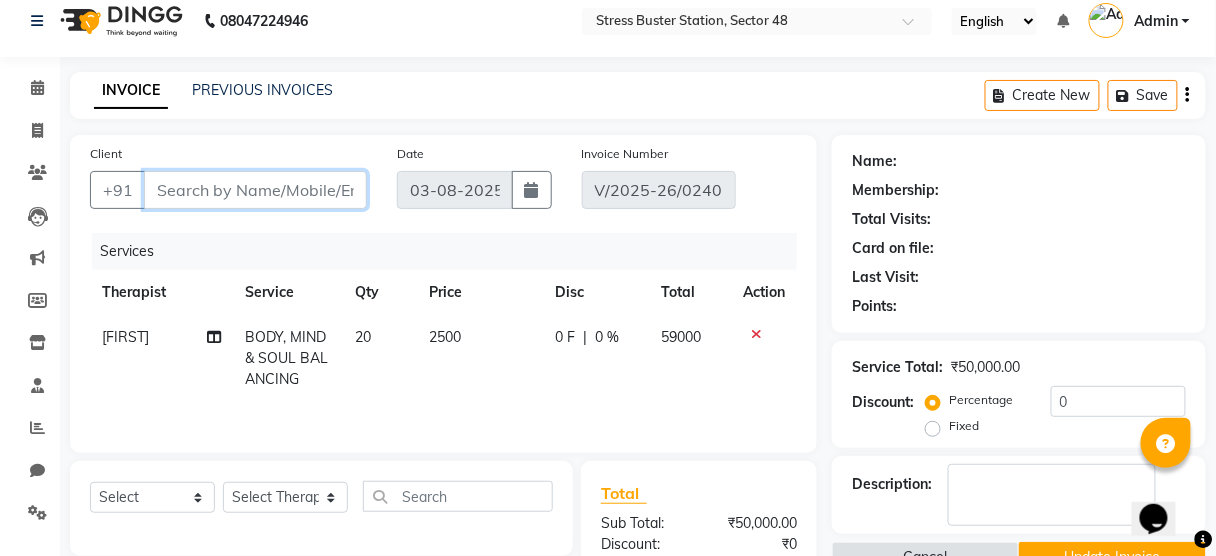 paste on "[PHONE]" 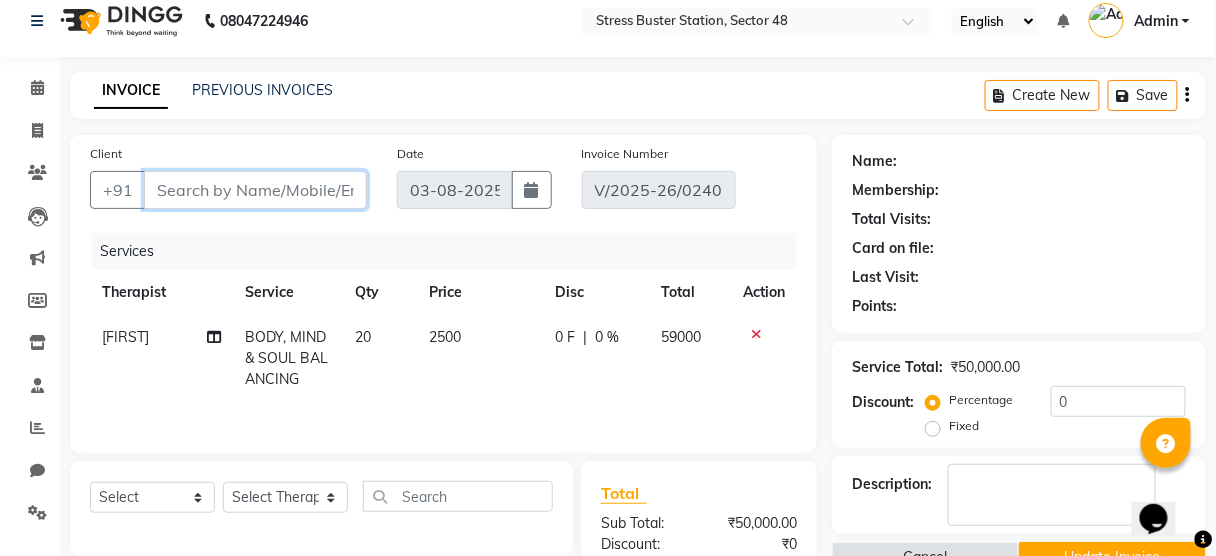 type on "[PHONE]" 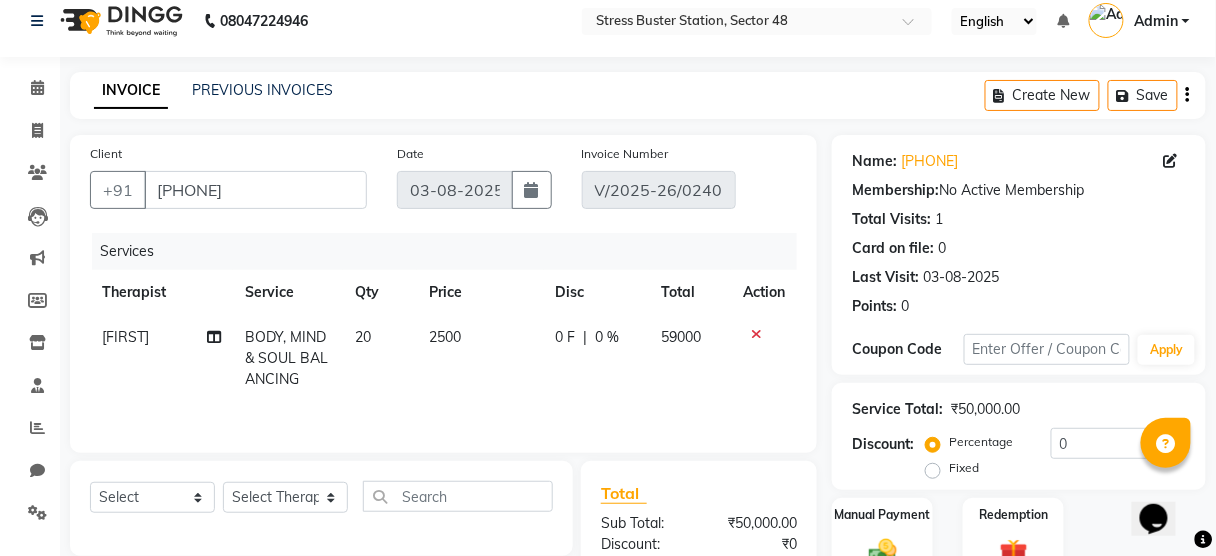 click on "Services" 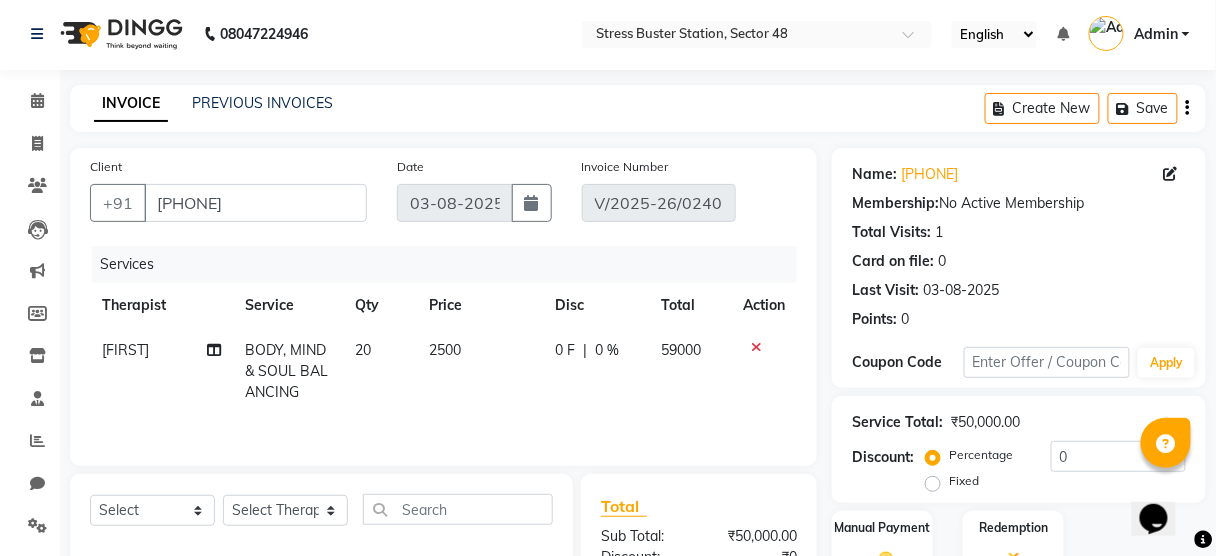 scroll, scrollTop: 0, scrollLeft: 0, axis: both 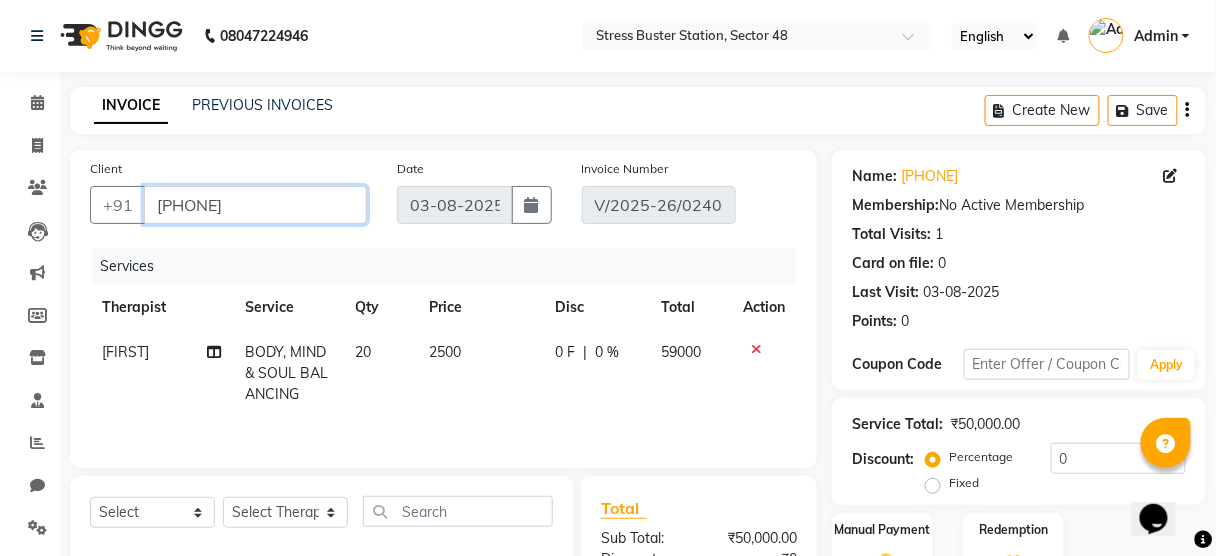 click on "[PHONE]" at bounding box center [255, 205] 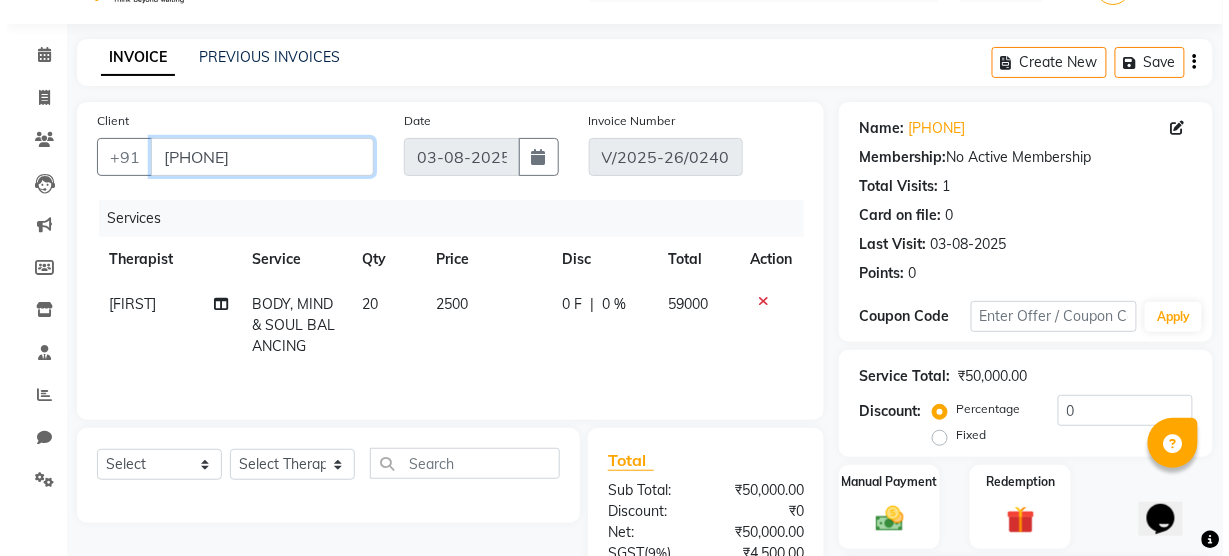 scroll, scrollTop: 0, scrollLeft: 0, axis: both 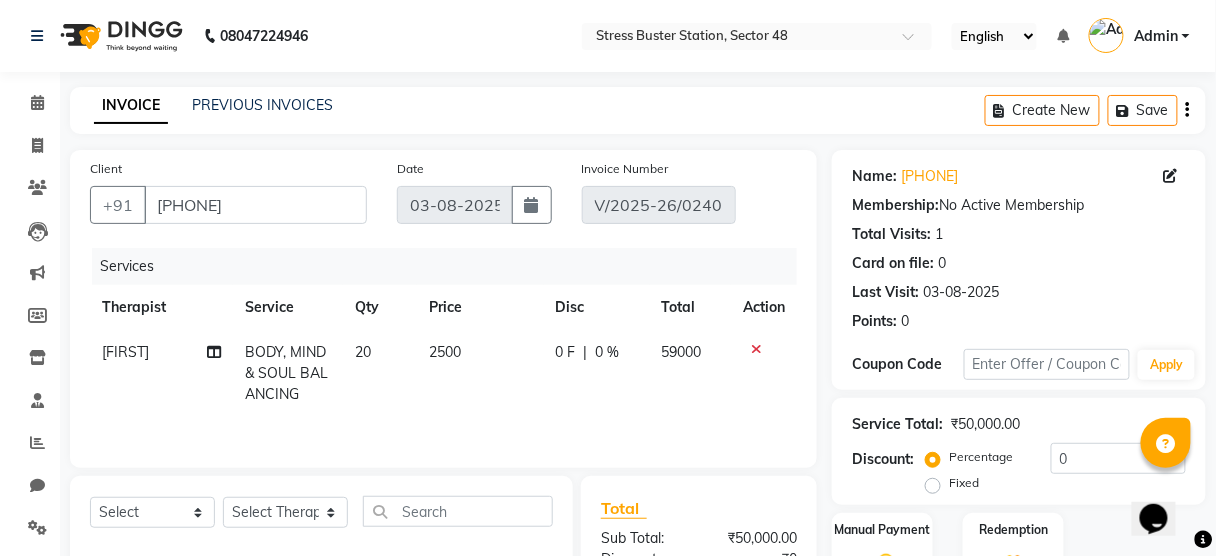 click 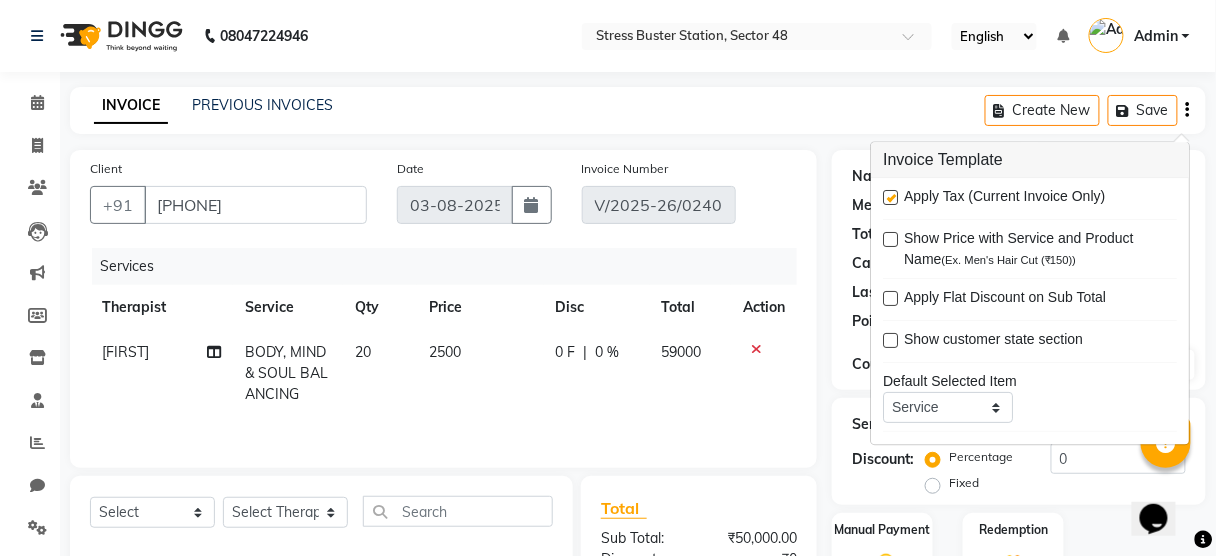 click on "Apply Tax (Current Invoice Only) Show Price with Service and Product Name  (Ex. Men's Hair Cut (₹150)) Apply Flat Discount on Sub Total Show customer state section Default Selected Item Service Product Membership Package Voucher Prepaid Gift Card Default Selected therapist Select Not Set [FIRST] [LAST] [FIRST] [LAST] Scan Items" at bounding box center (1030, 312) 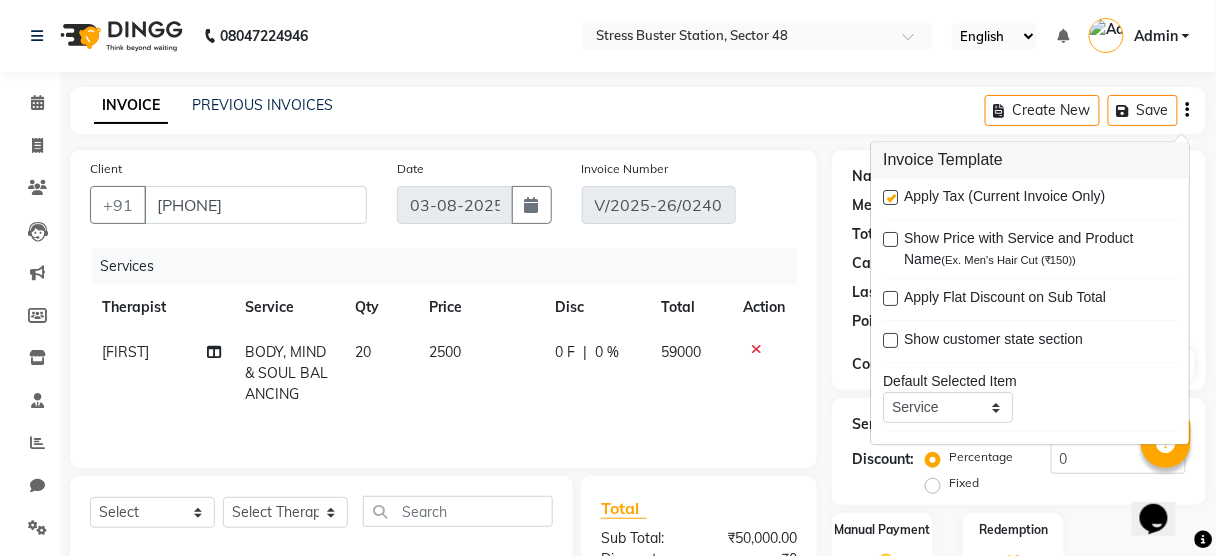click on "Name: +91 9582168411  Membership:  No Active Membership  Total Visits:  1 Card on file:  0 Last Visit:   03-08-2025 Points:   0  Coupon Code Apply Service Total:  ₹50,000.00  Discount:  Percentage   Fixed  0 Manual Payment Redemption Description:                   Cancel   Update Invoice" 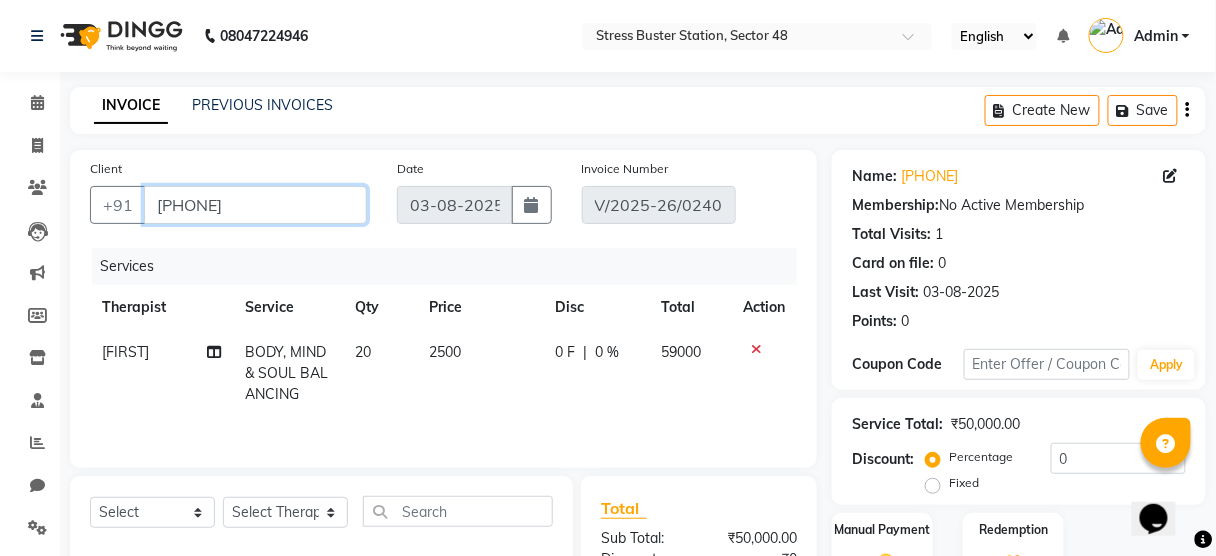 click on "[PHONE]" at bounding box center (255, 205) 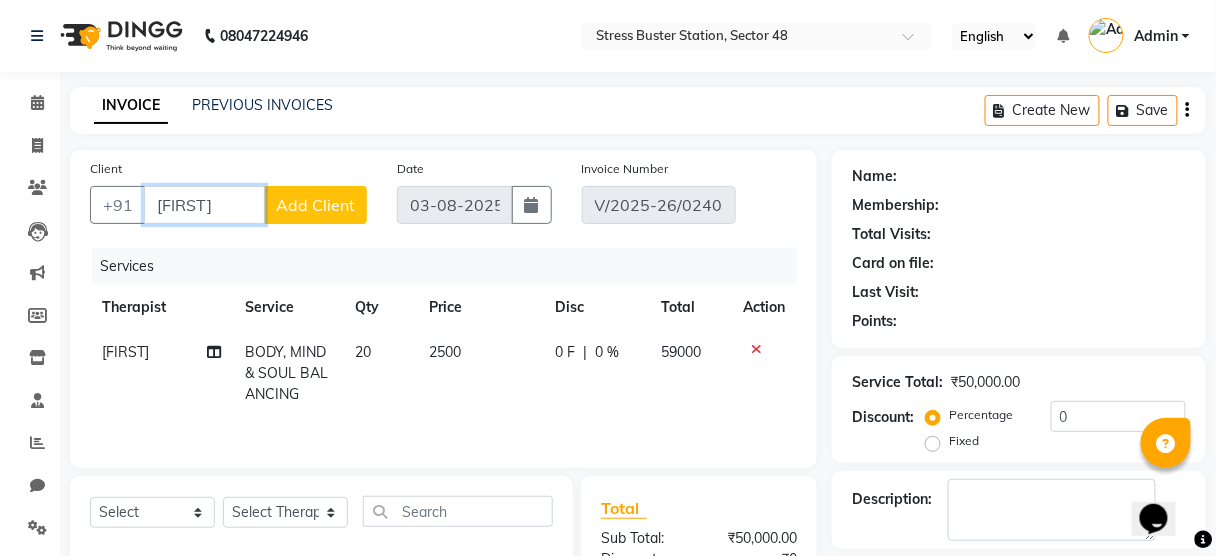 type on "garvit" 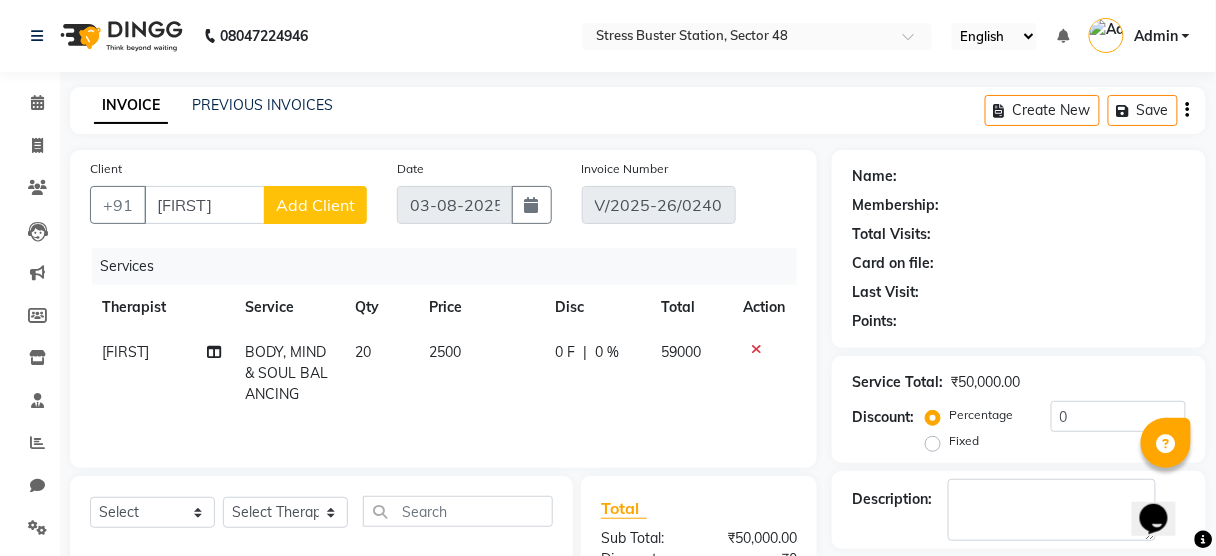 click on "Add Client" 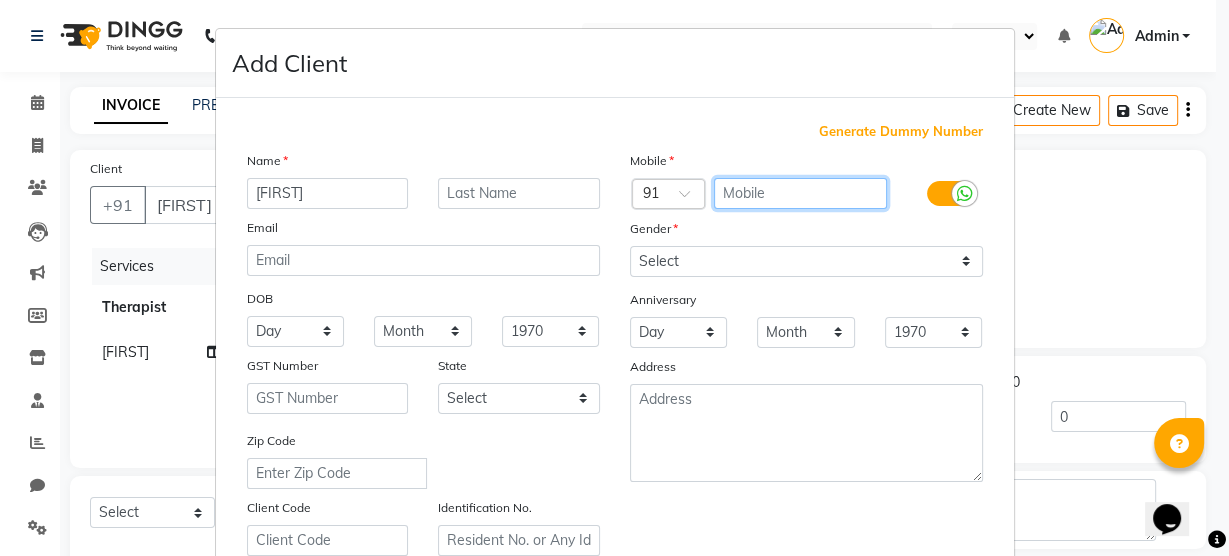 click at bounding box center (800, 193) 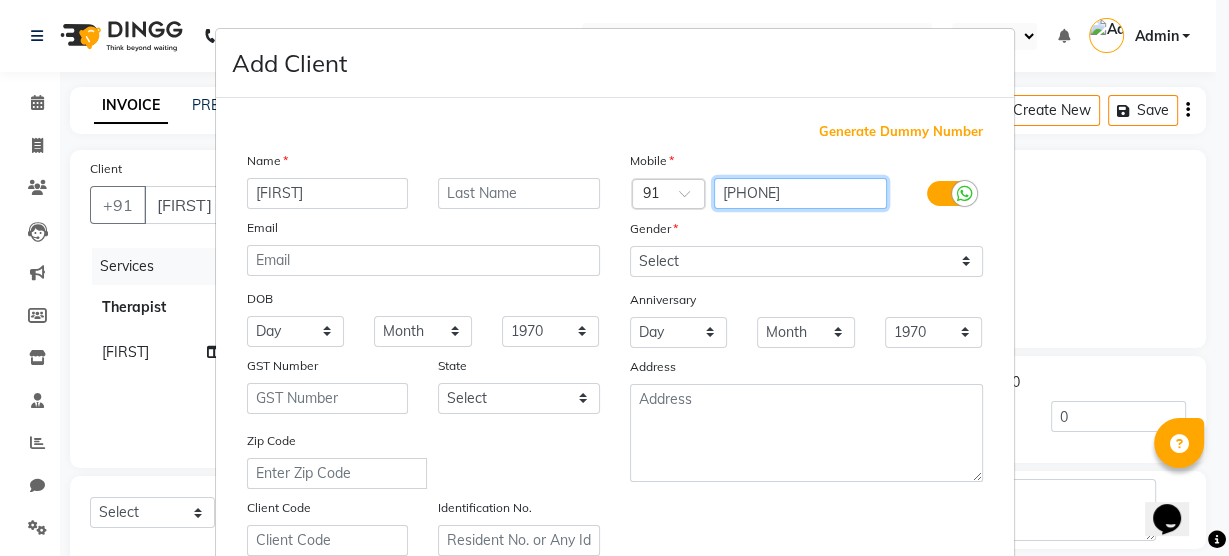 type on "[PHONE]" 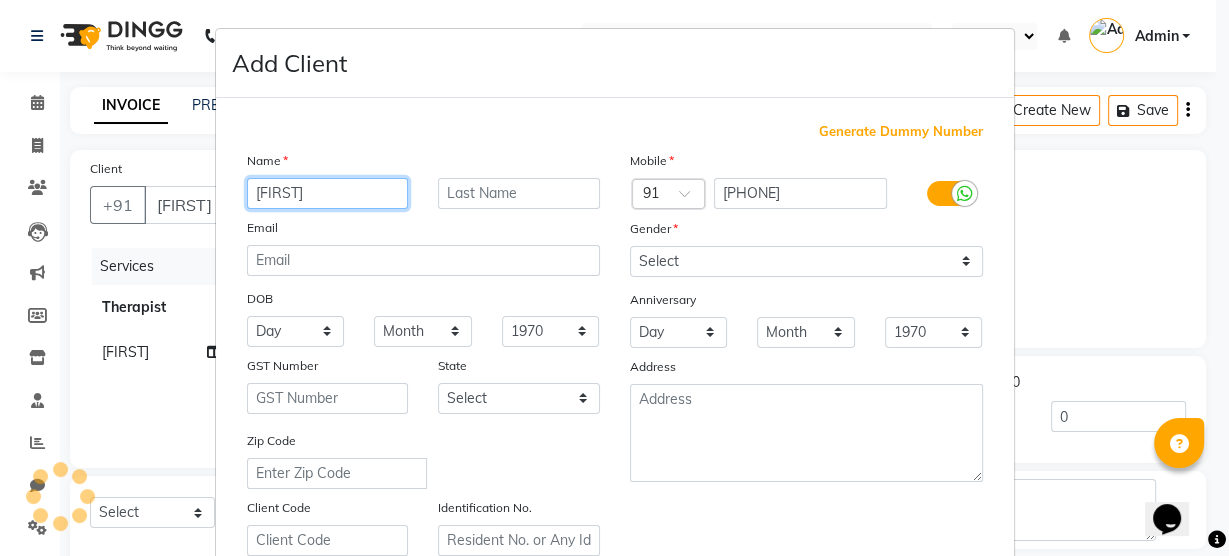 click on "garvit" at bounding box center (328, 193) 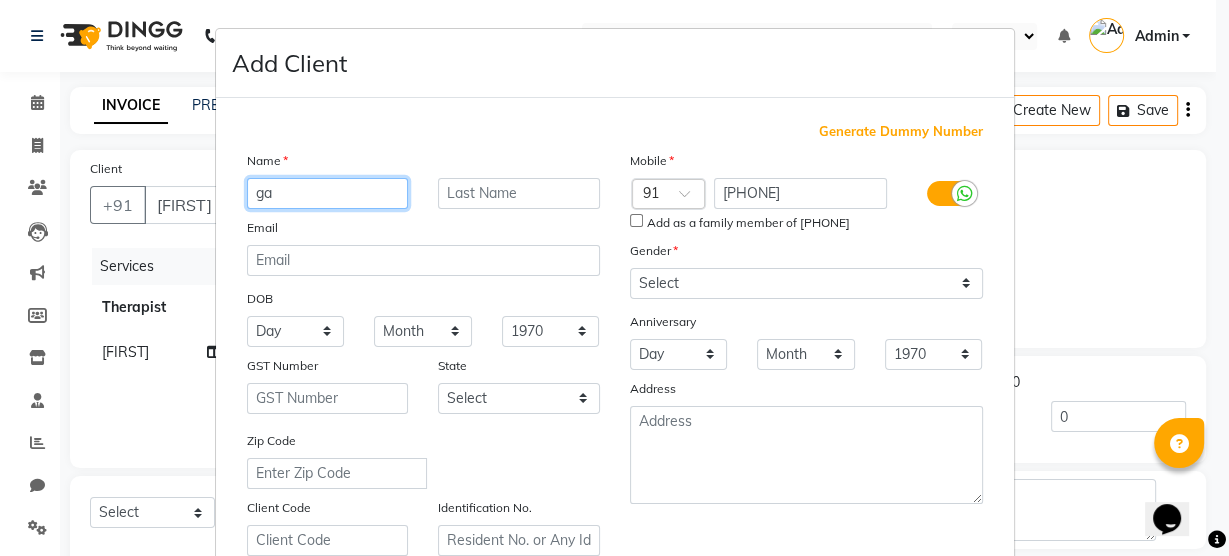 type on "g" 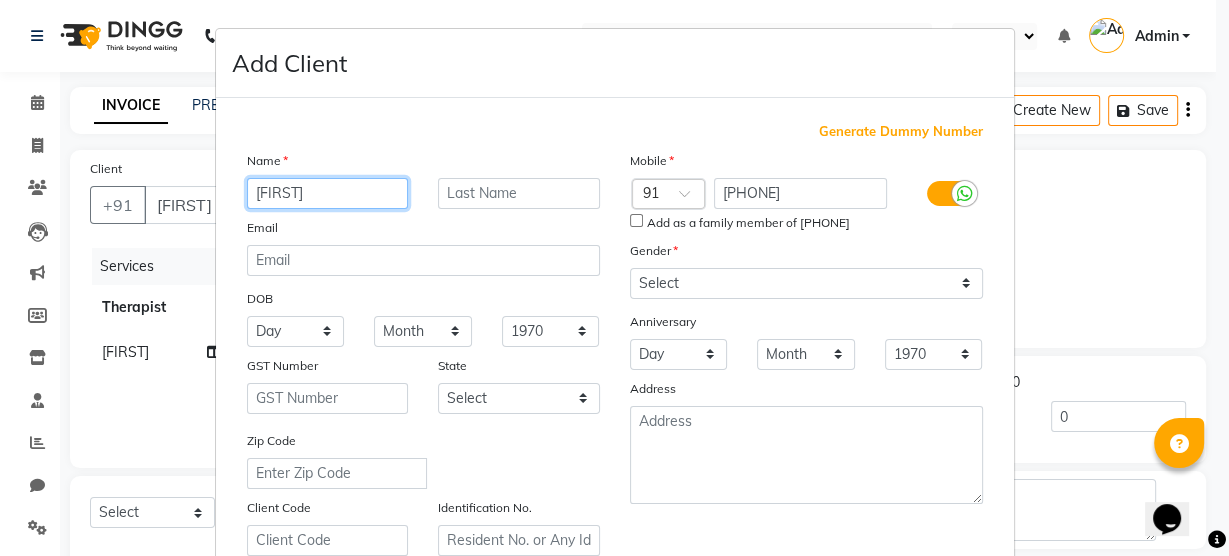 type on "[FIRST]" 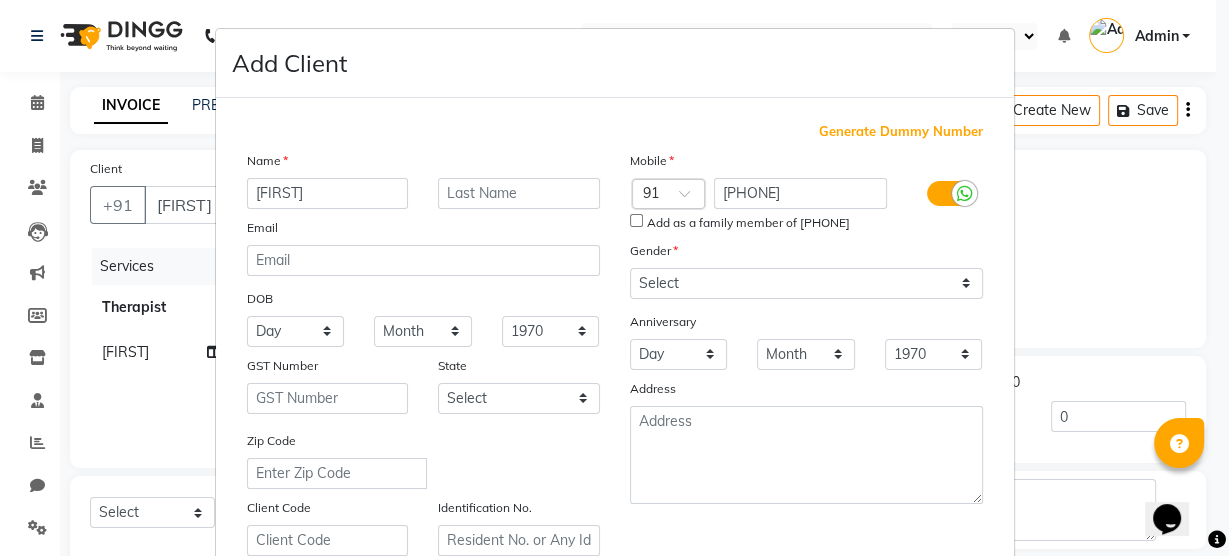 click on "Generate Dummy Number Name Garvit Email DOB Day 01 02 03 04 05 06 07 08 09 10 11 12 13 14 15 16 17 18 19 20 21 22 23 24 25 26 27 28 29 30 31 Month January February March April May June July August September October November December 1940 1941 1942 1943 1944 1945 1946 1947 1948 1949 1950 1951 1952 1953 1954 1955 1956 1957 1958 1959 1960 1961 1962 1963 1964 1965 1966 1967 1968 1969 1970 1971 1972 1973 1974 1975 1976 1977 1978 1979 1980 1981 1982 1983 1984 1985 1986 1987 1988 1989 1990 1991 1992 1993 1994 1995 1996 1997 1998 1999 2000 2001 2002 2003 2004 2005 2006 2007 2008 2009 2010 2011 2012 2013 2014 2015 2016 2017 2018 2019 2020 2021 2022 2023 2024 GST Number State Select Andaman and Nicobar Islands Andhra Pradesh Arunachal Pradesh Assam Bihar Chandigarh Chhattisgarh Dadra and Nagar Haveli Daman and Diu Delhi Goa Gujarat Haryana Himachal Pradesh Jammu and Kashmir Jharkhand Karnataka Kerala Lakshadweep Madhya Pradesh Maharashtra Manipur Meghalaya Mizoram Nagaland Odisha Pondicherry Punjab Rajasthan Sikkim ×" at bounding box center [615, 456] 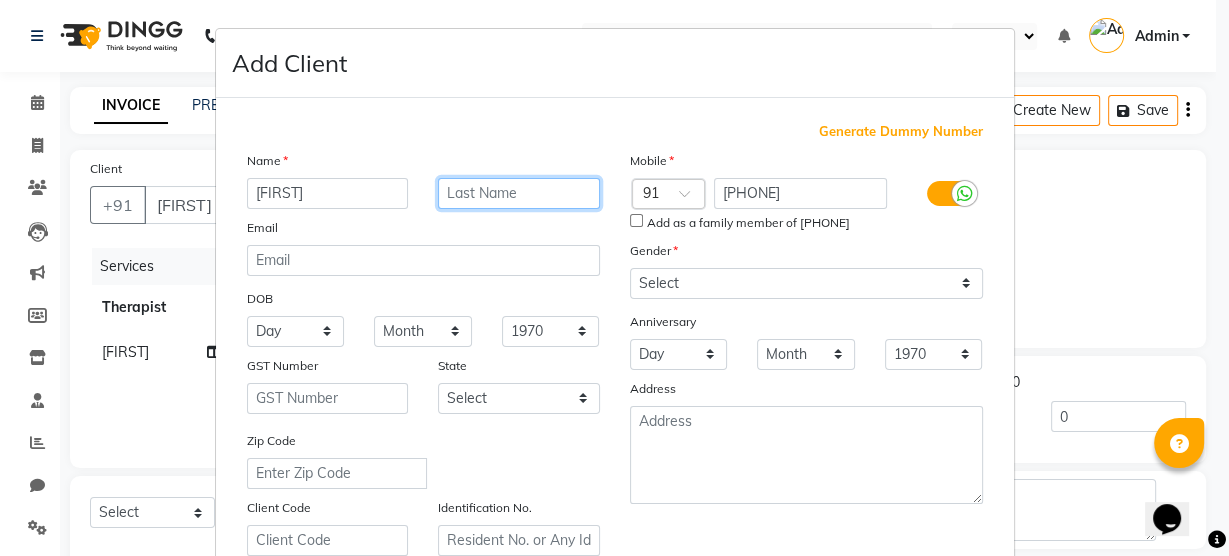 click at bounding box center (519, 193) 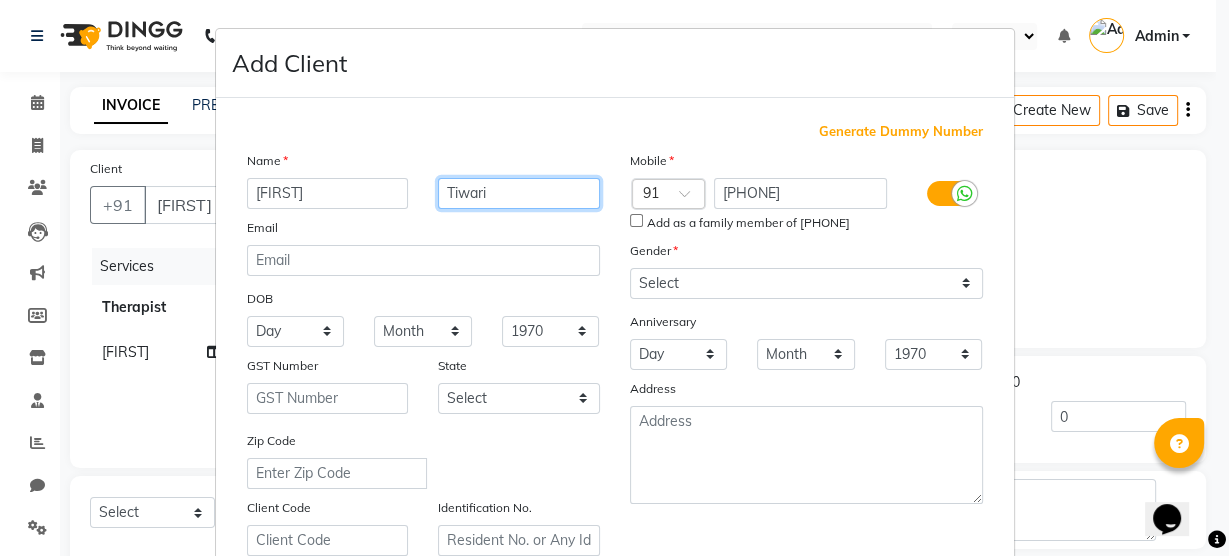 type on "Tiwari" 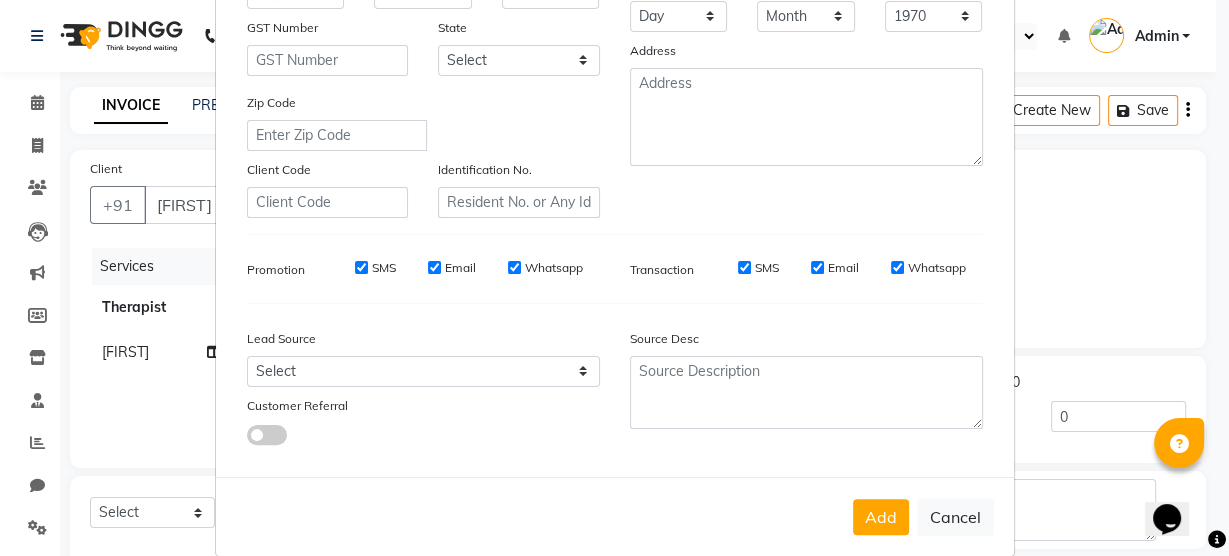 scroll, scrollTop: 362, scrollLeft: 0, axis: vertical 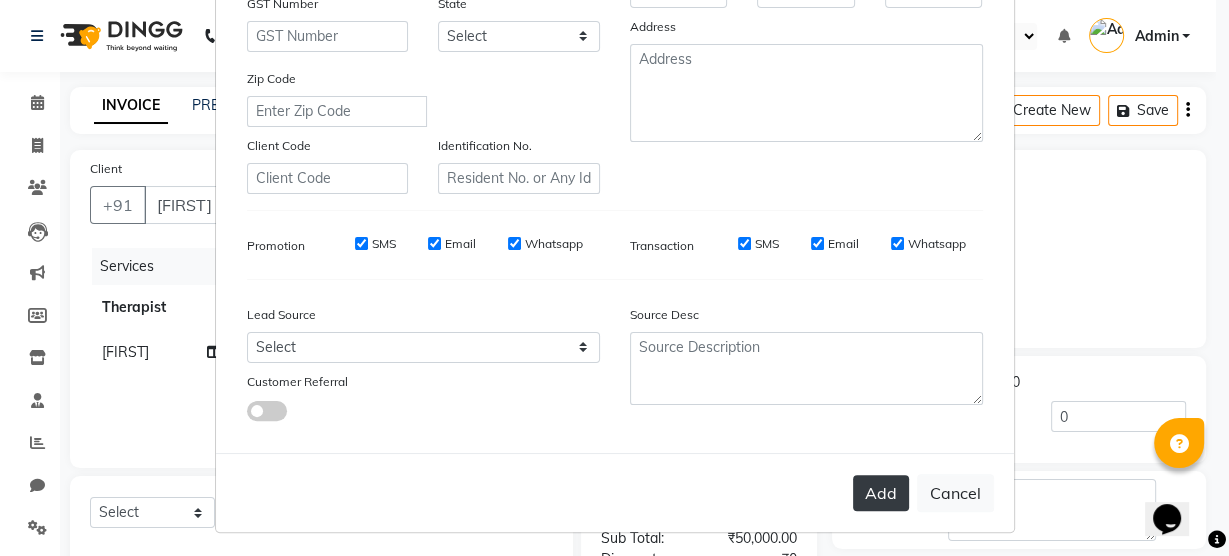 click on "Add" at bounding box center [881, 493] 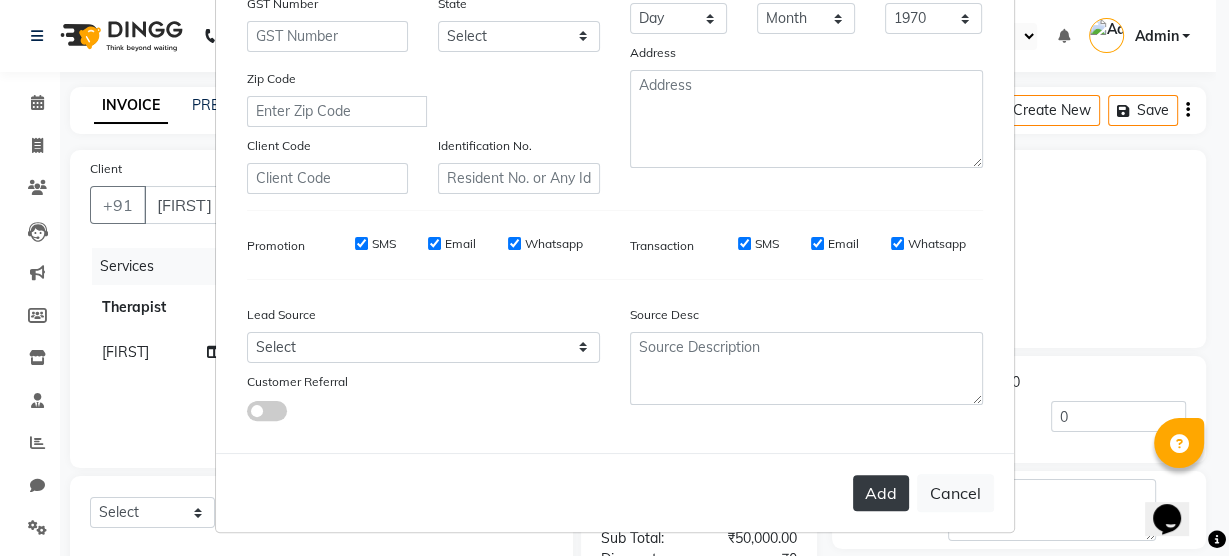 click on "Add" at bounding box center (881, 493) 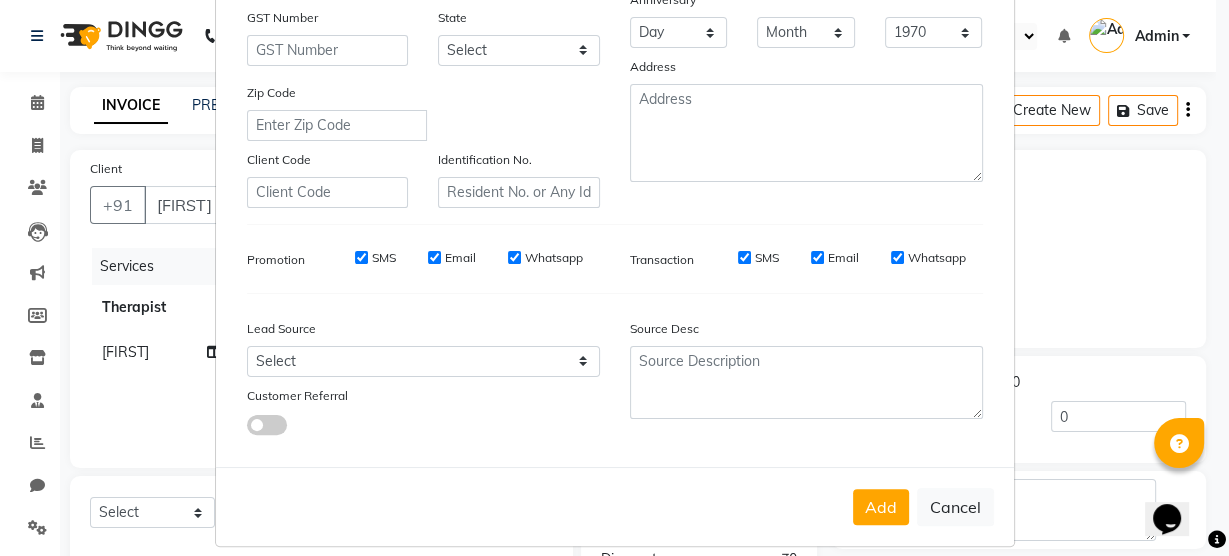 scroll, scrollTop: 362, scrollLeft: 0, axis: vertical 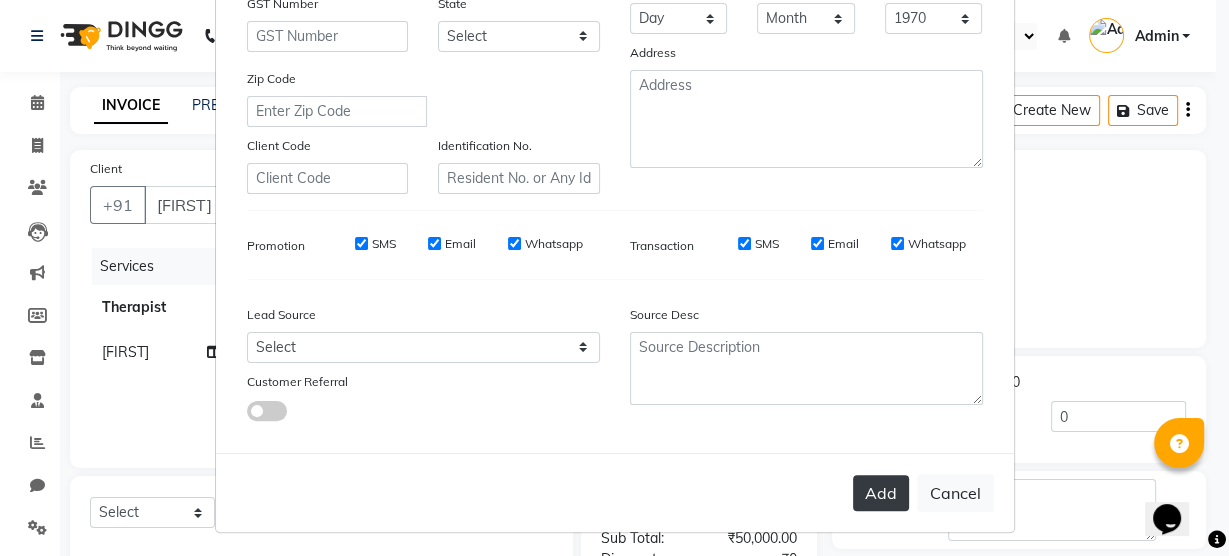 click on "Add" at bounding box center [881, 493] 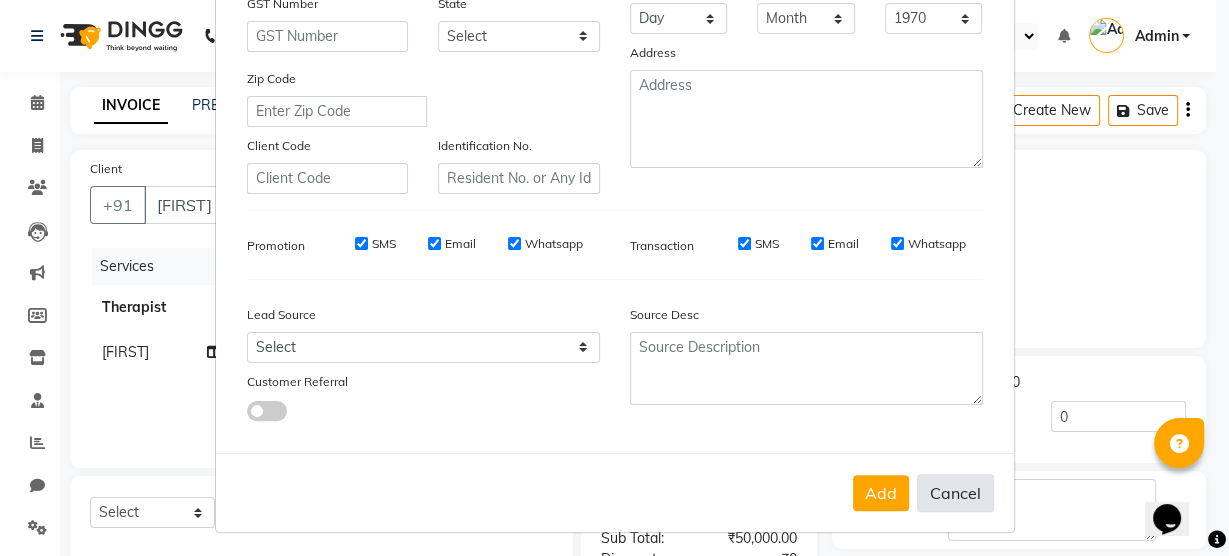click on "Cancel" at bounding box center [955, 493] 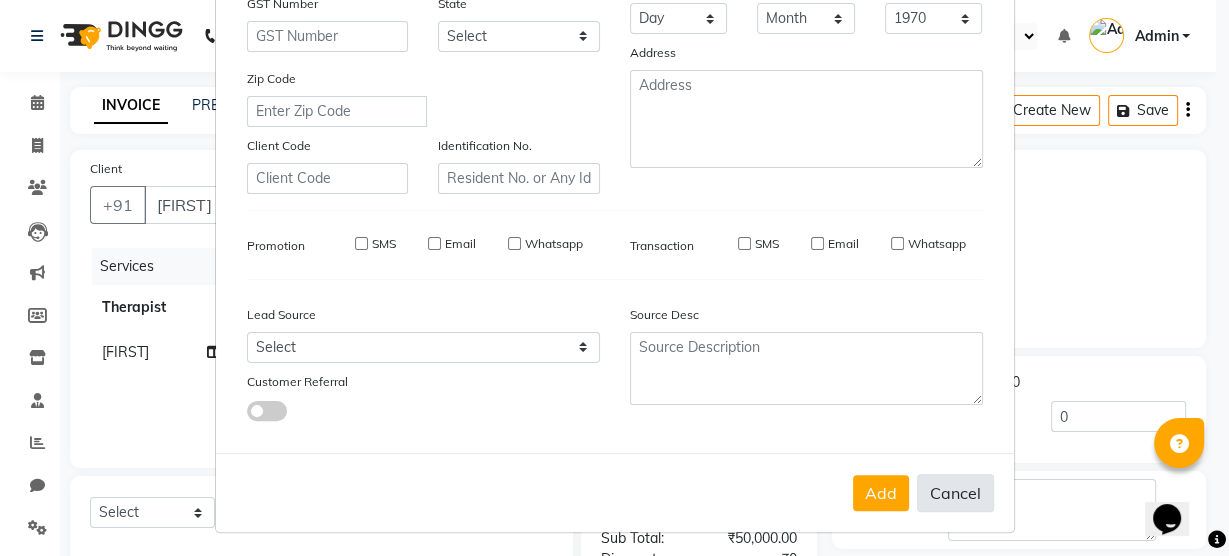 type 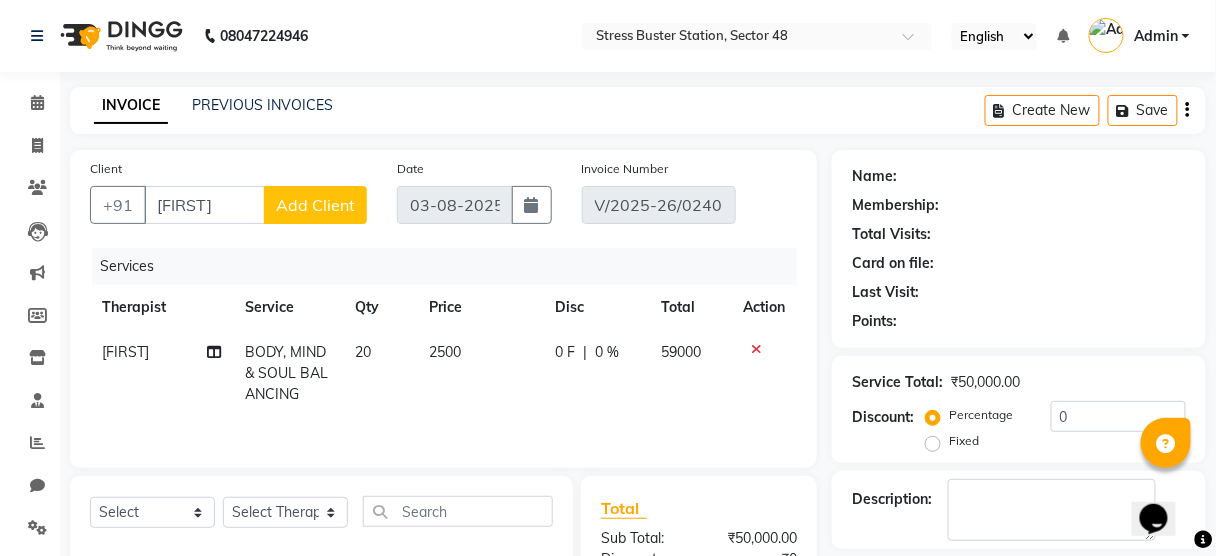 click on "Add Client" 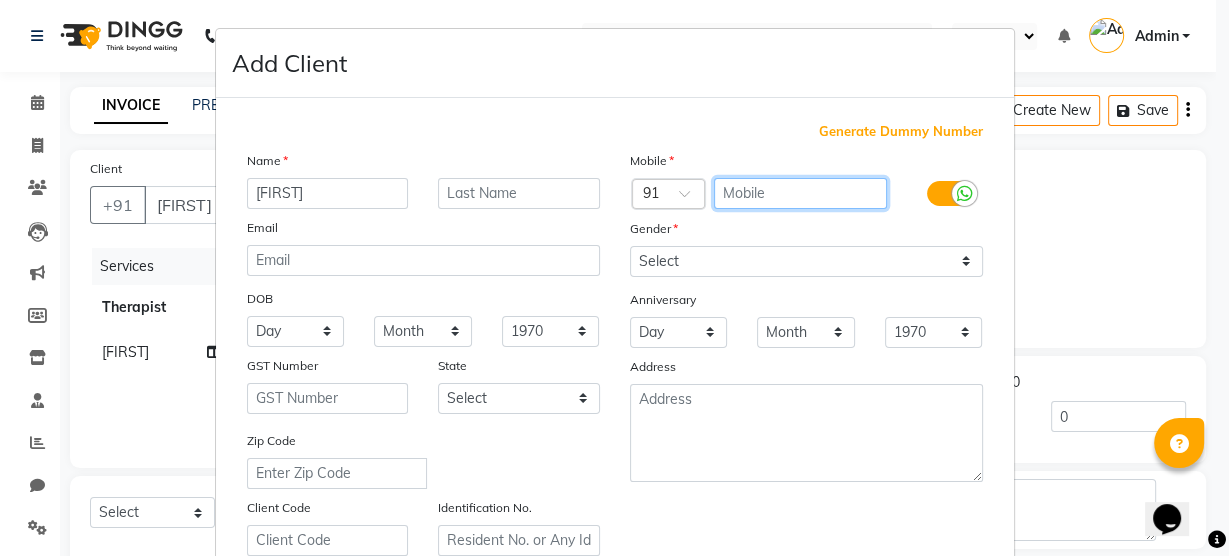 click at bounding box center (800, 193) 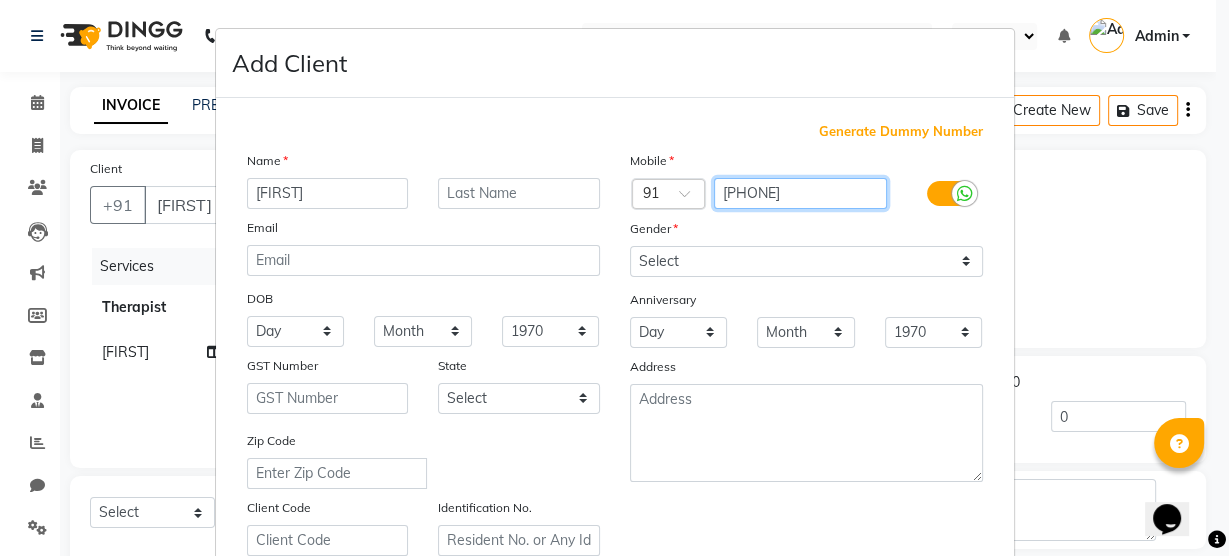 type on "[PHONE]" 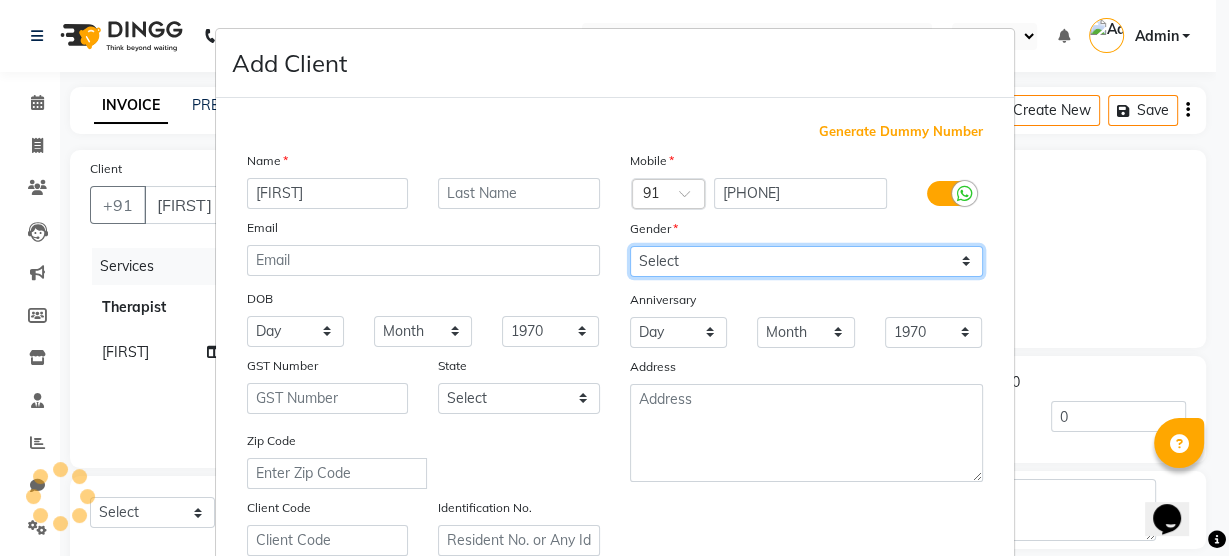 click on "Mobile Country Code × 91 9582168411 Gender Select Male Female Other Prefer Not To Say Anniversary Day 01 02 03 04 05 06 07 08 09 10 11 12 13 14 15 16 17 18 19 20 21 22 23 24 25 26 27 28 29 30 31 Month January February March April May June July August September October November December 1970 1971 1972 1973 1974 1975 1976 1977 1978 1979 1980 1981 1982 1983 1984 1985 1986 1987 1988 1989 1990 1991 1992 1993 1994 1995 1996 1997 1998 1999 2000 2001 2002 2003 2004 2005 2006 2007 2008 2009 2010 2011 2012 2013 2014 2015 2016 2017 2018 2019 2020 2021 2022 2023 2024 2025 Address" at bounding box center (806, 353) 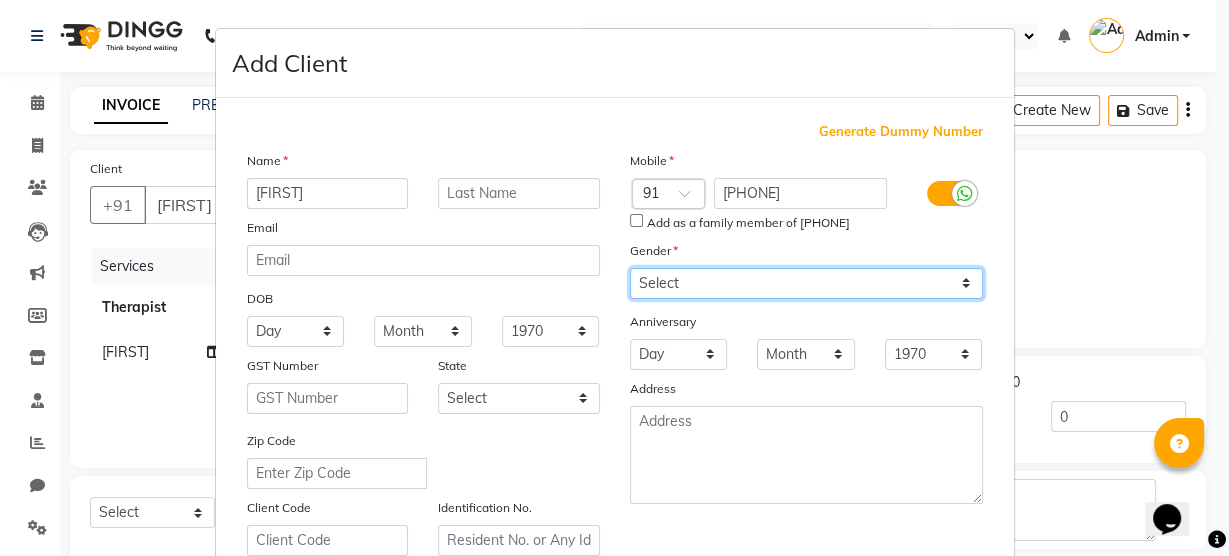 select on "male" 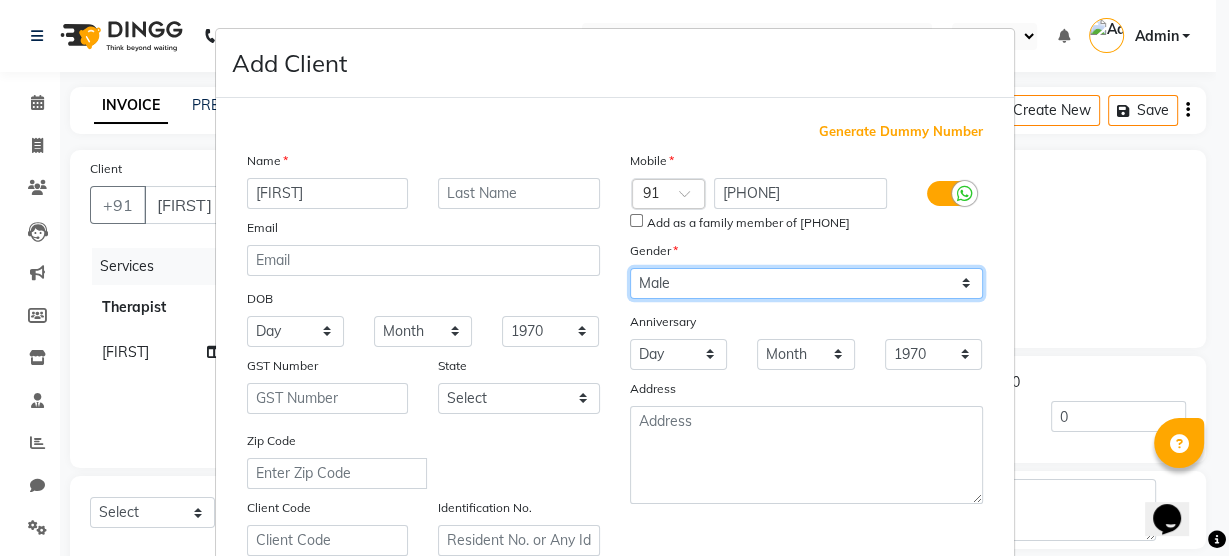 click on "Select Male Female Other Prefer Not To Say" at bounding box center [806, 283] 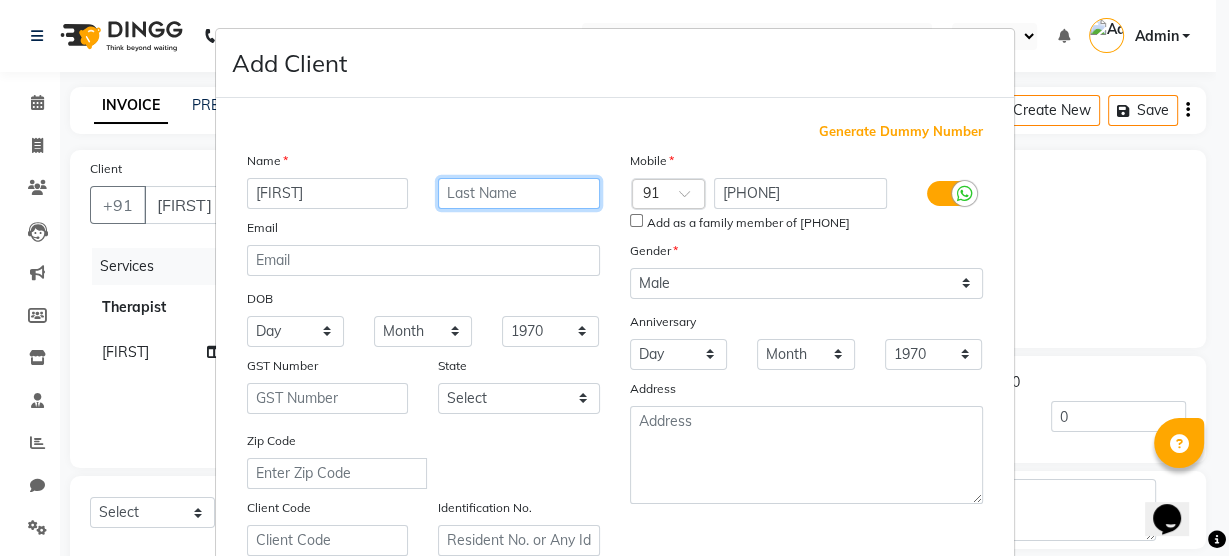 click at bounding box center (519, 193) 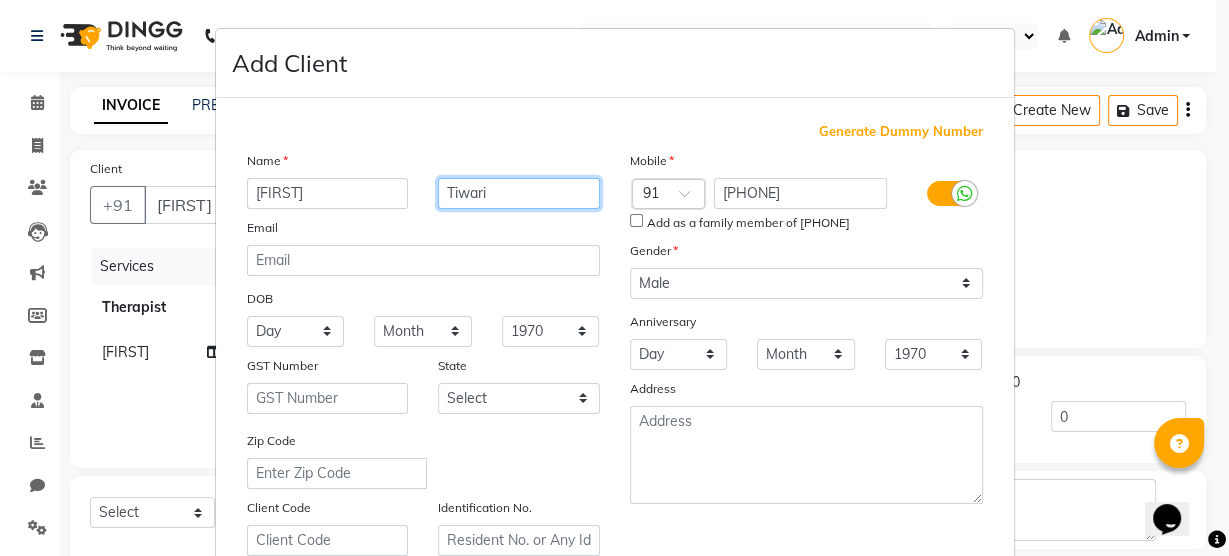 type on "Tiwari" 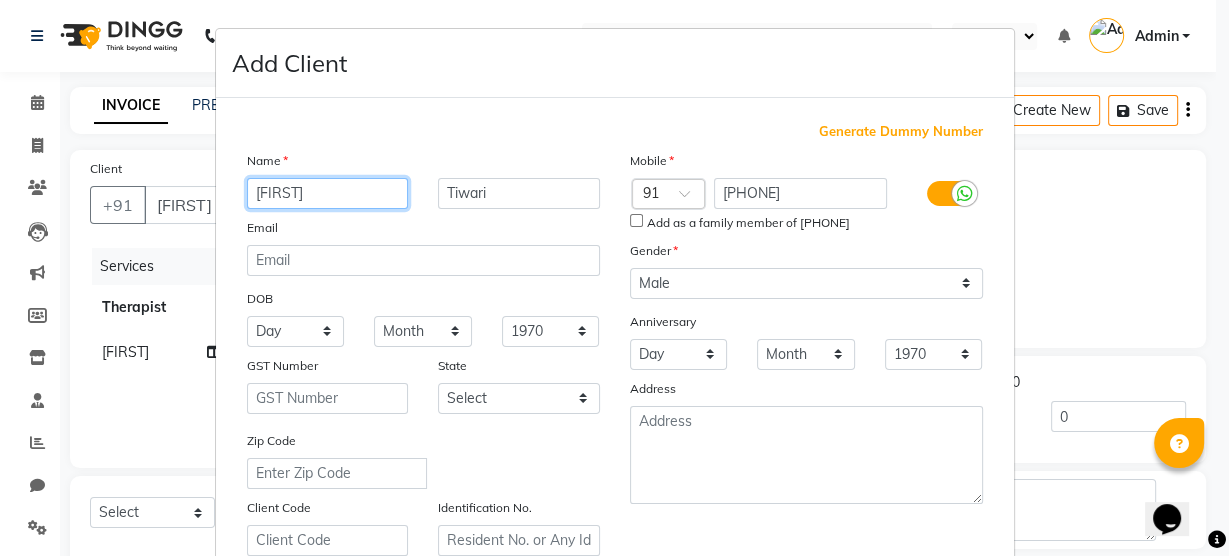 click on "garvit" at bounding box center [328, 193] 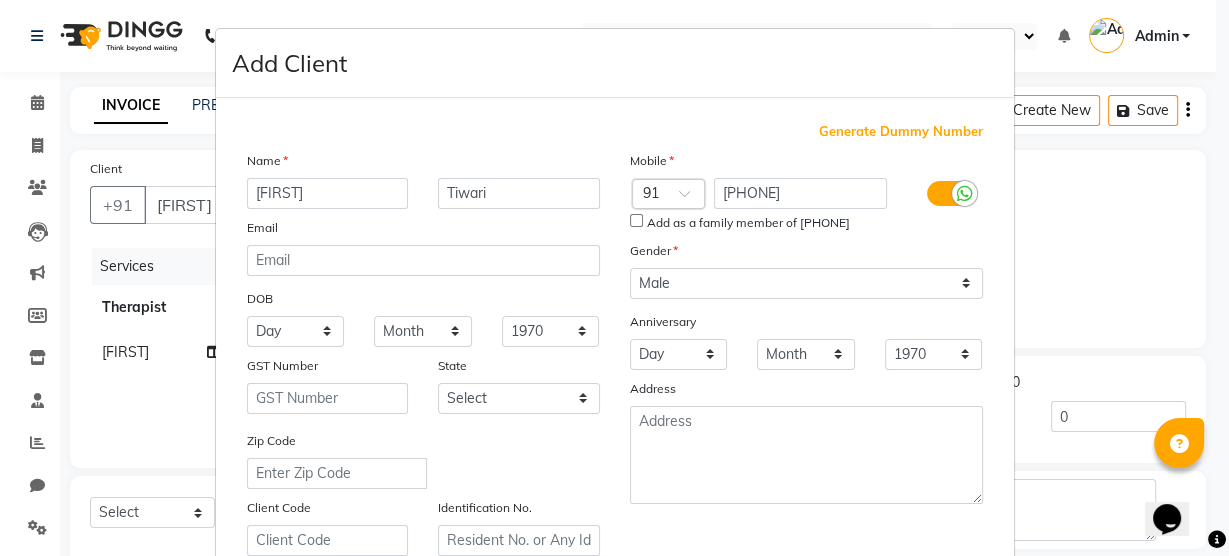 click on "Name" at bounding box center (423, 164) 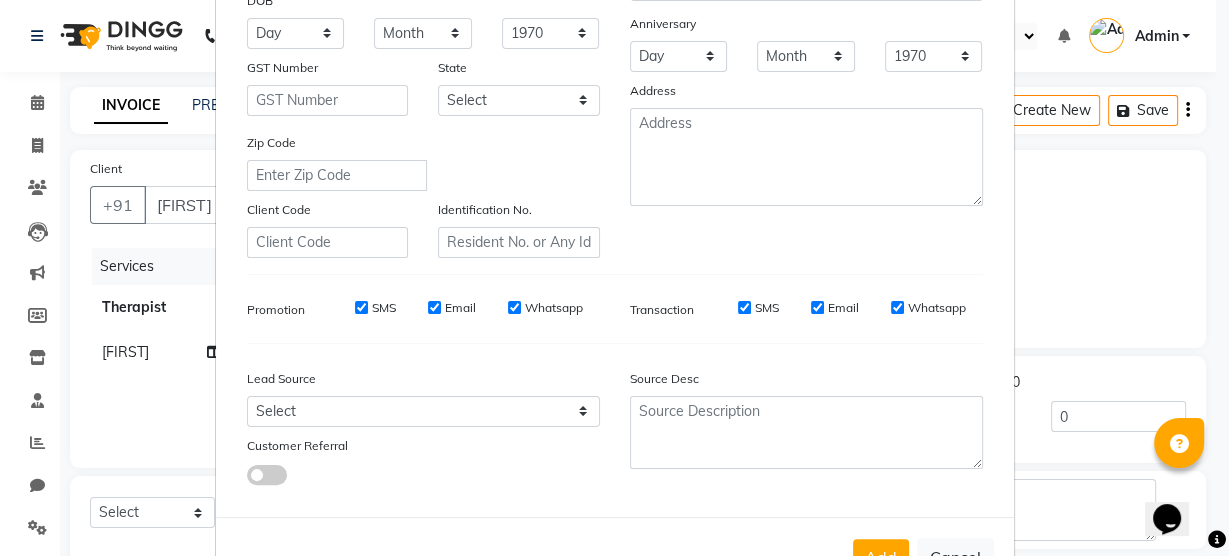 scroll, scrollTop: 301, scrollLeft: 0, axis: vertical 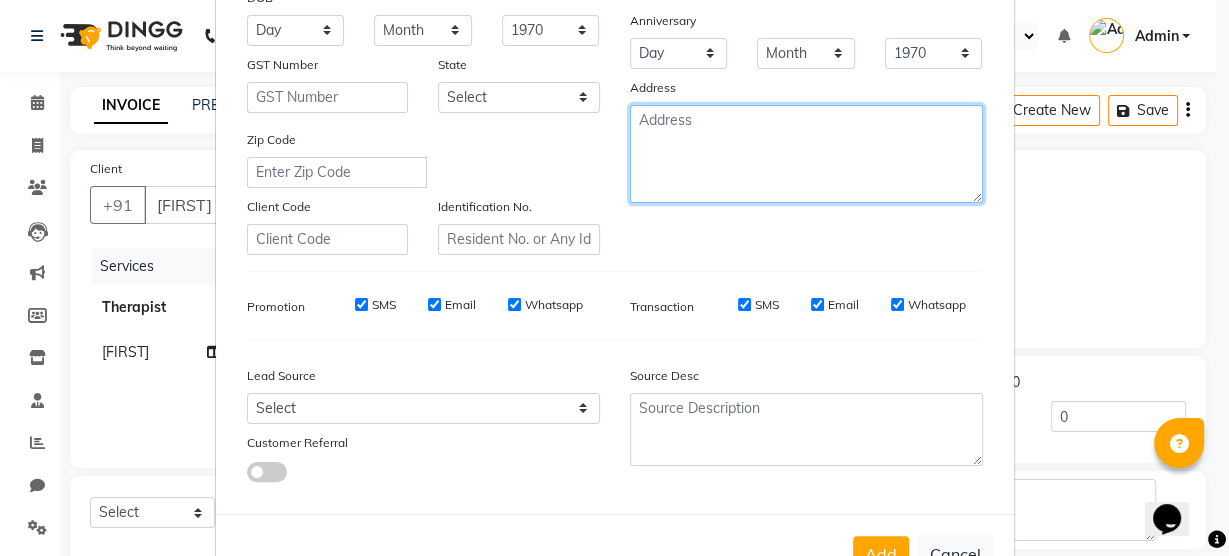 click at bounding box center (806, 154) 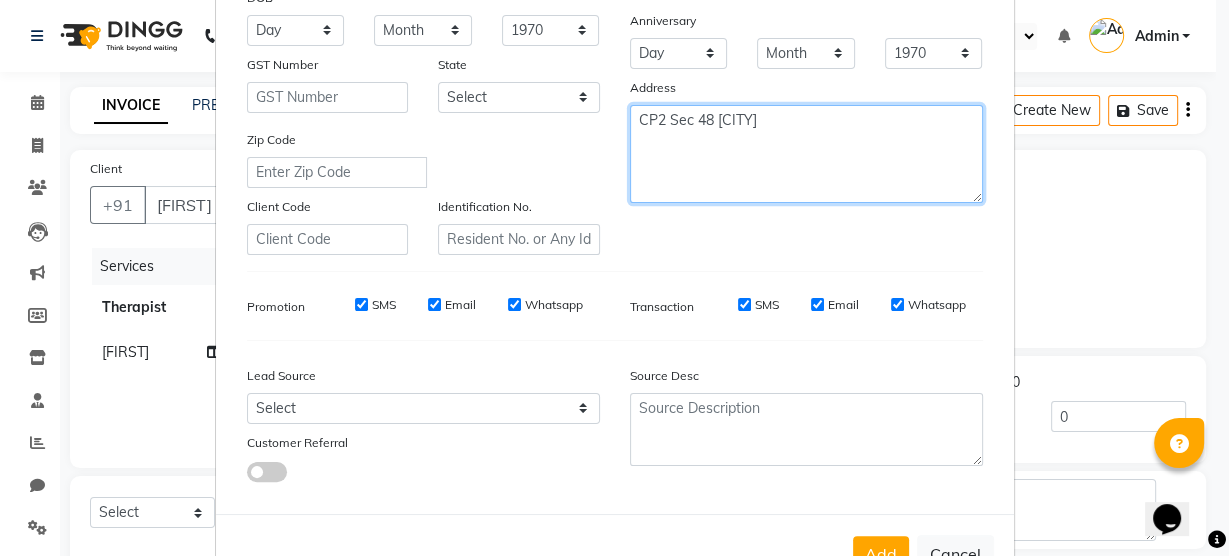 click on "CP2 Sec 48 Gurgaon" at bounding box center (806, 154) 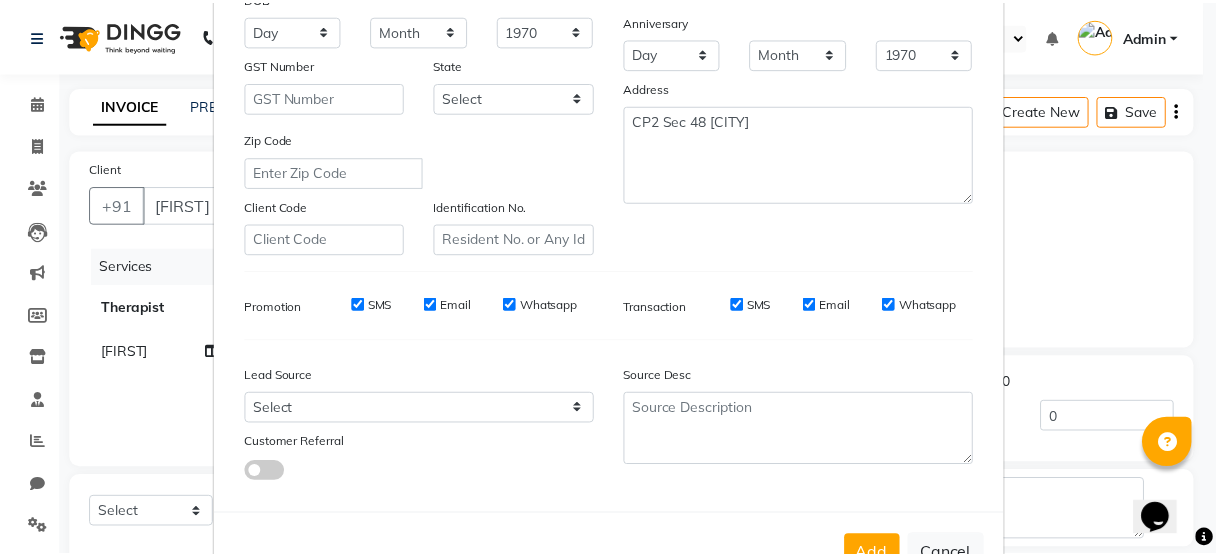 scroll, scrollTop: 362, scrollLeft: 0, axis: vertical 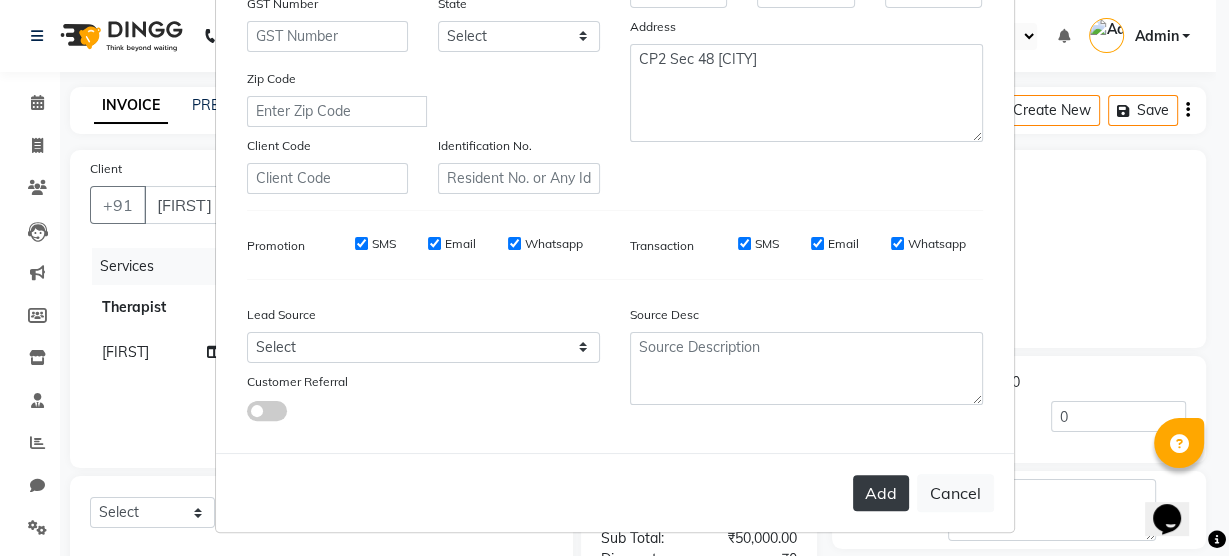 click on "Add" at bounding box center [881, 493] 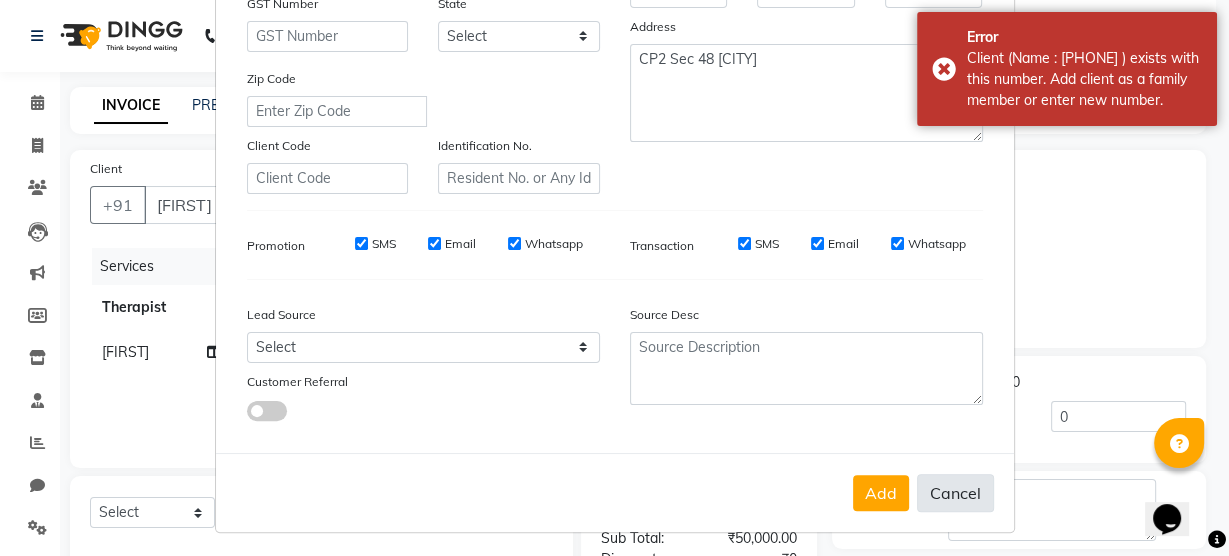 click on "Cancel" at bounding box center [955, 493] 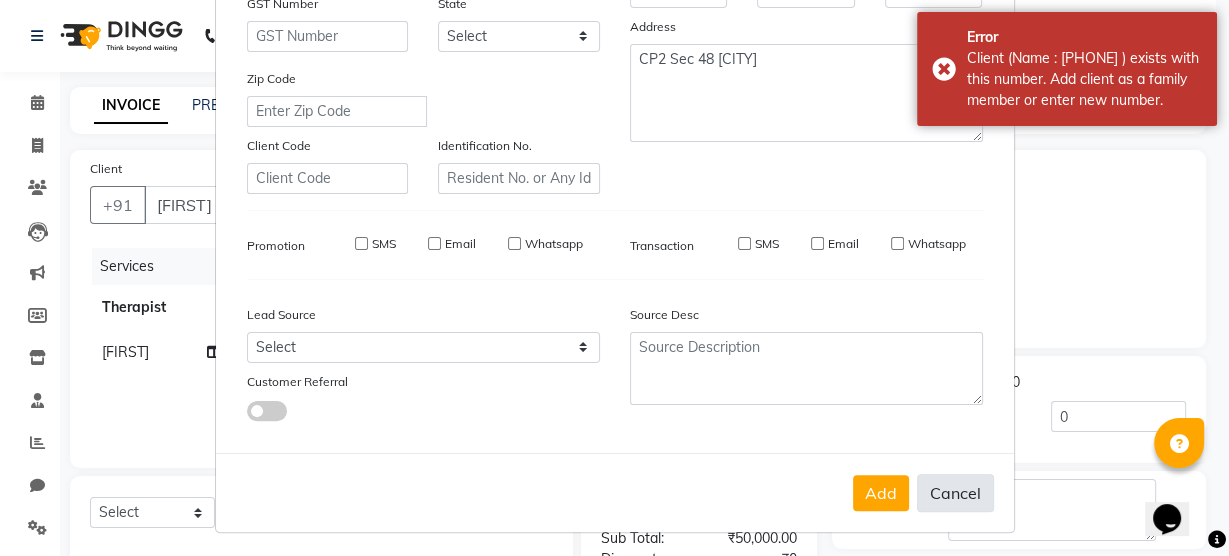 type 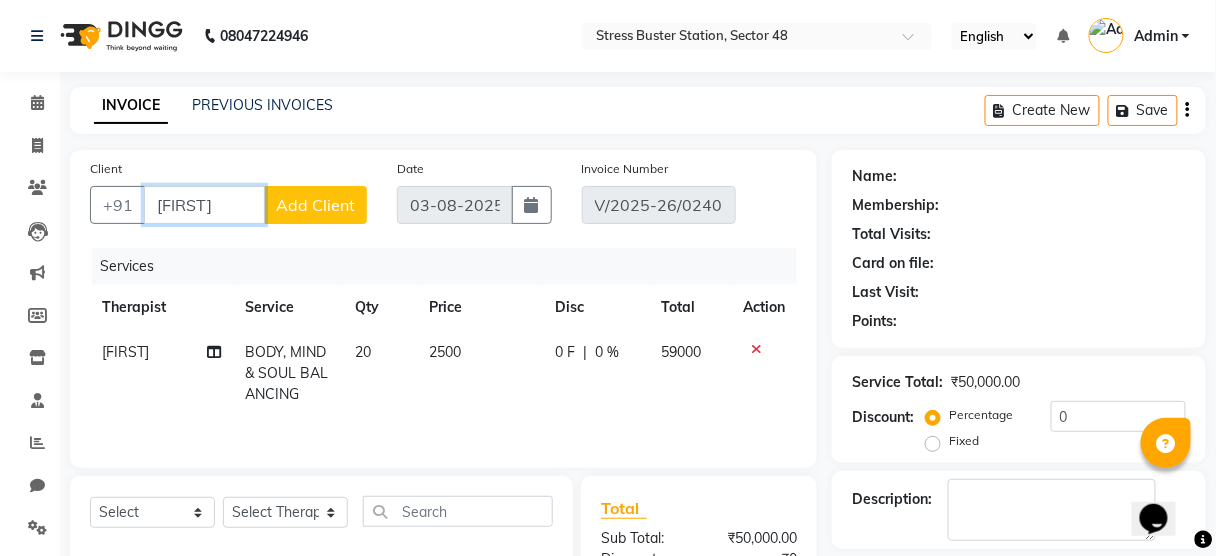 click on "garvit" at bounding box center (204, 205) 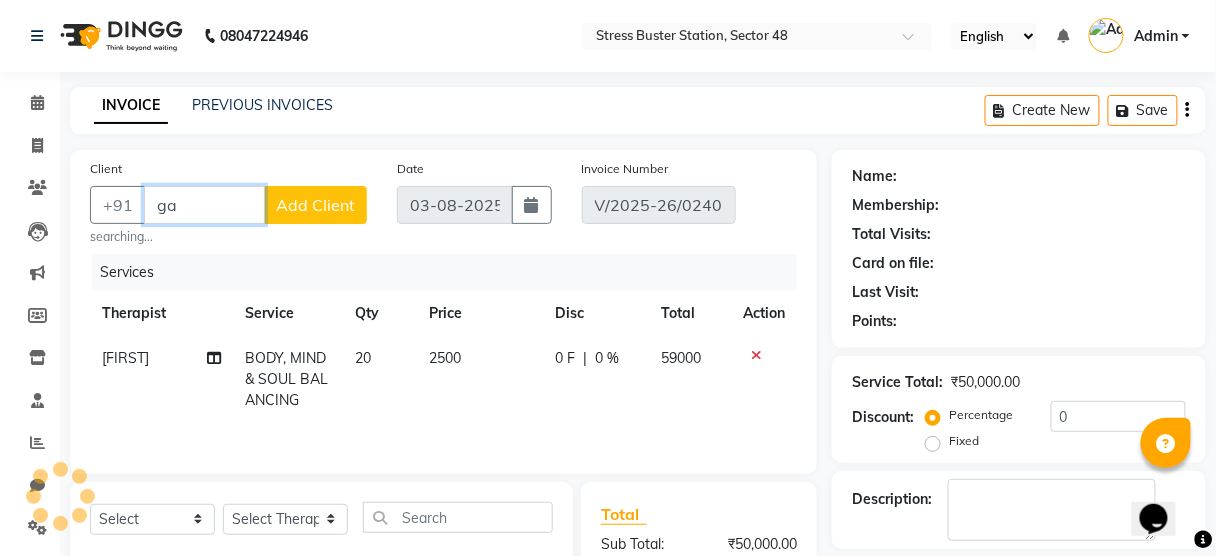type on "g" 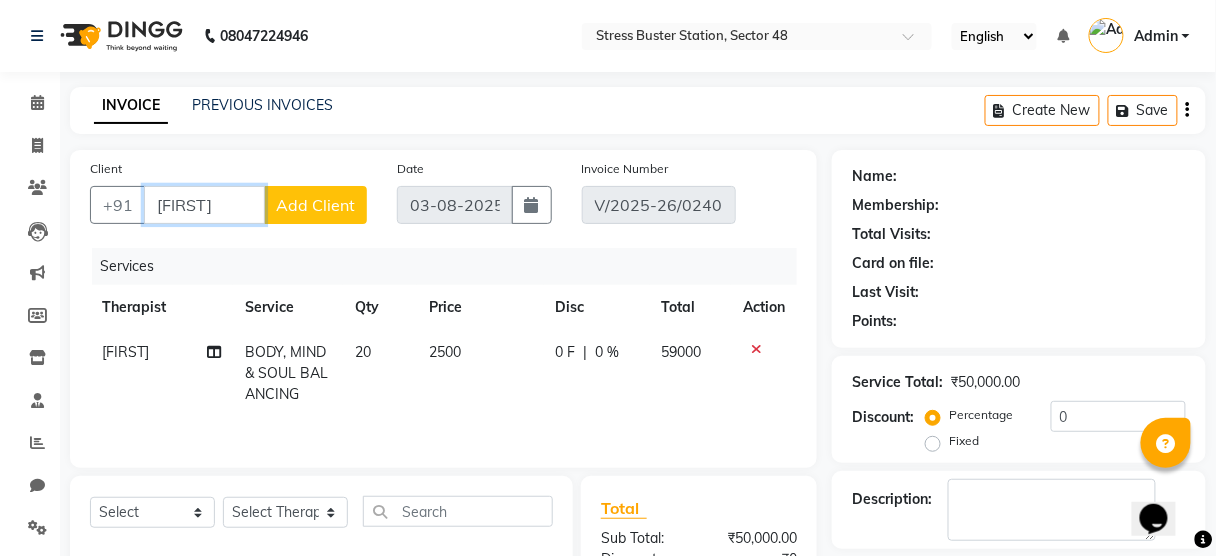 type on "[FIRST]" 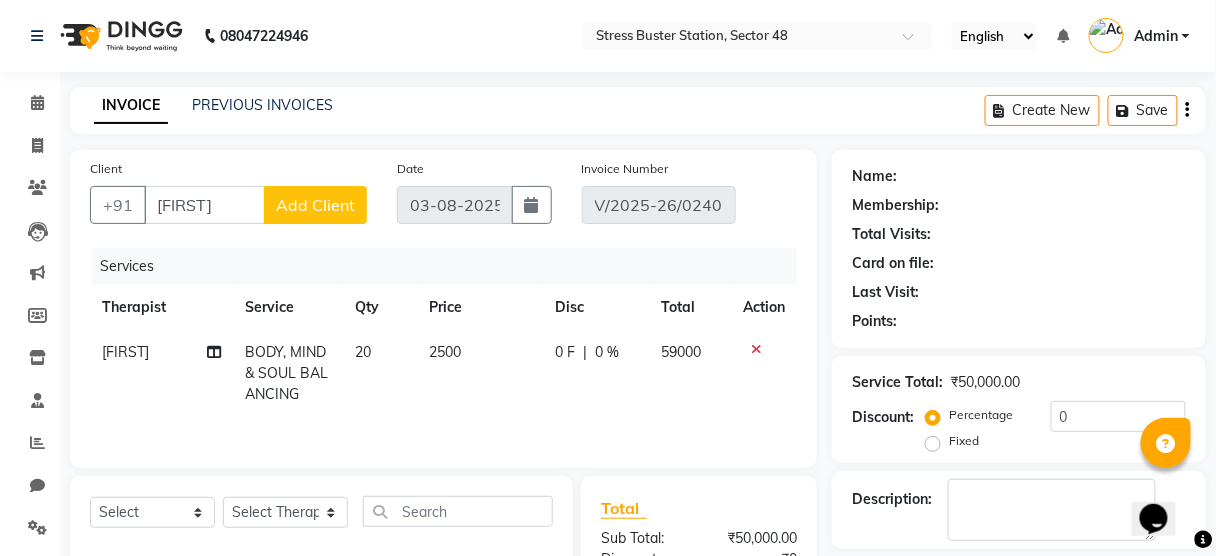 click on "Services" 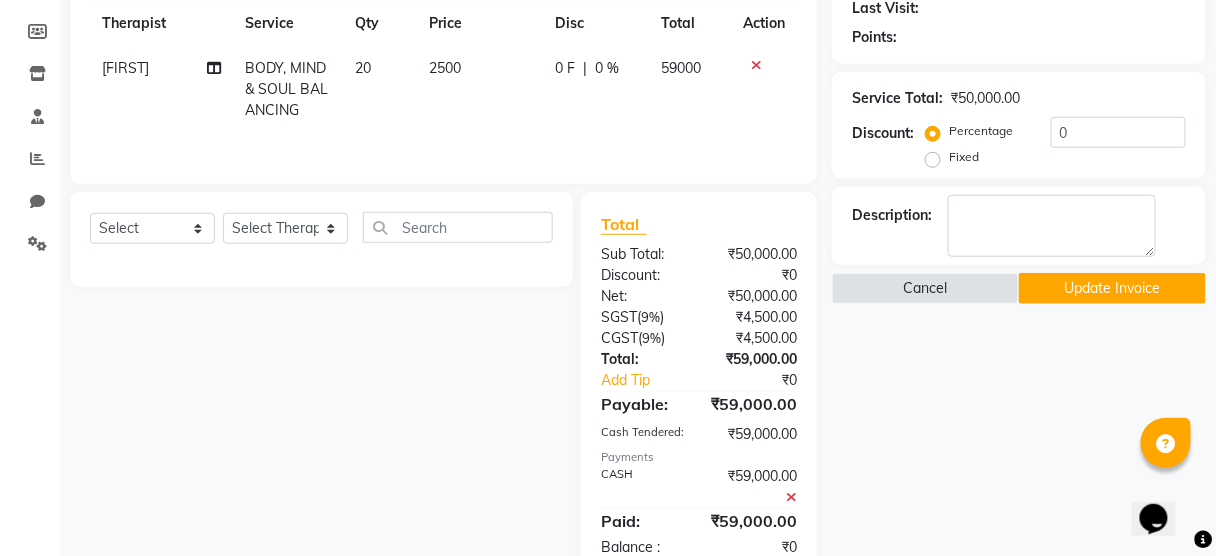 scroll, scrollTop: 334, scrollLeft: 0, axis: vertical 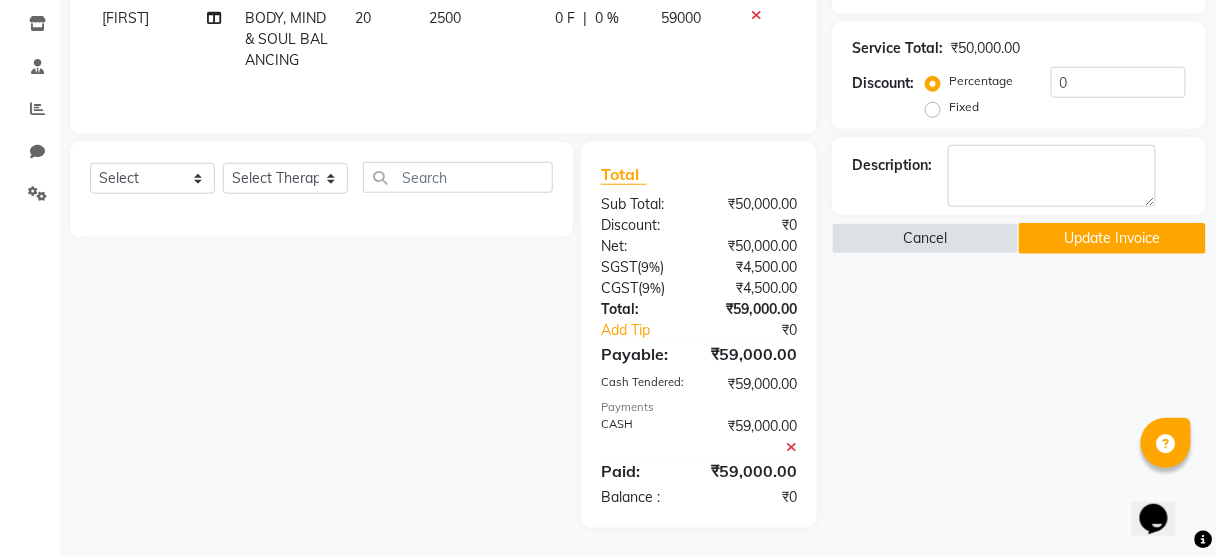 click on "Update Invoice" 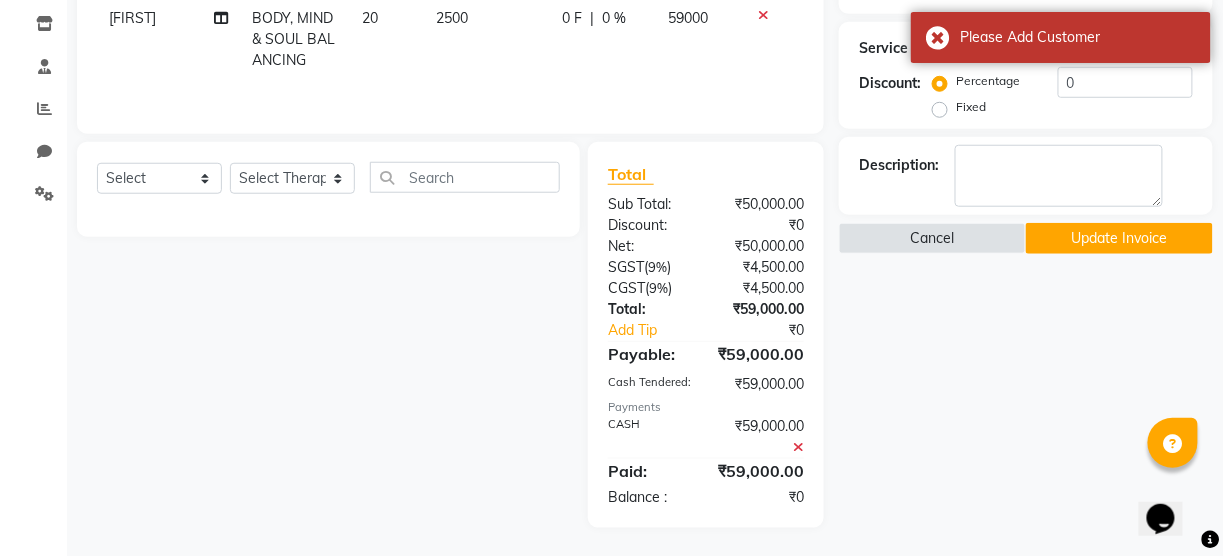 scroll, scrollTop: 0, scrollLeft: 0, axis: both 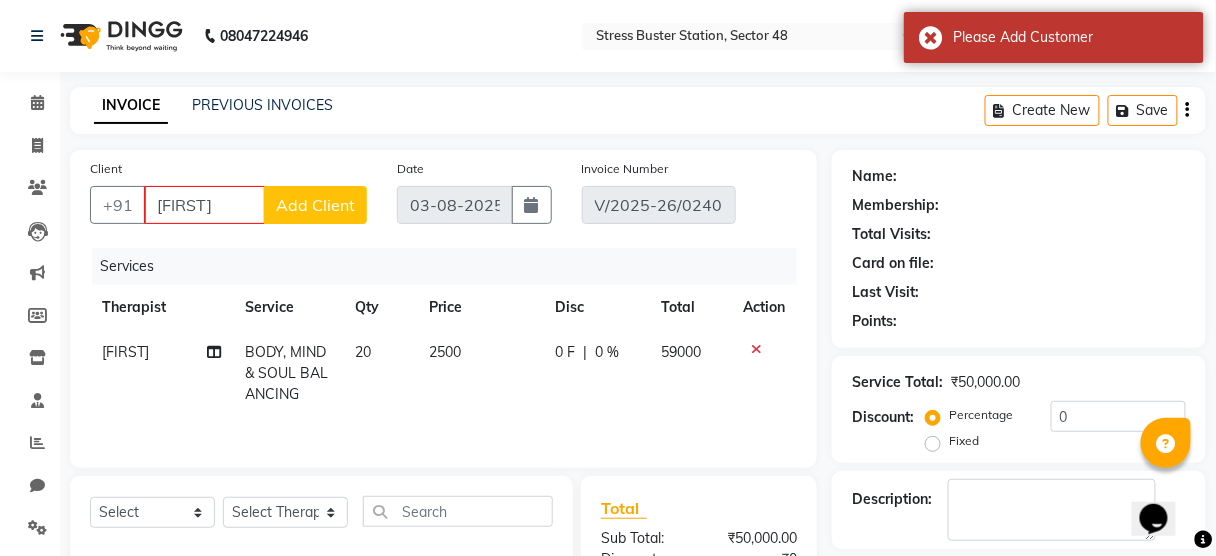 click on "Add Client" 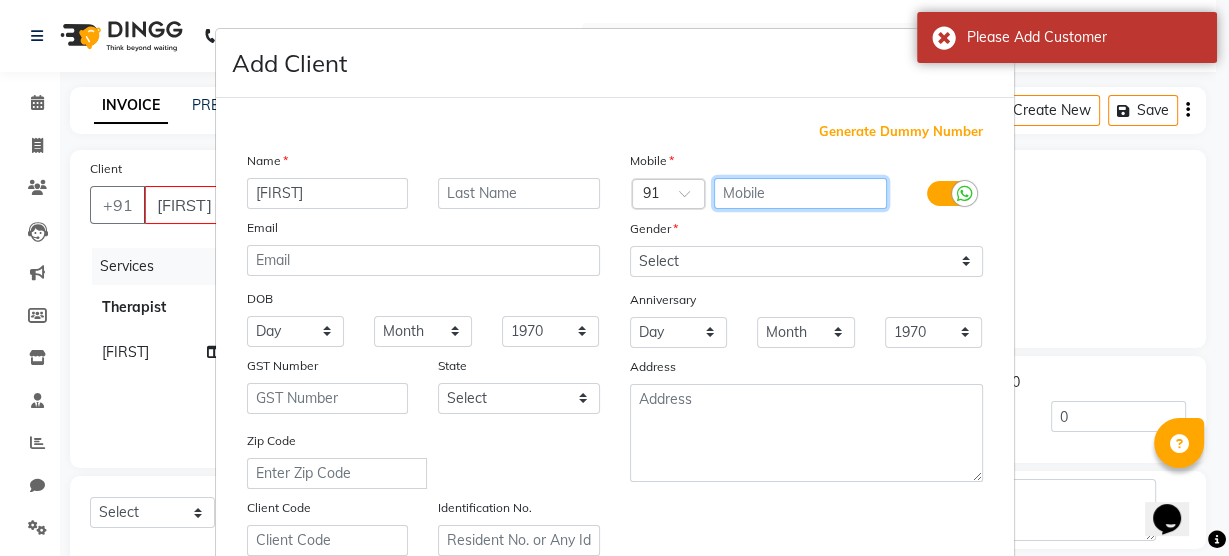 click at bounding box center [800, 193] 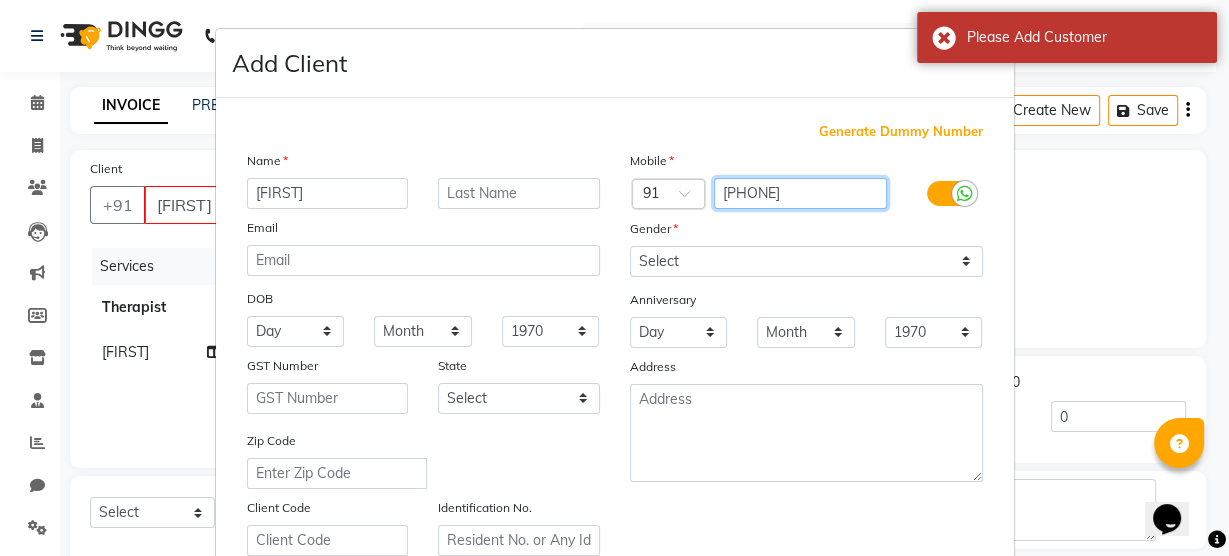 type on "[PHONE]" 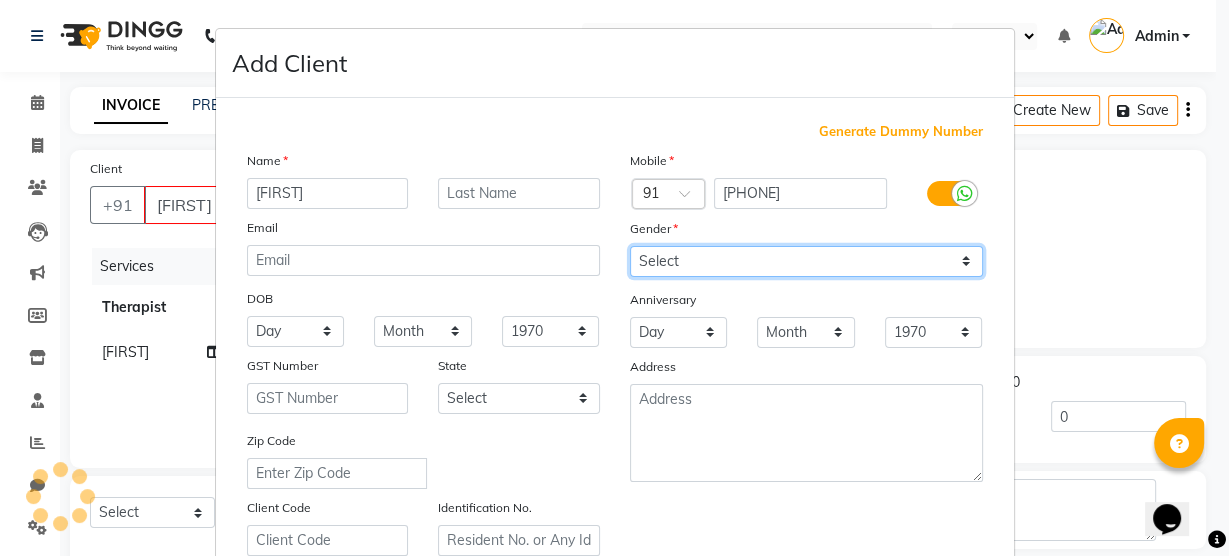 click on "Select Male Female Other Prefer Not To Say" at bounding box center [806, 261] 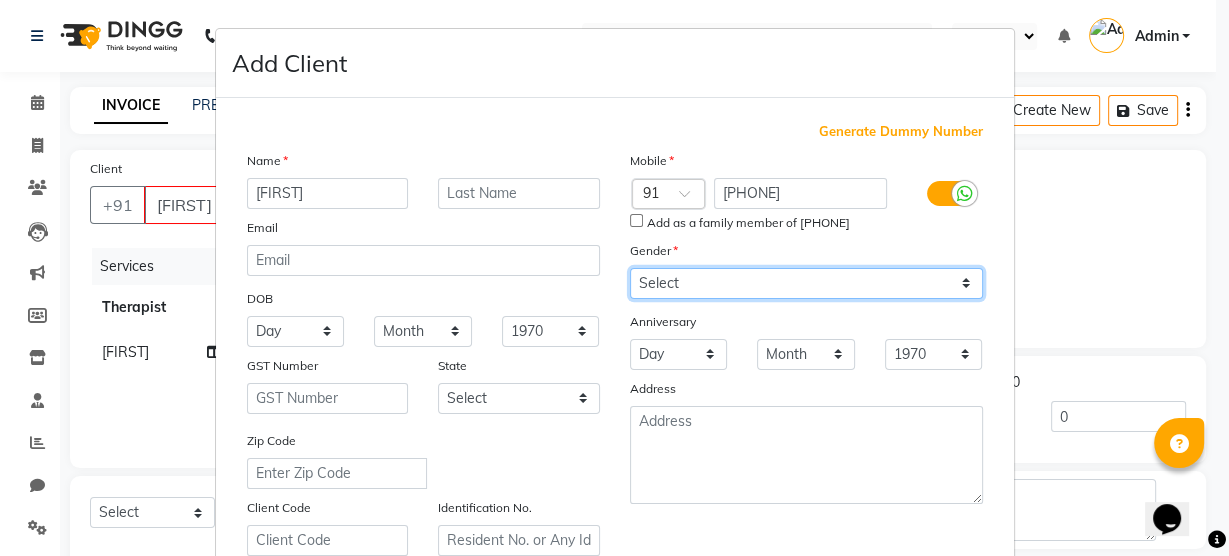 click on "Select Male Female Other Prefer Not To Say" at bounding box center (806, 283) 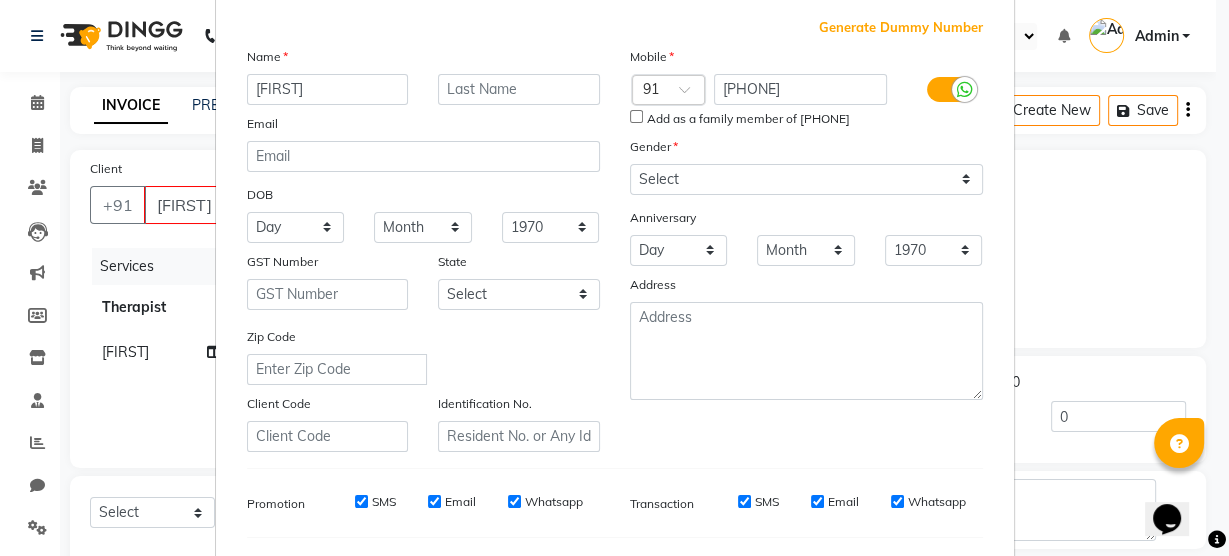 scroll, scrollTop: 362, scrollLeft: 0, axis: vertical 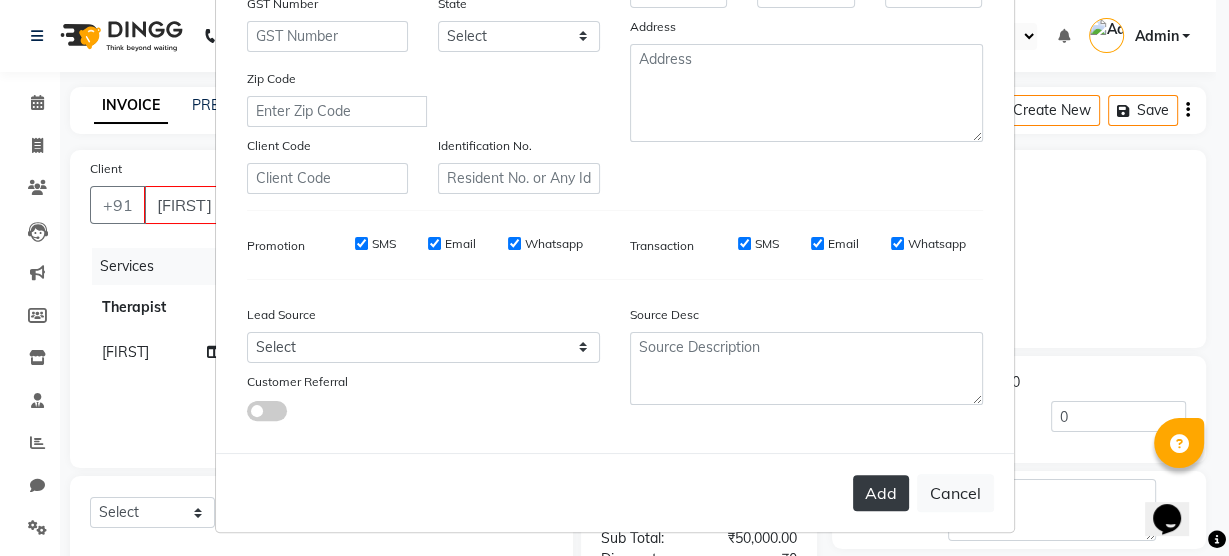 click on "Add" at bounding box center (881, 493) 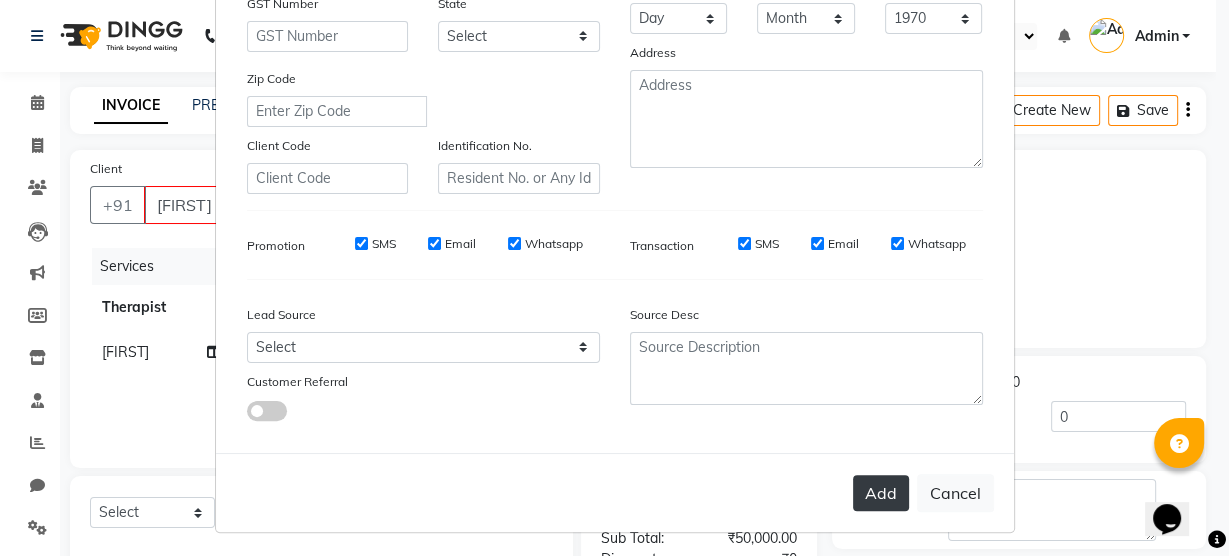click on "Add" at bounding box center [881, 493] 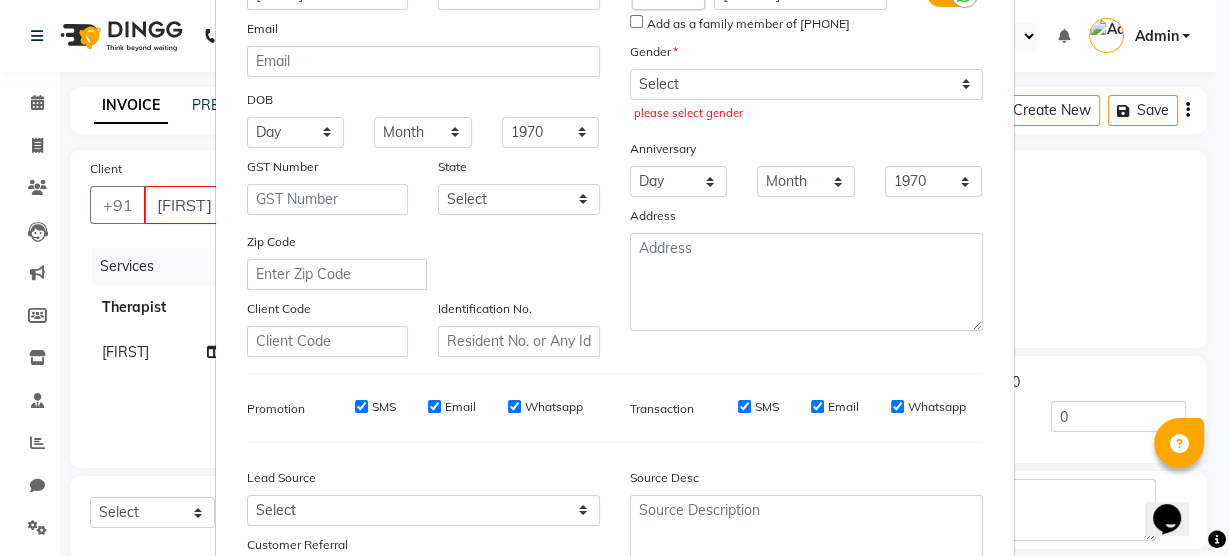 scroll, scrollTop: 129, scrollLeft: 0, axis: vertical 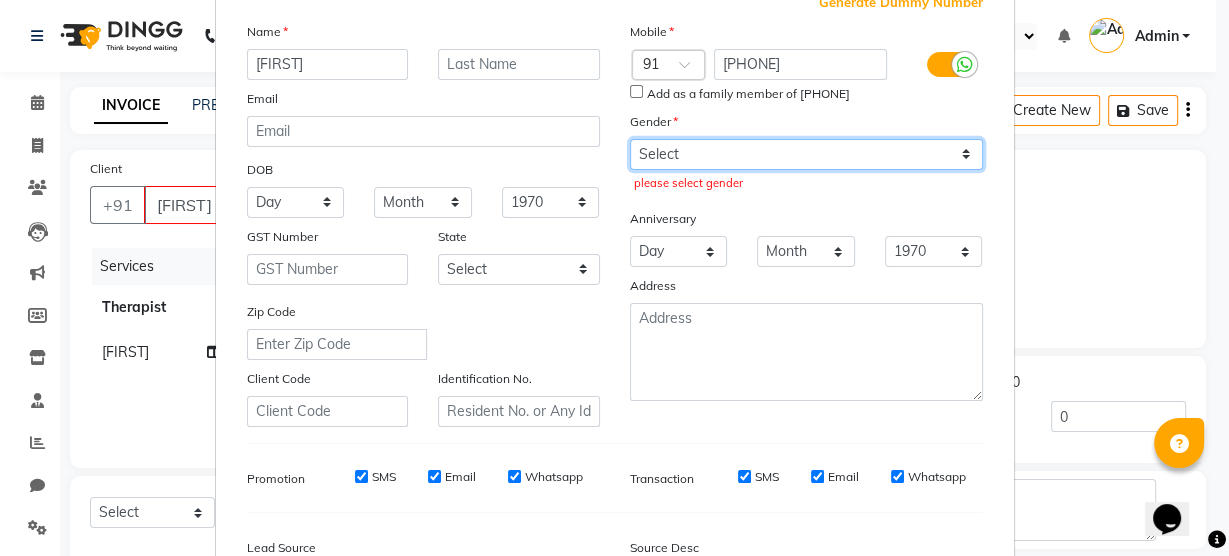 click on "Select Male Female Other Prefer Not To Say" at bounding box center (806, 154) 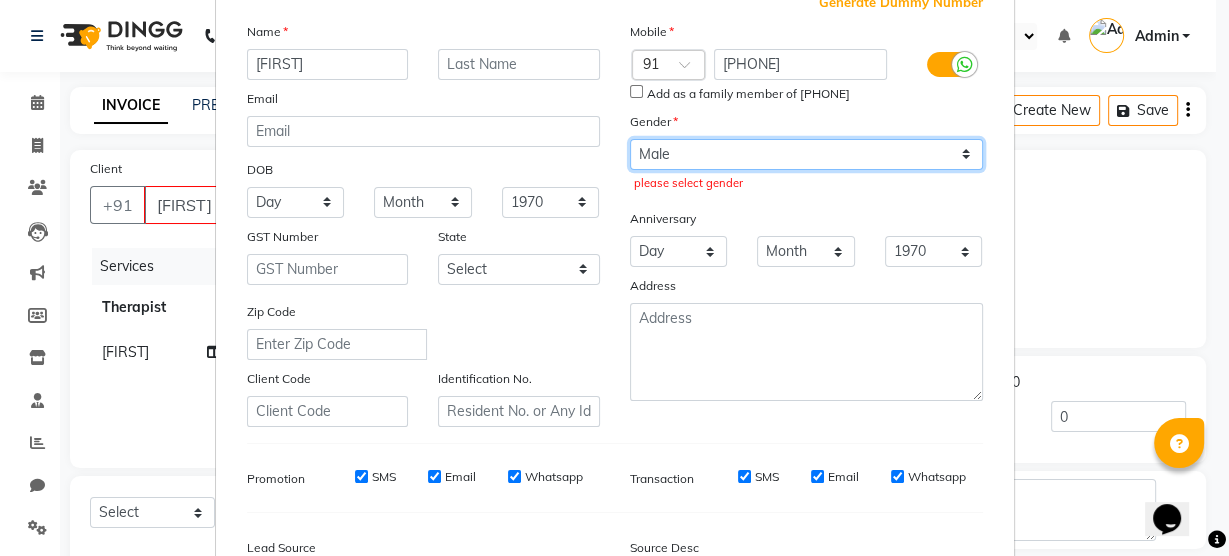 click on "Select Male Female Other Prefer Not To Say" at bounding box center (806, 154) 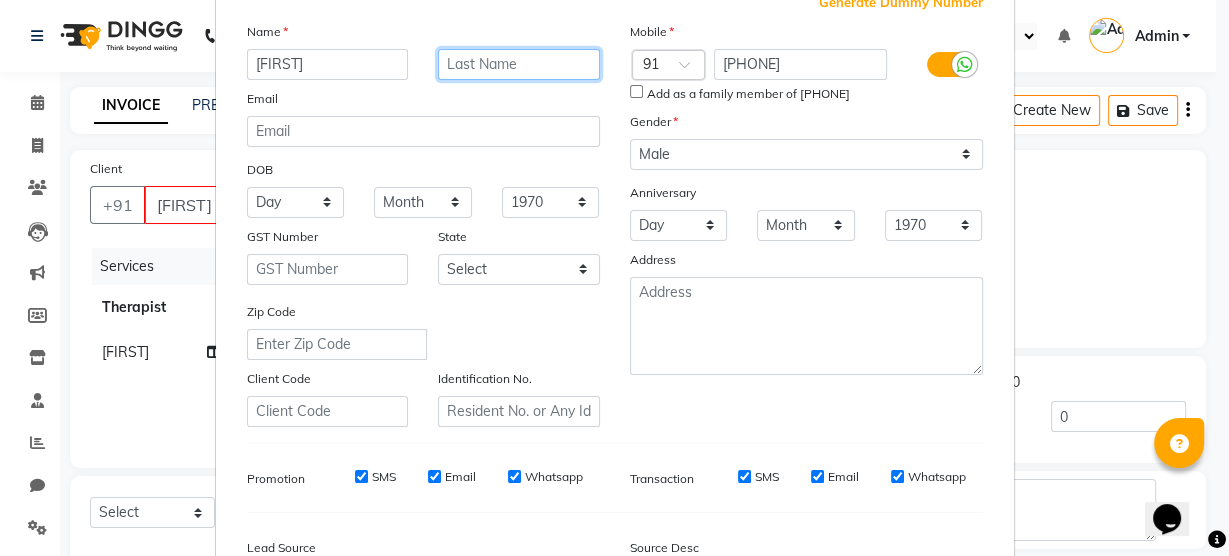 click at bounding box center [519, 64] 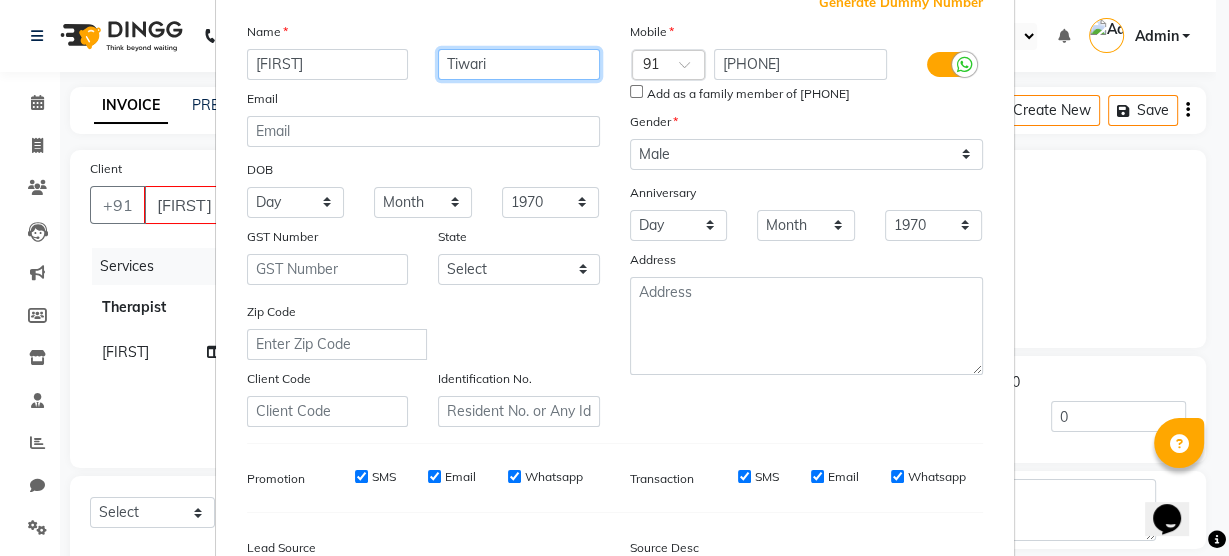 type on "Tiwari" 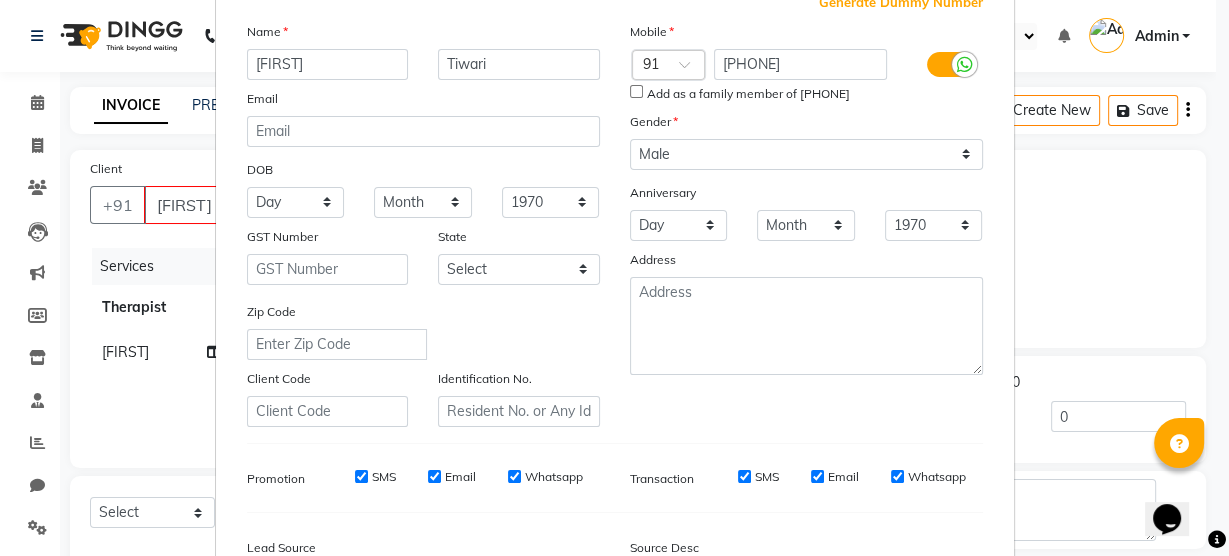 click on "Email" at bounding box center [423, 102] 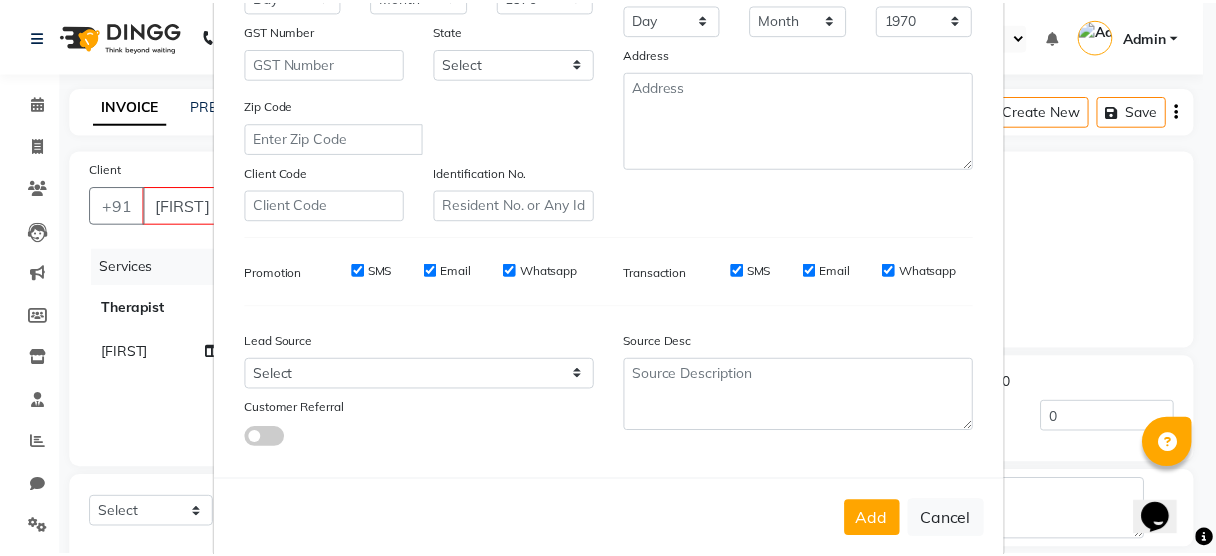 scroll, scrollTop: 362, scrollLeft: 0, axis: vertical 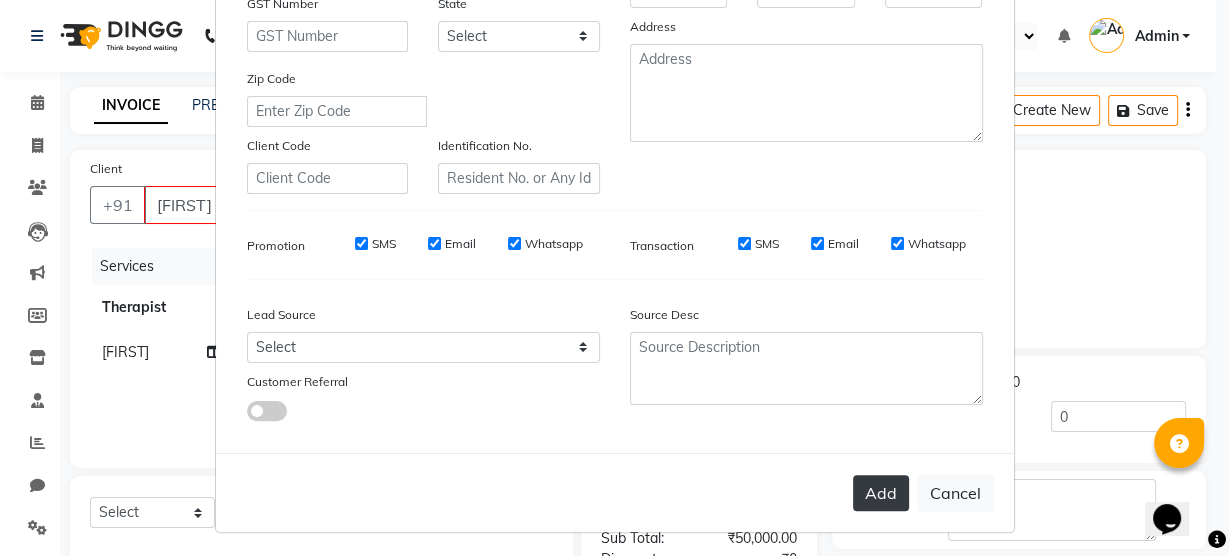 click on "Add" at bounding box center (881, 493) 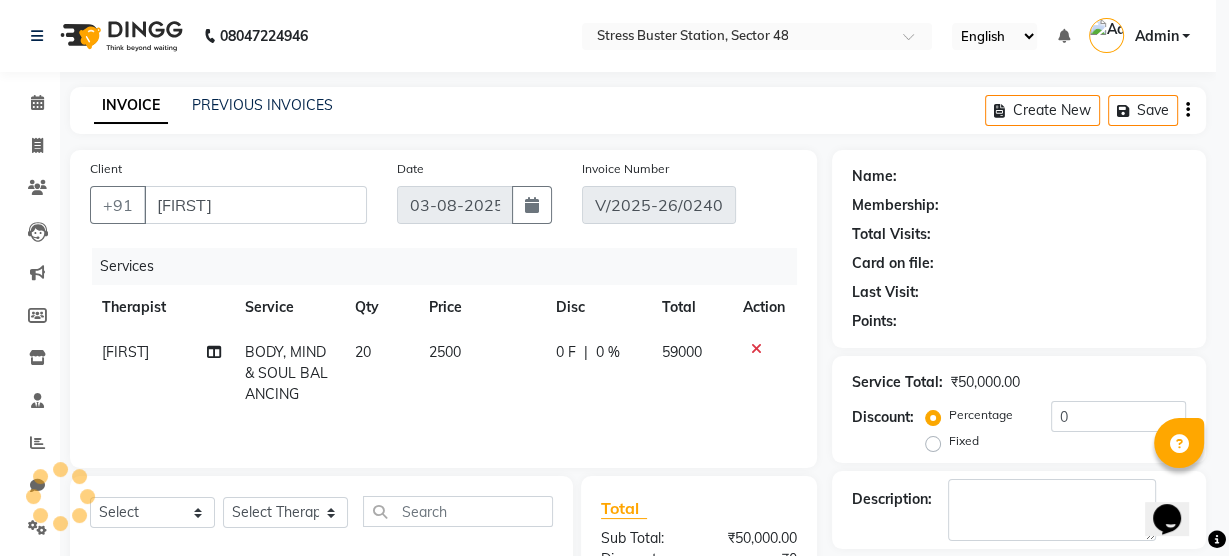 type on "[PHONE]" 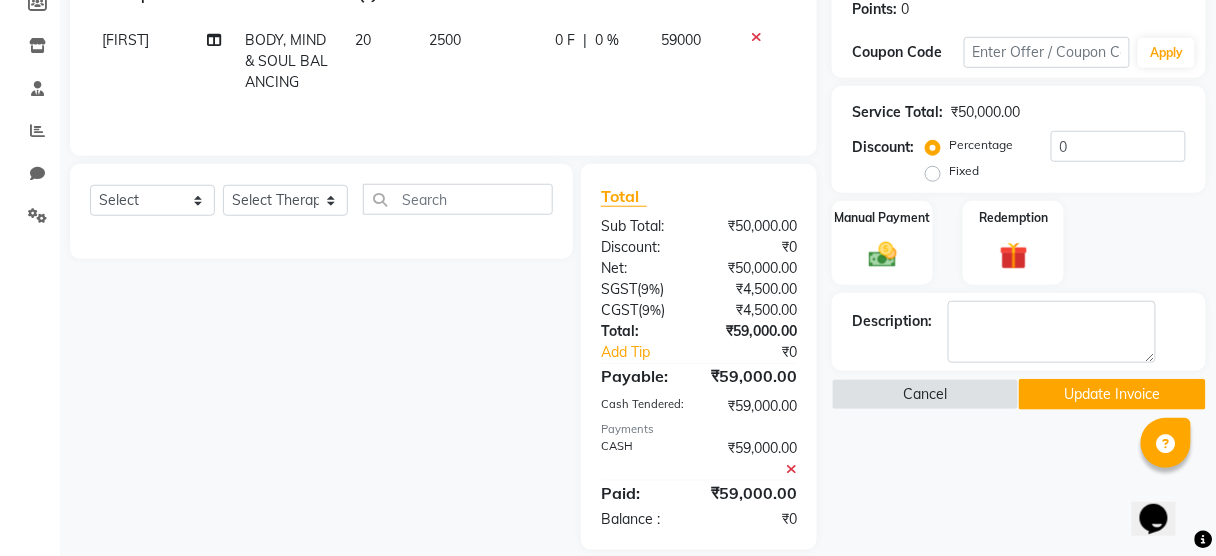 scroll, scrollTop: 334, scrollLeft: 0, axis: vertical 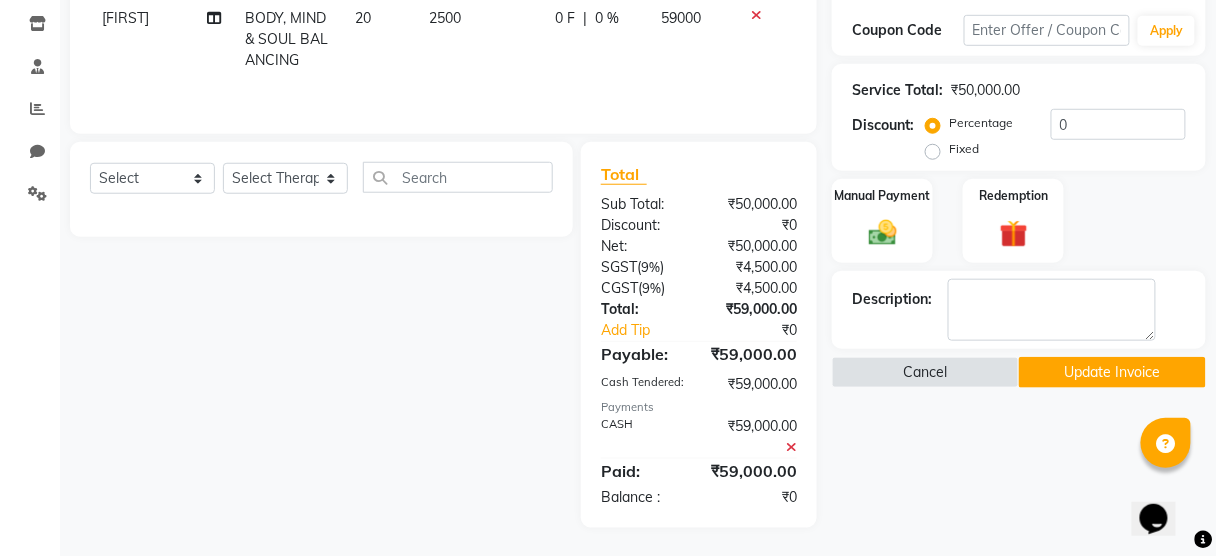 click on "Update Invoice" 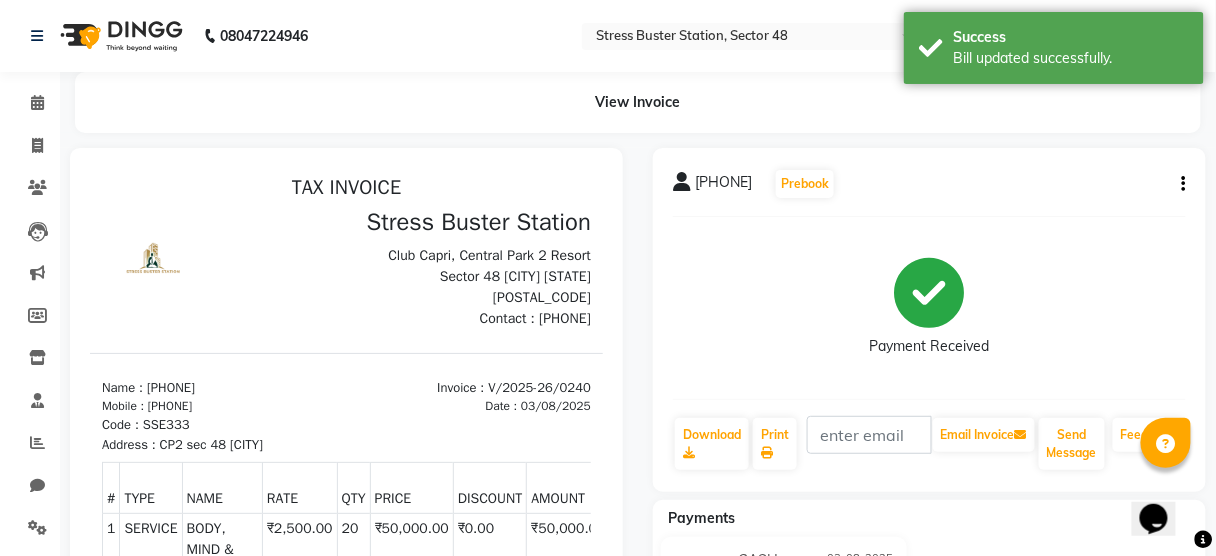 scroll, scrollTop: 28, scrollLeft: 0, axis: vertical 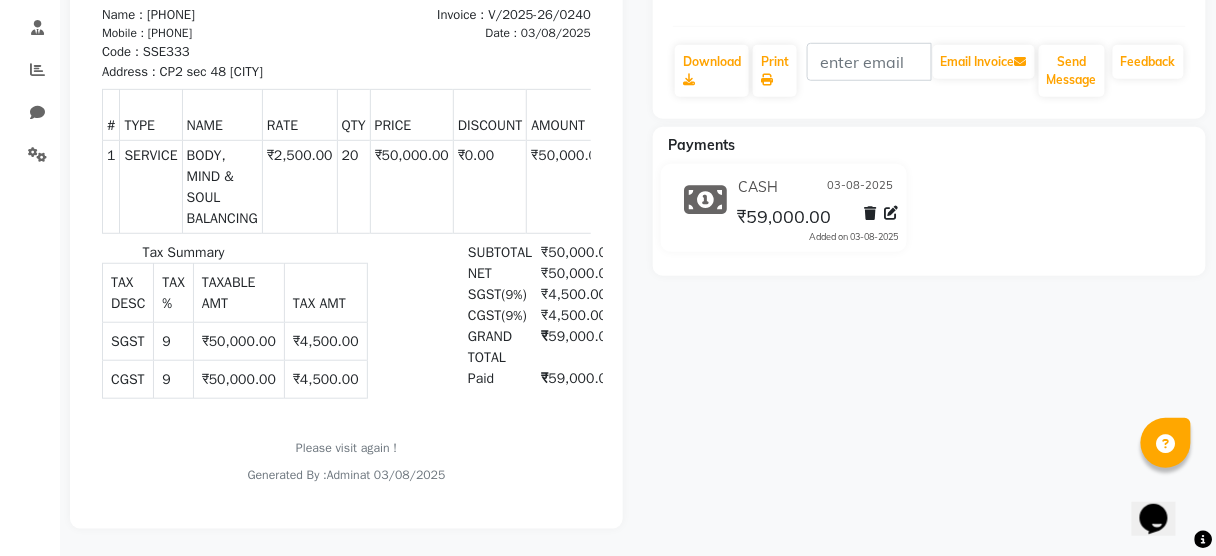 click on "+91 9582168411   Prebook   Payment Received  Download  Print   Email Invoice   Send Message Feedback  Payments CASH 03-08-2025 ₹59,000.00  Added on 03-08-2025" 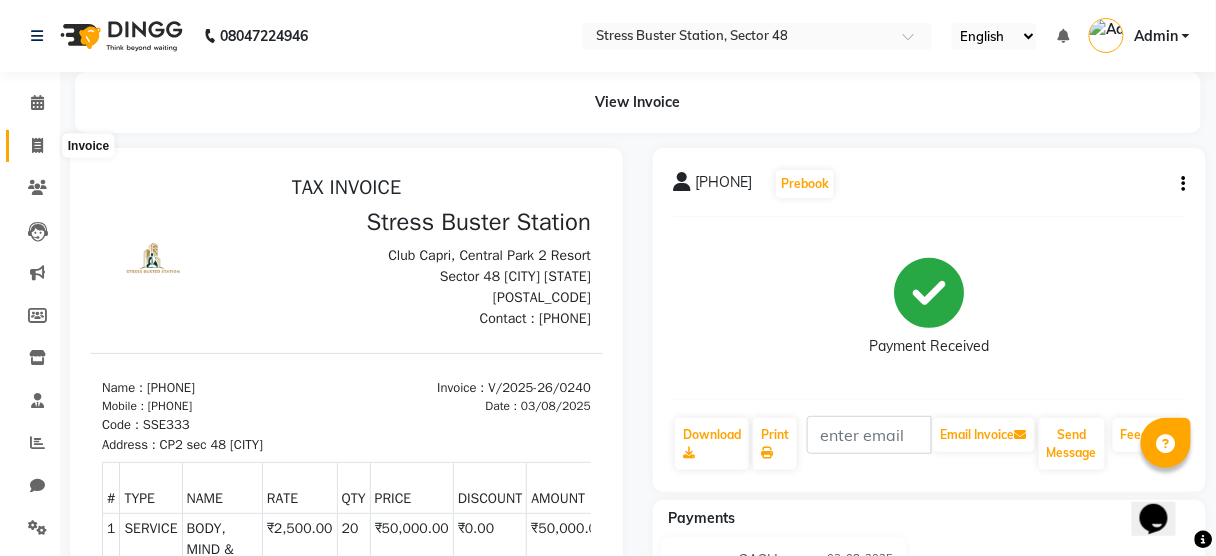 click 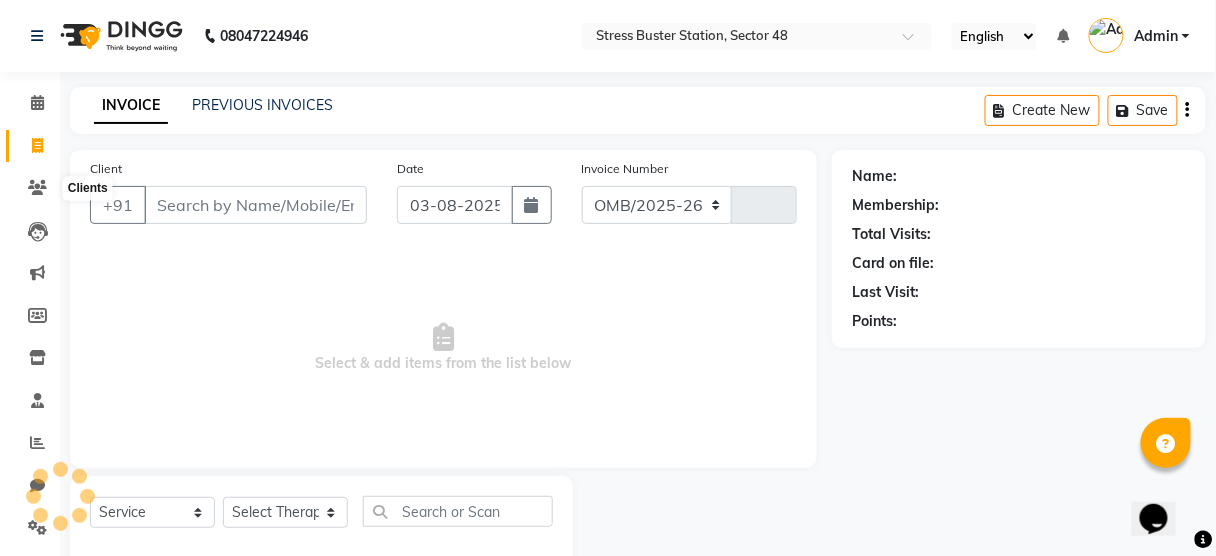scroll, scrollTop: 44, scrollLeft: 0, axis: vertical 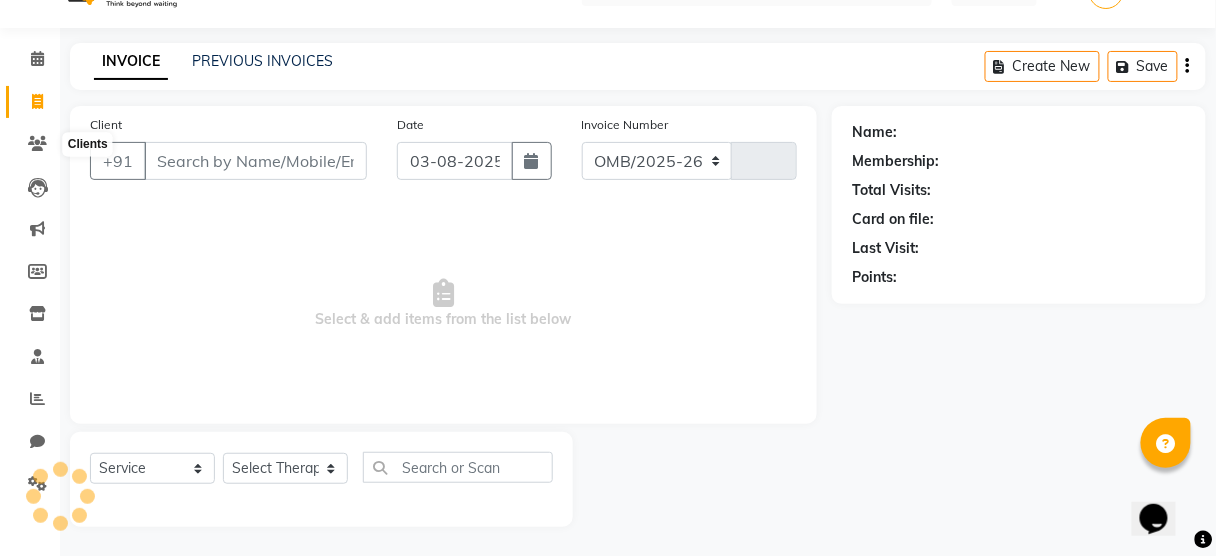 select on "8237" 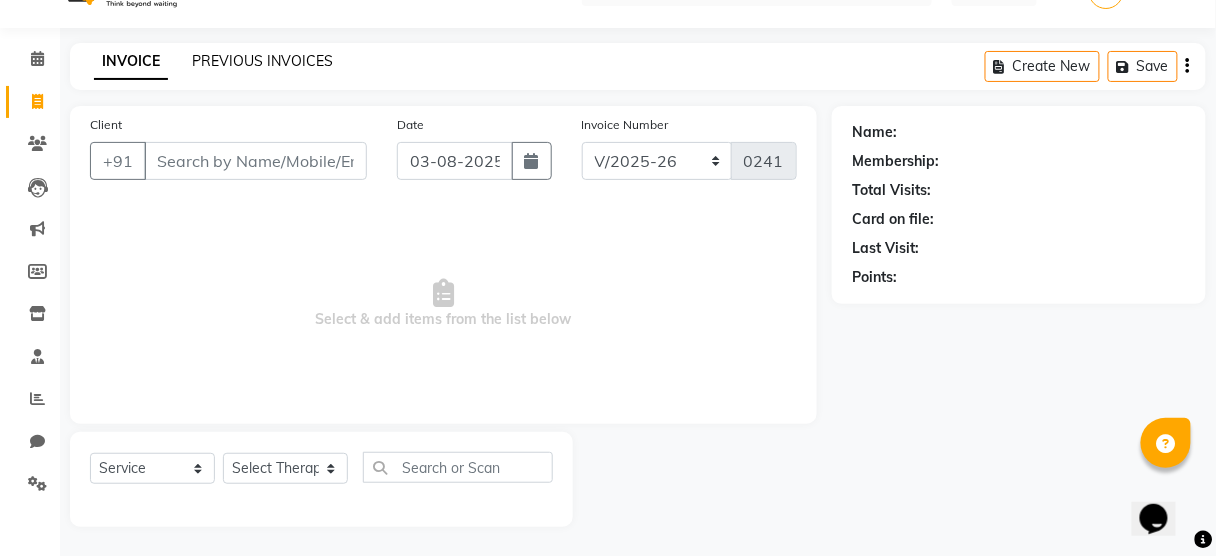 click on "PREVIOUS INVOICES" 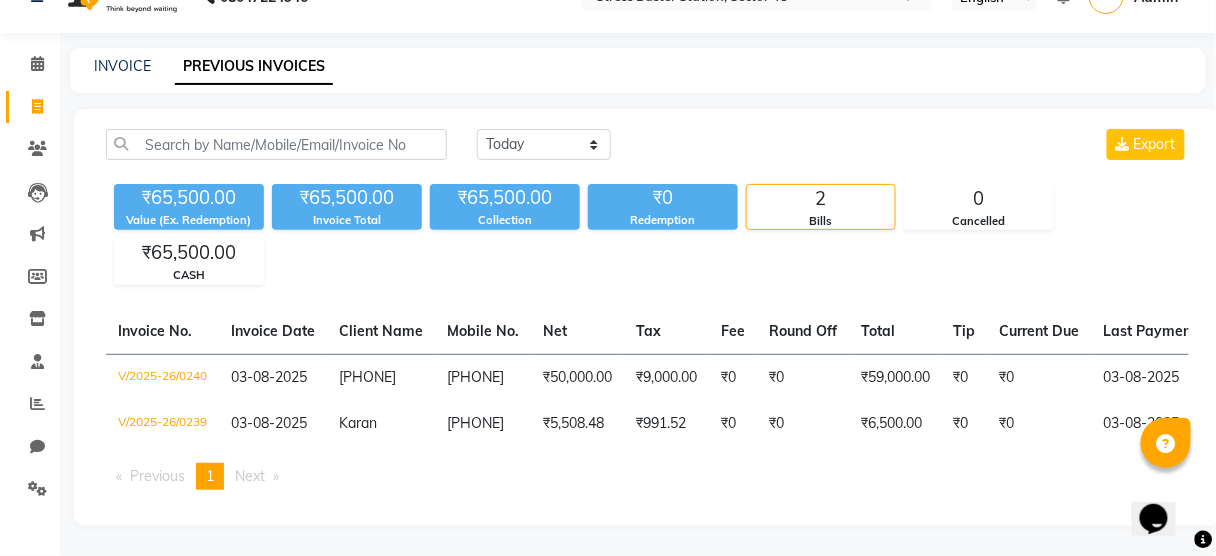 scroll, scrollTop: 0, scrollLeft: 0, axis: both 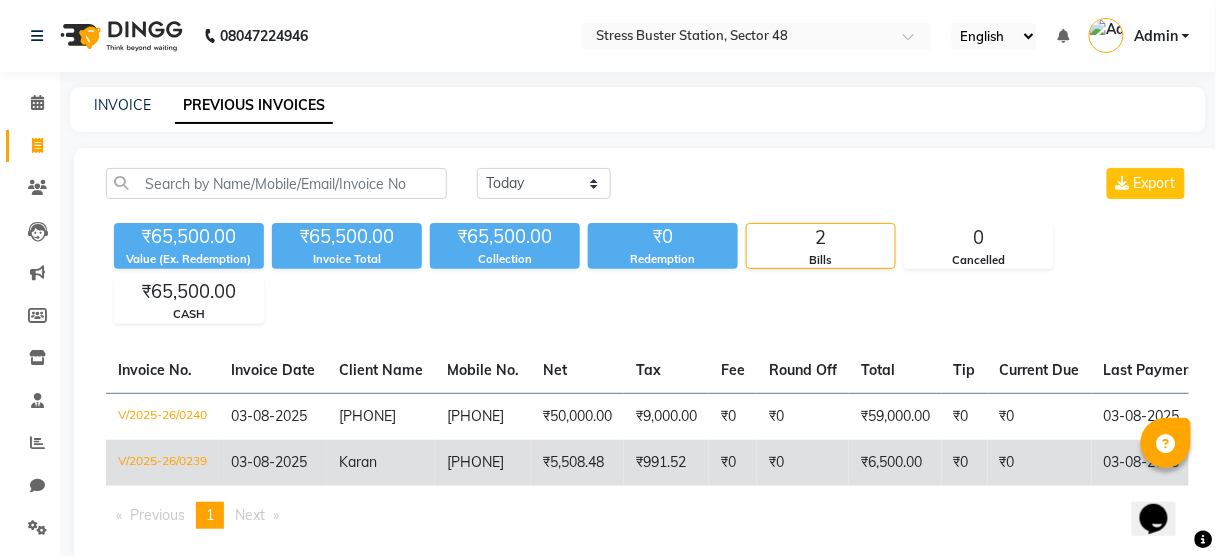 click on "₹6,500.00" 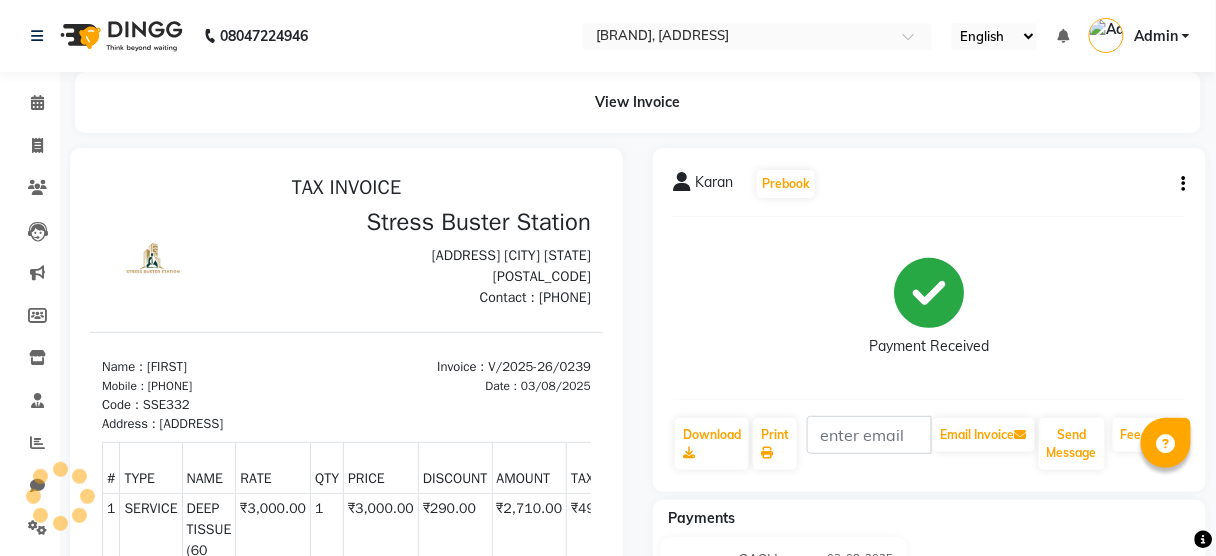 scroll, scrollTop: 0, scrollLeft: 0, axis: both 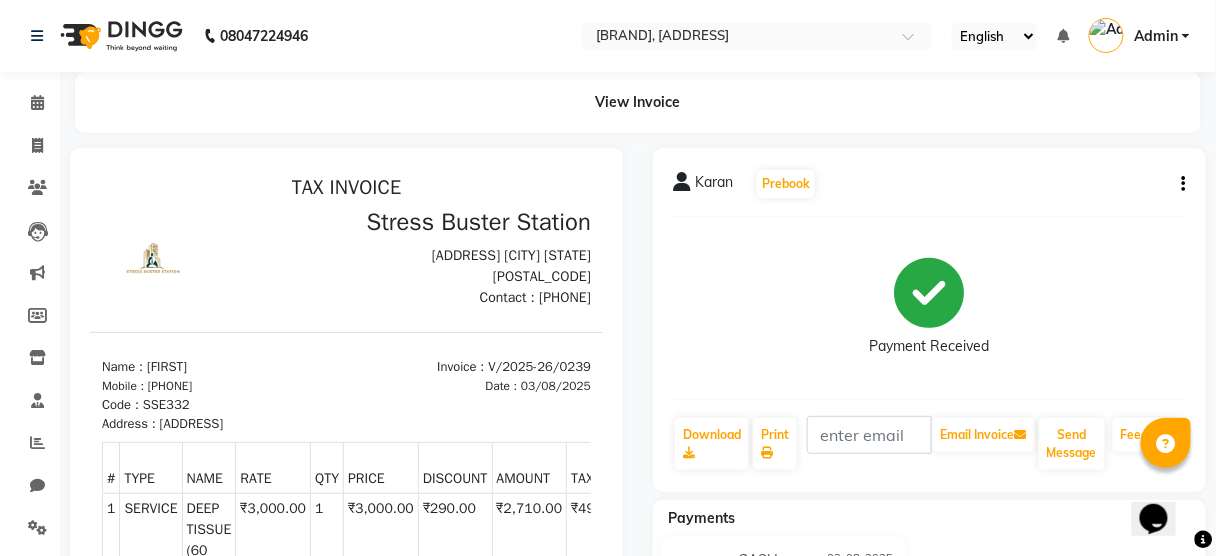 click 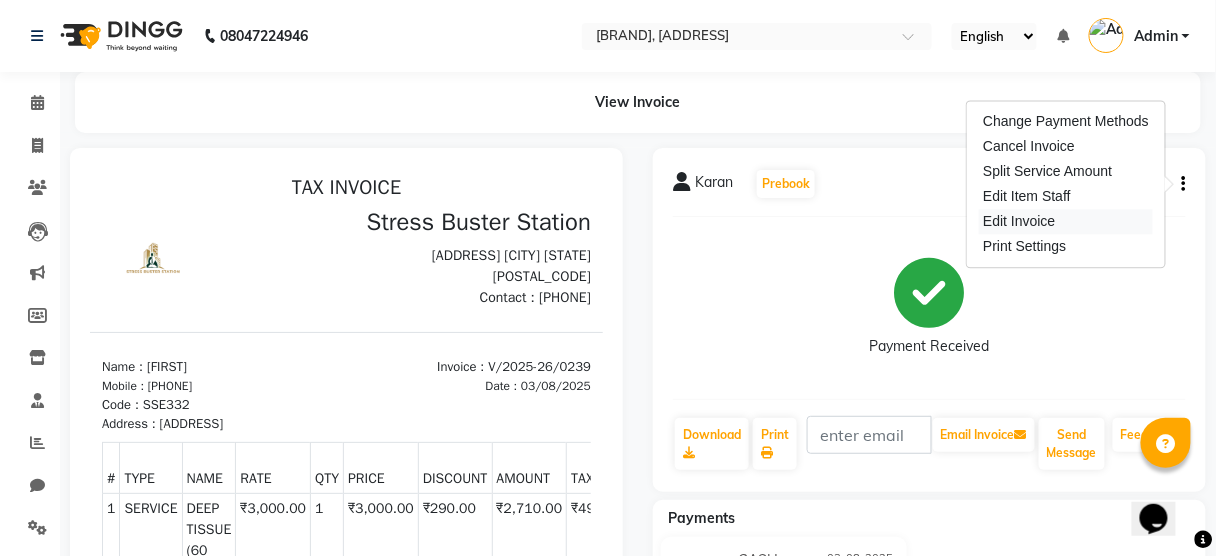 click on "Edit Invoice" at bounding box center [1066, 221] 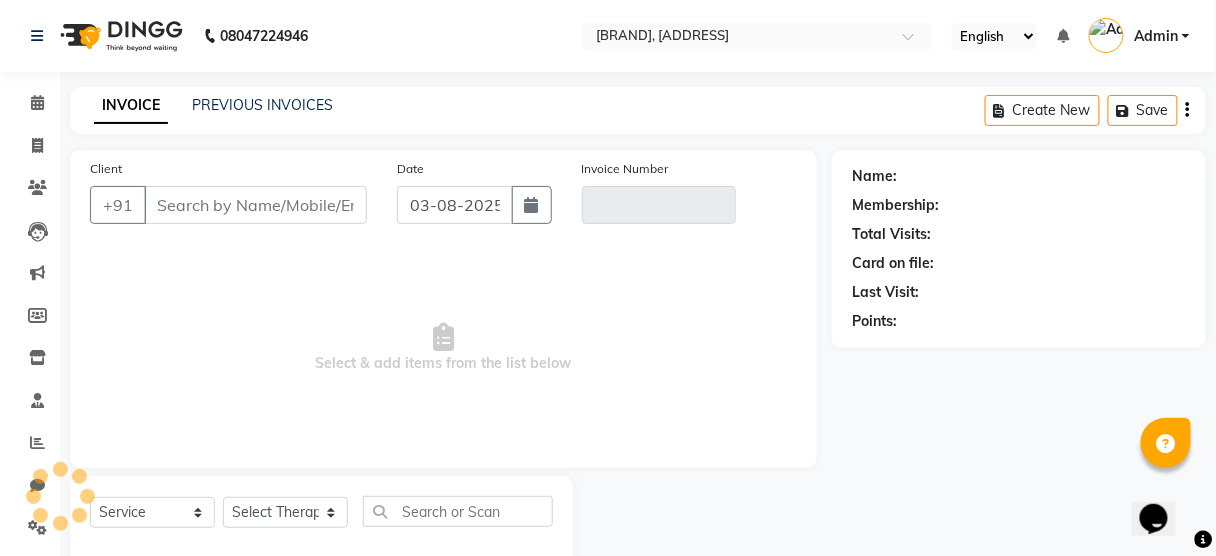 scroll, scrollTop: 44, scrollLeft: 0, axis: vertical 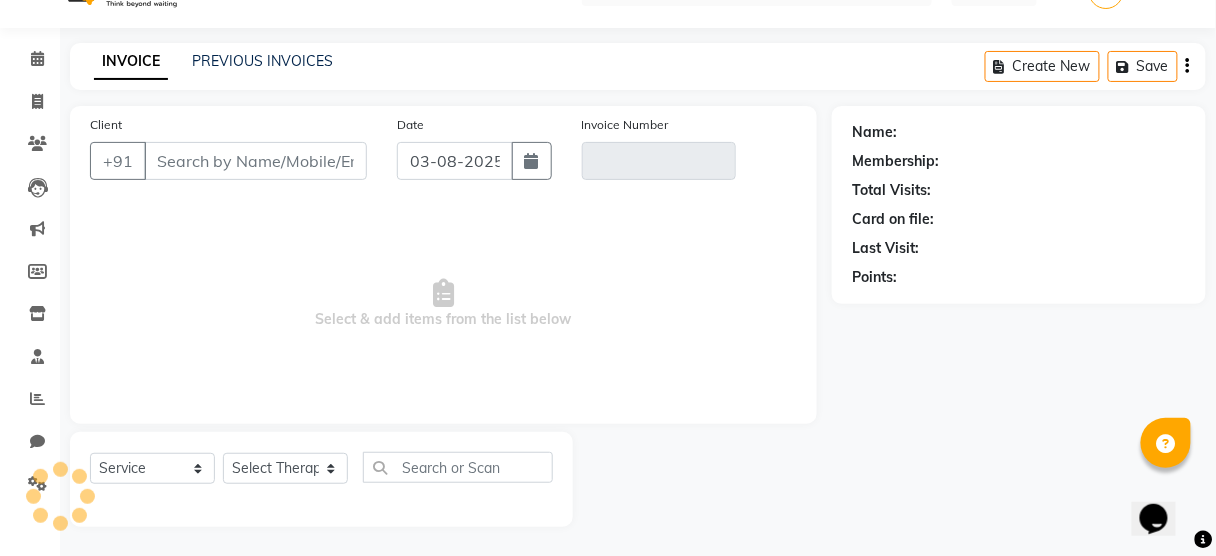 type on "[PHONE]" 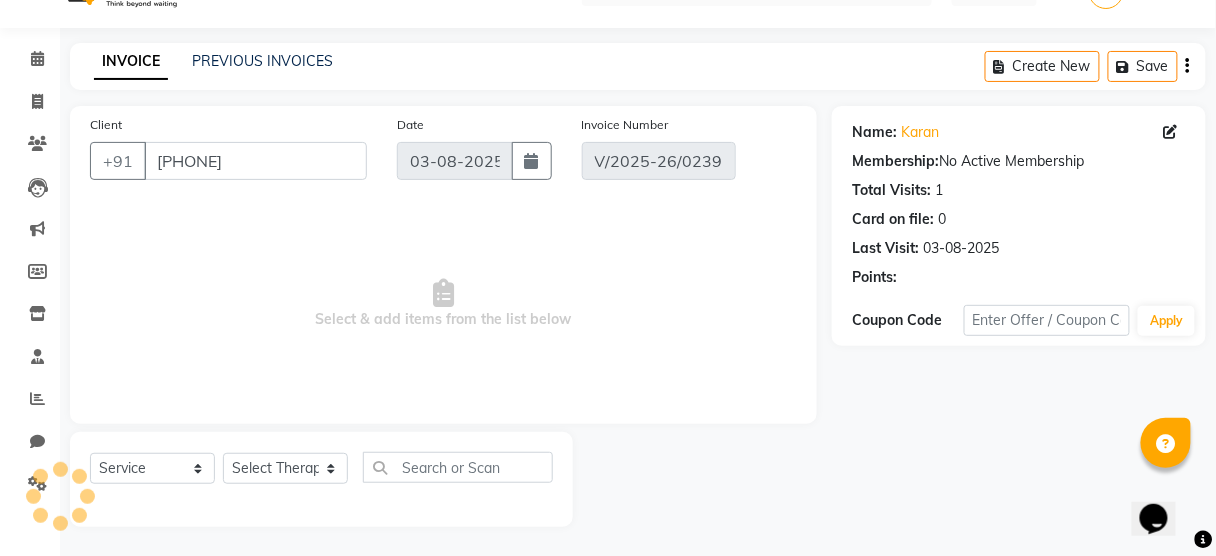 select on "select" 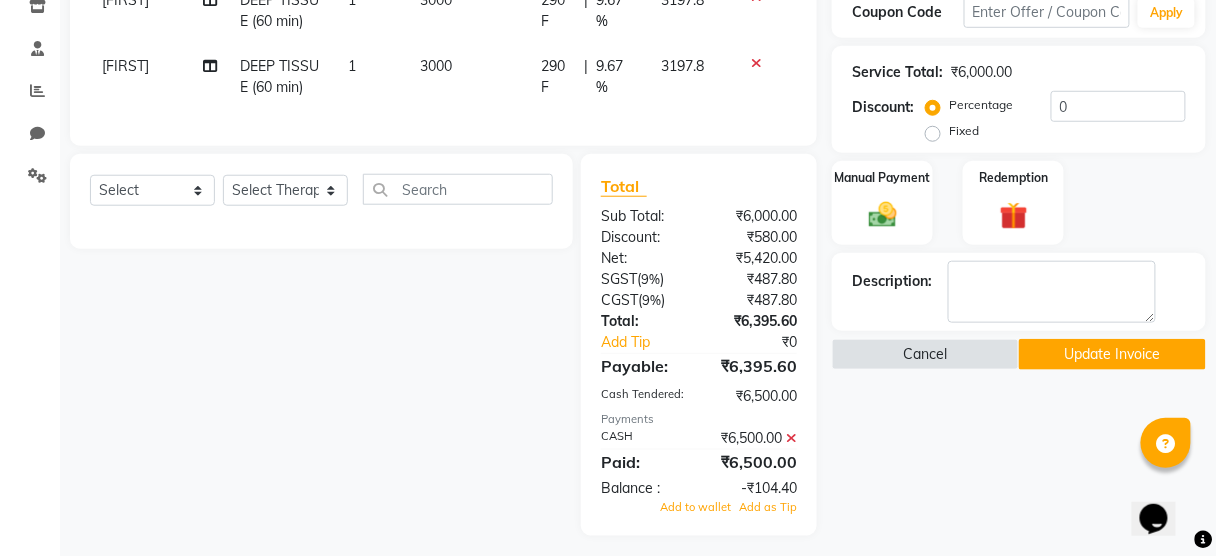 scroll, scrollTop: 371, scrollLeft: 0, axis: vertical 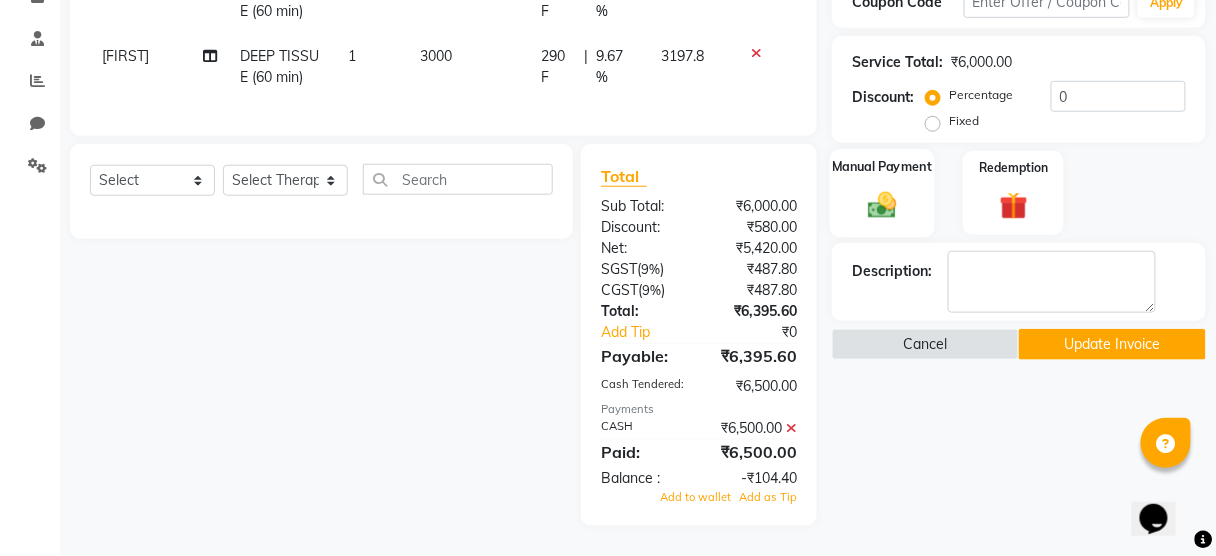 click on "Manual Payment" 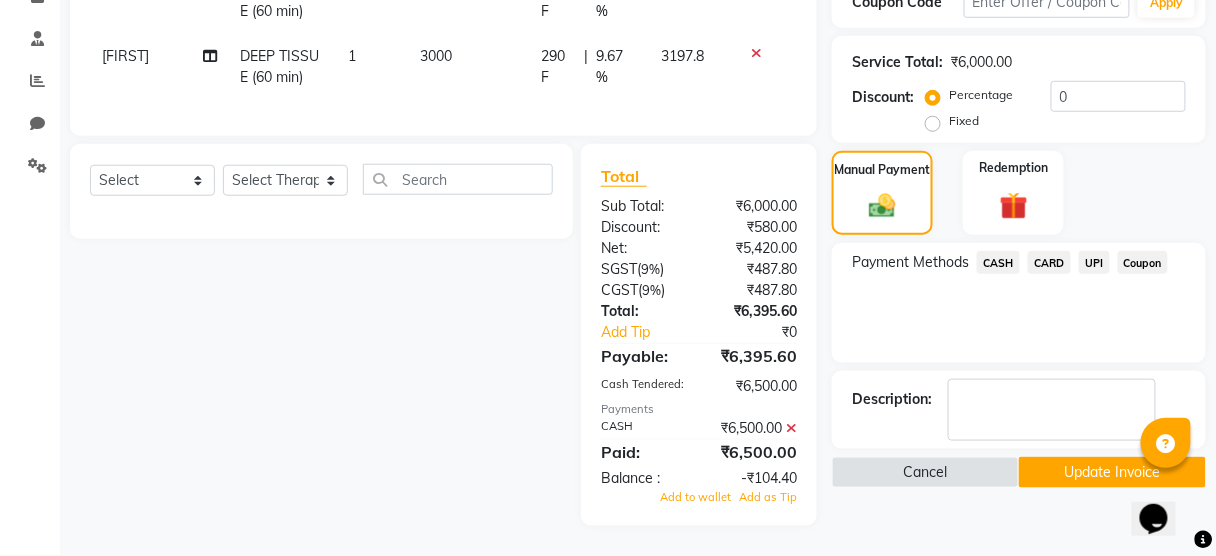 click on "CARD" 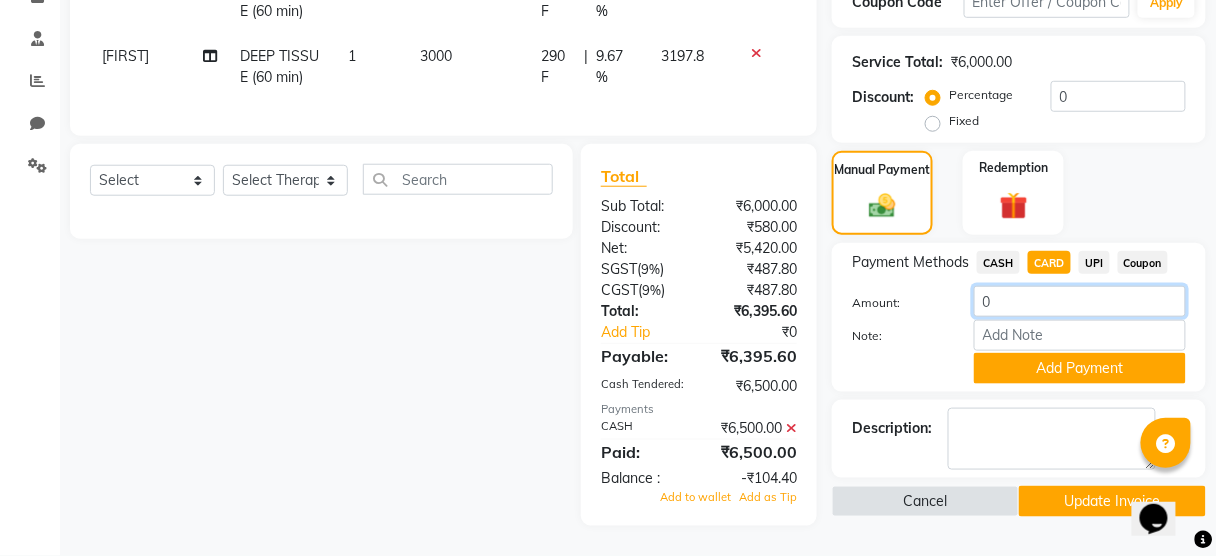 click on "0" 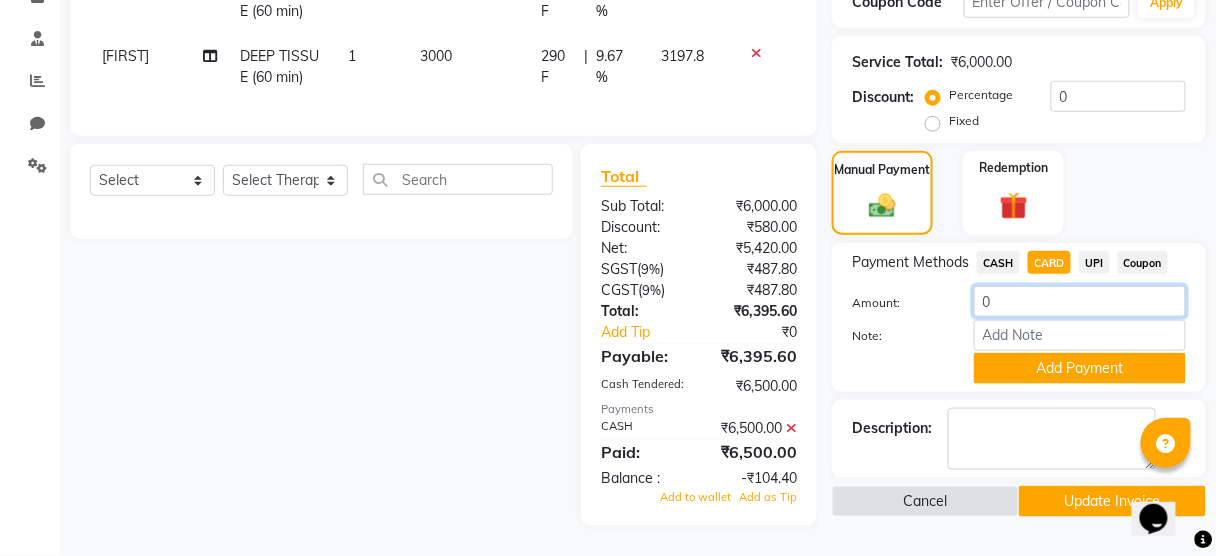 scroll, scrollTop: 392, scrollLeft: 0, axis: vertical 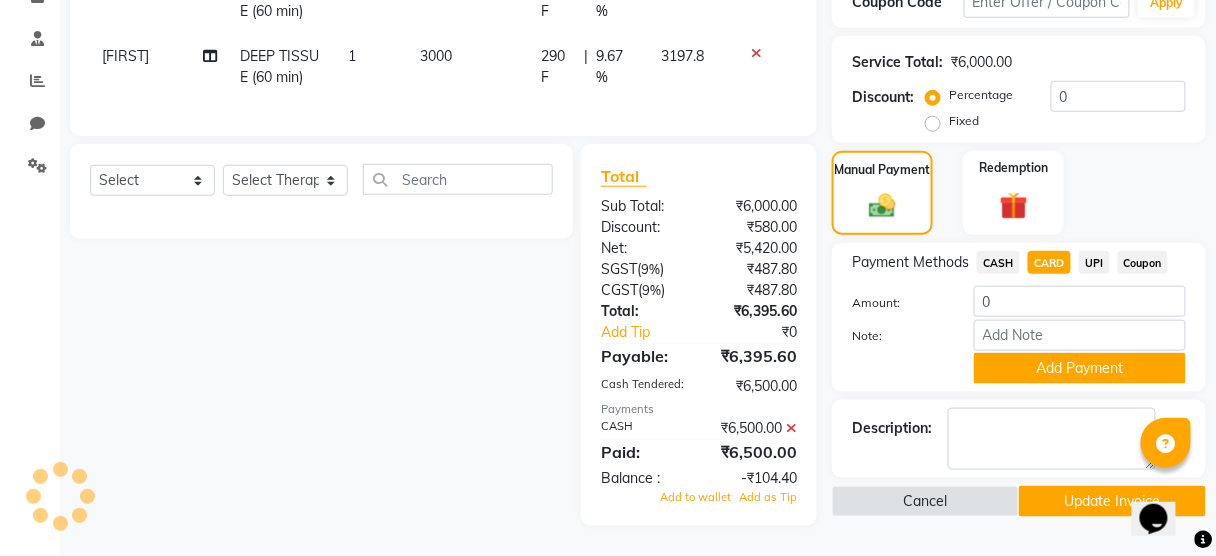click 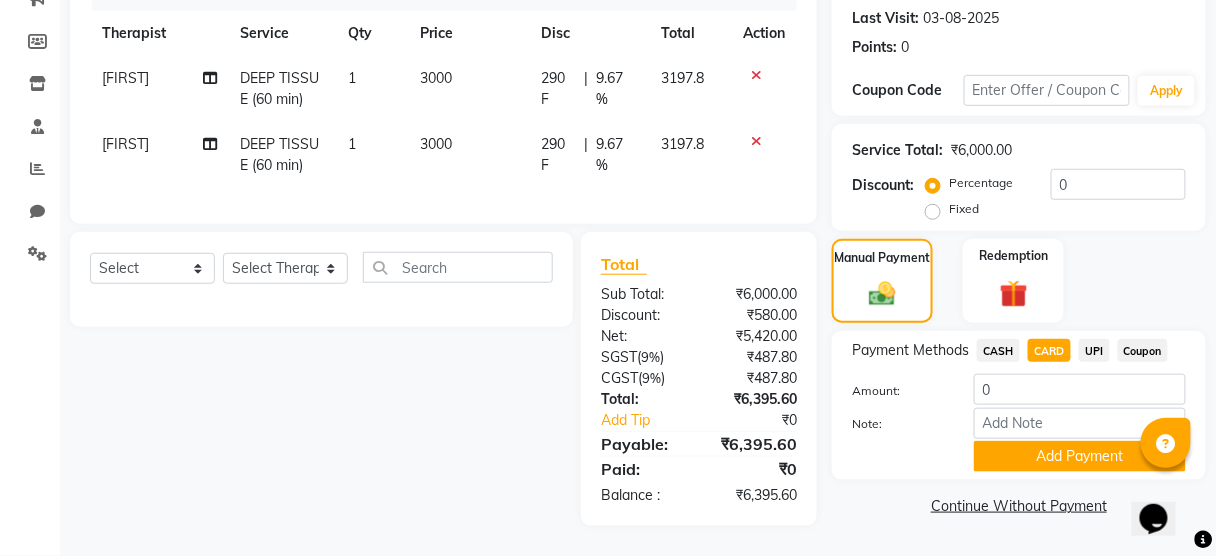 scroll, scrollTop: 284, scrollLeft: 0, axis: vertical 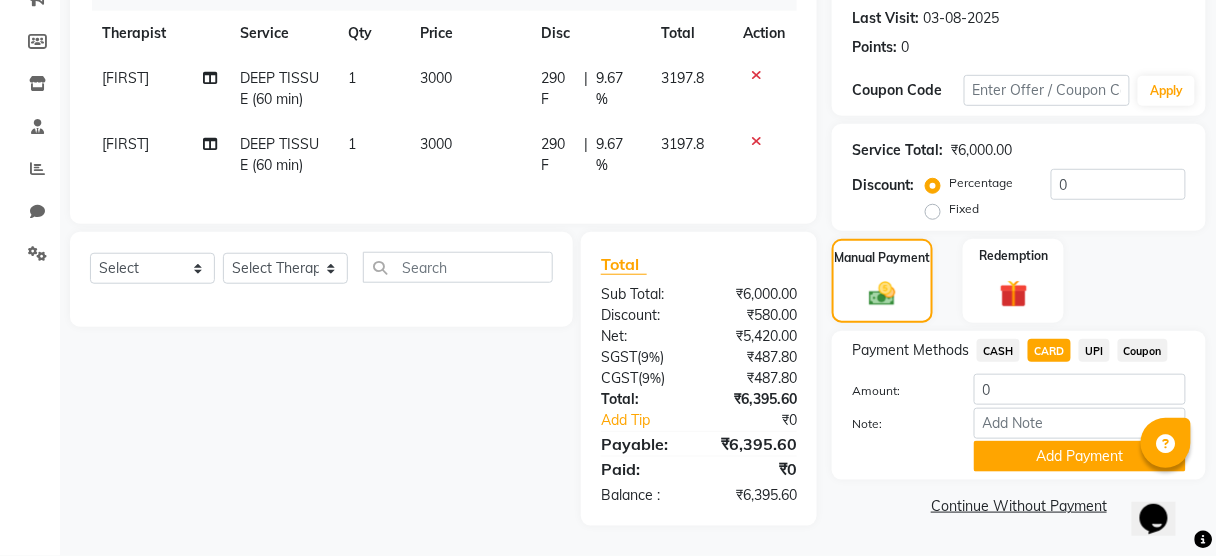 click on "290 F" 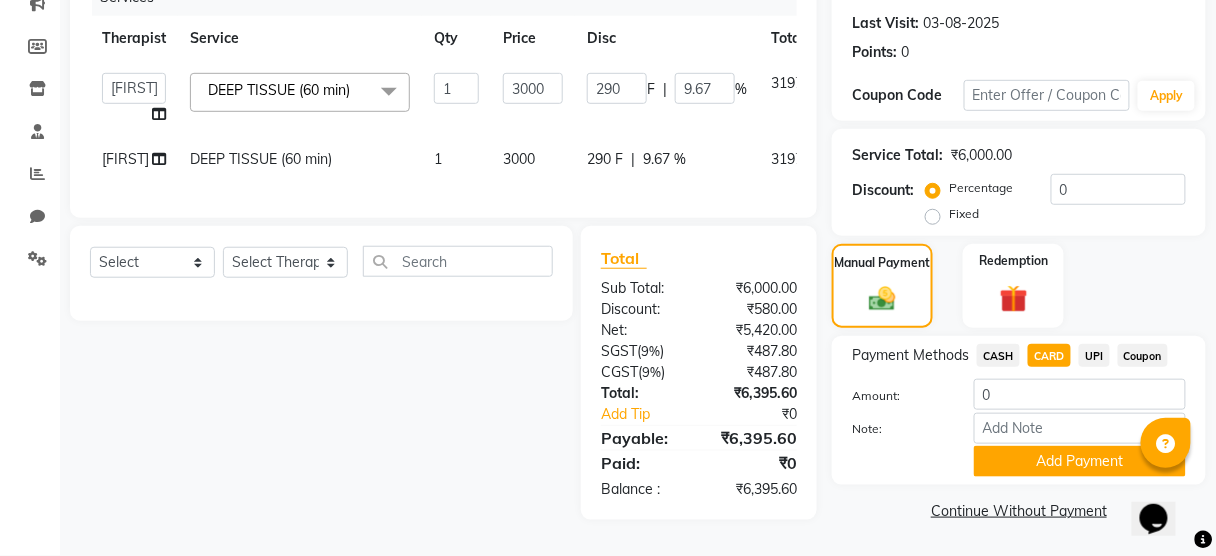 scroll, scrollTop: 273, scrollLeft: 0, axis: vertical 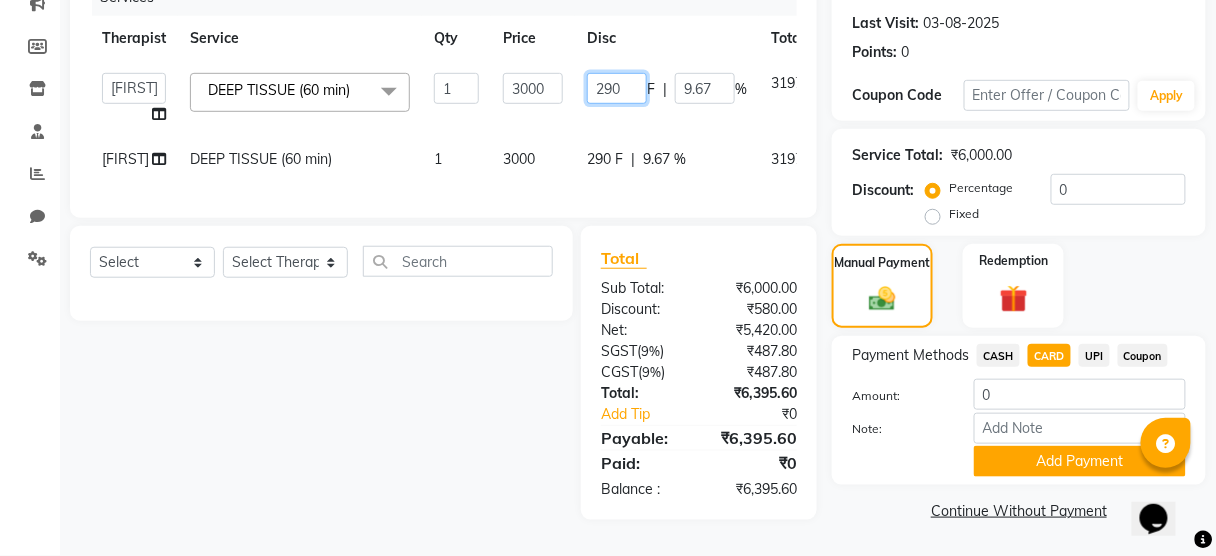 click on "290" 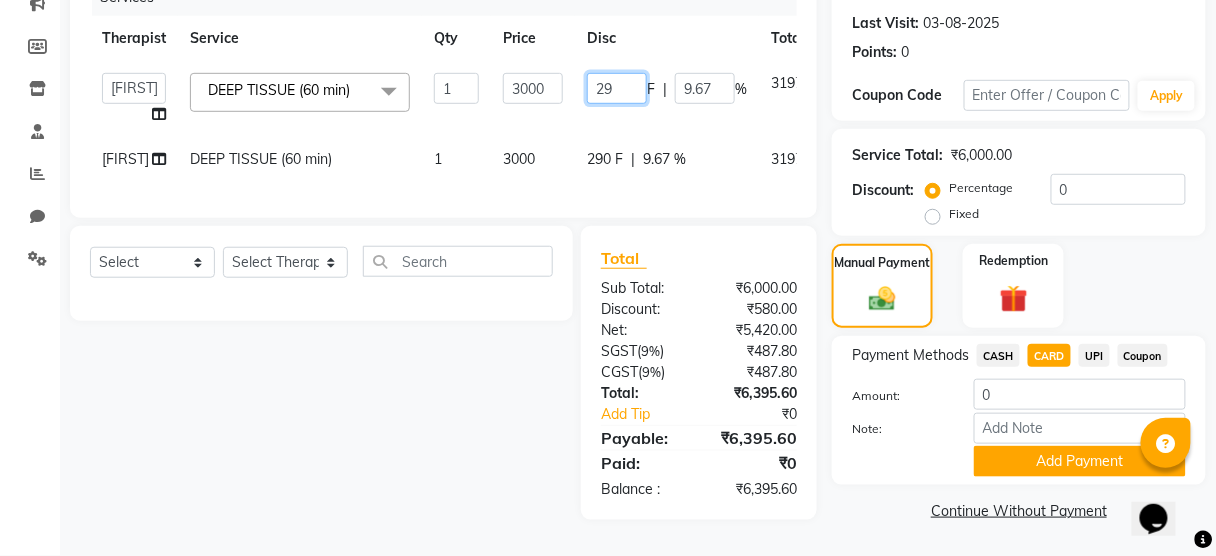 type on "2" 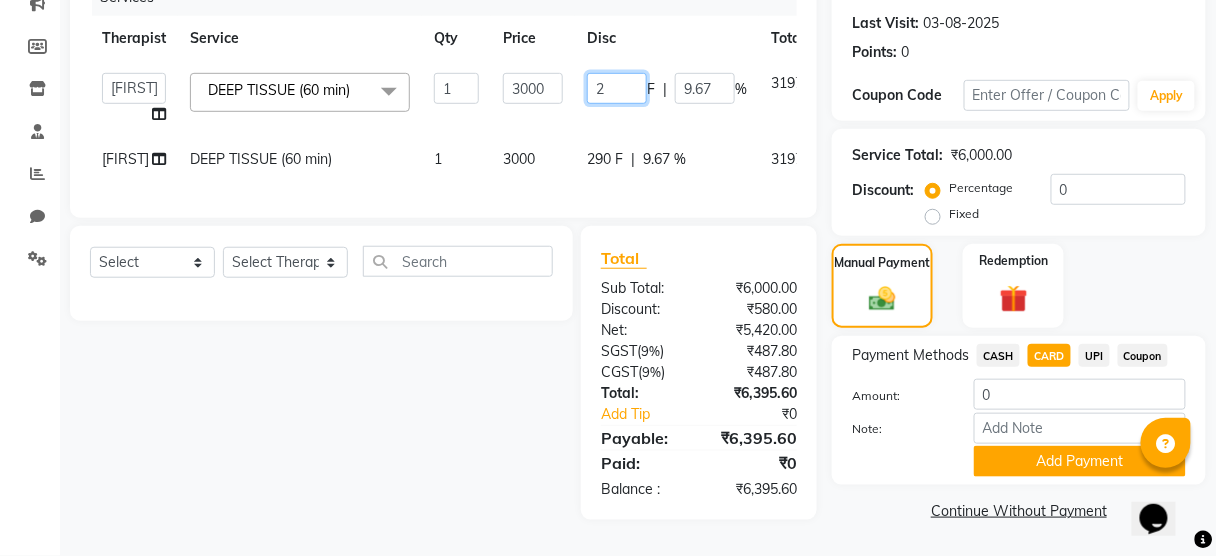 type 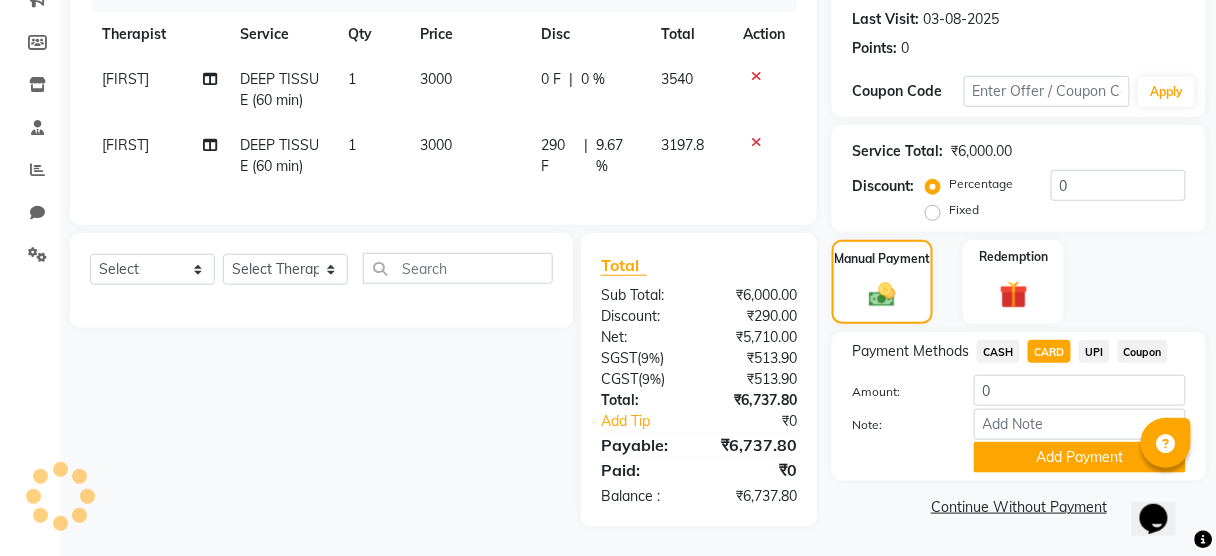 click on "290 F | 9.67 %" 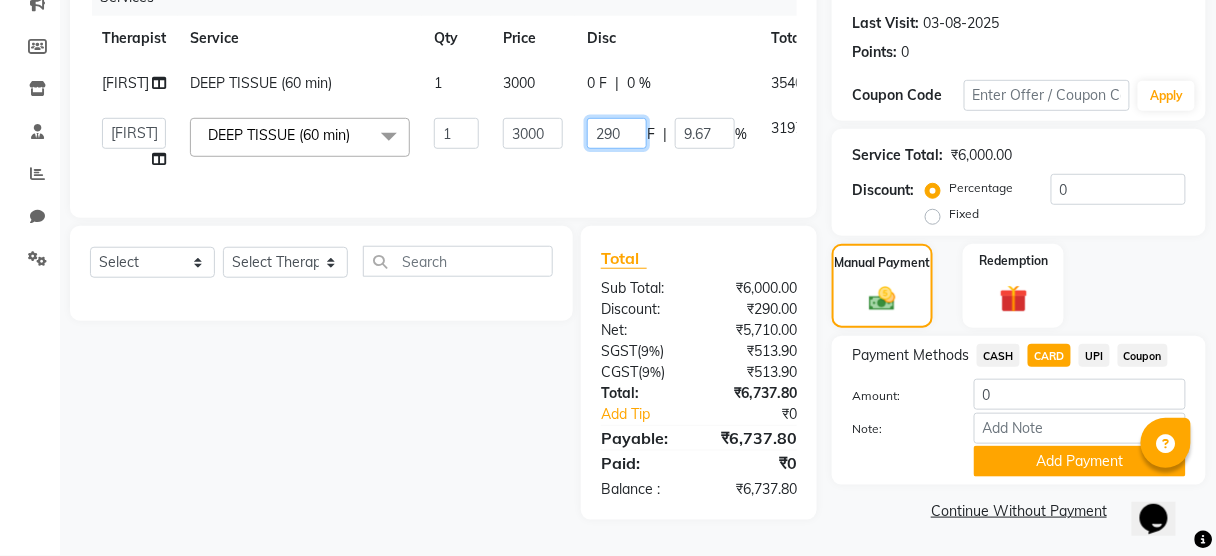 click on "290" 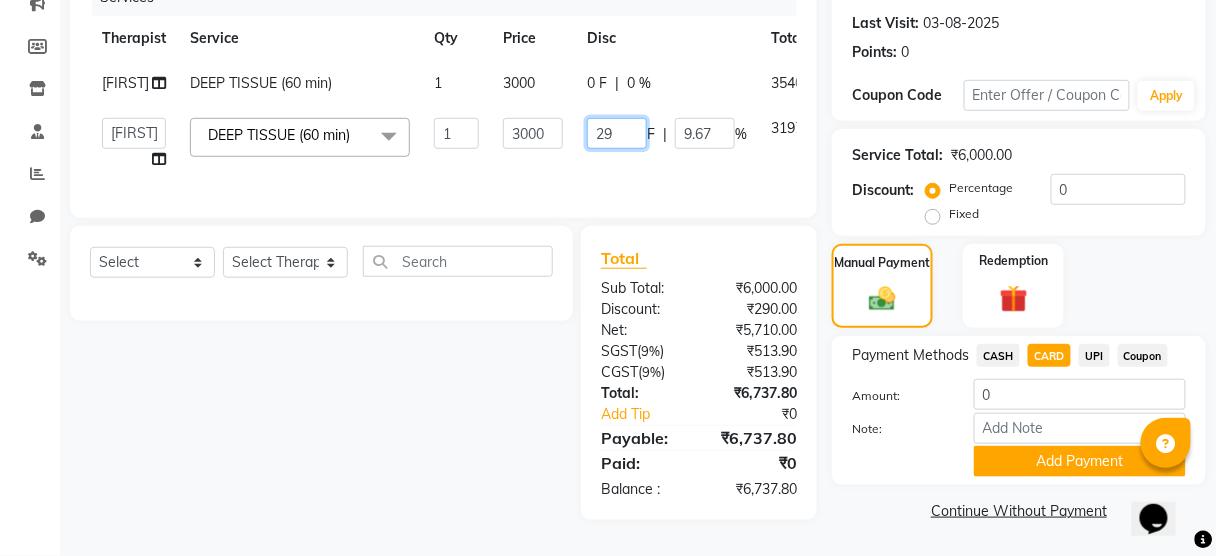 type on "2" 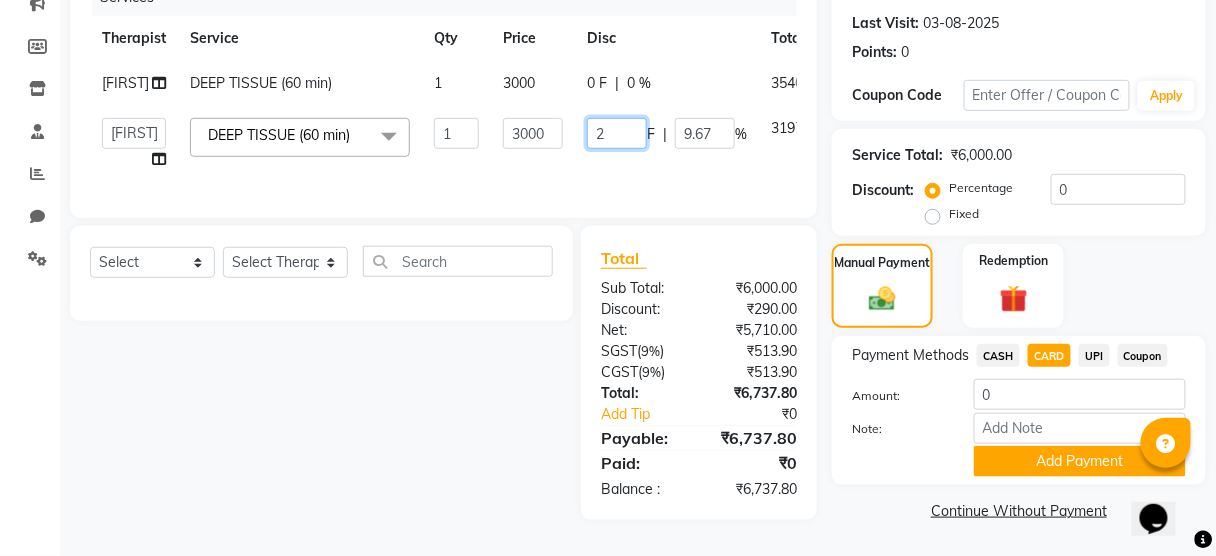 type 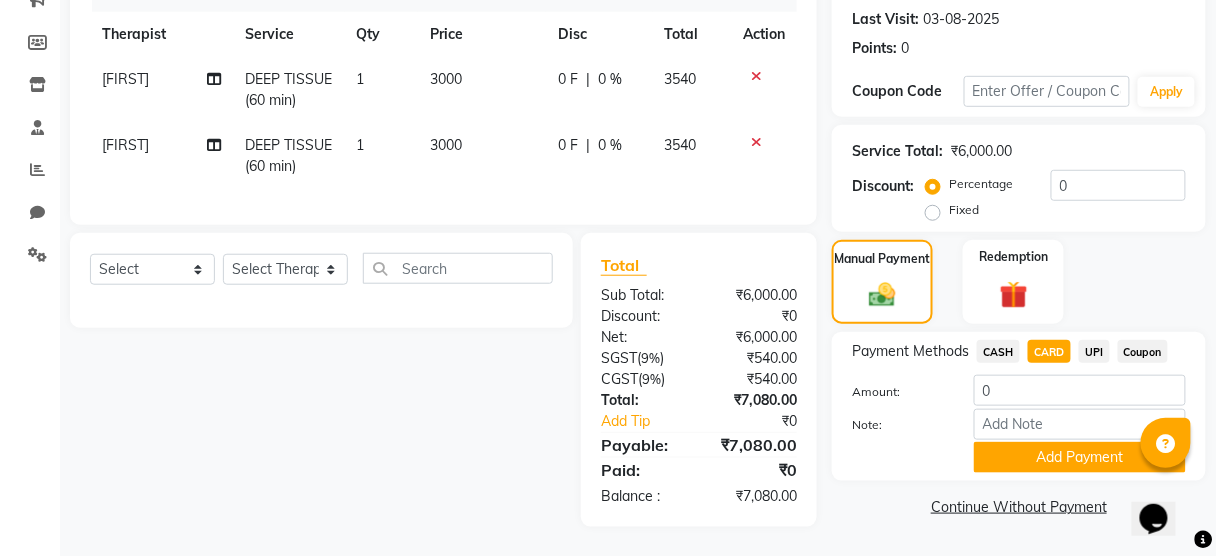 click on "0 F | 0 %" 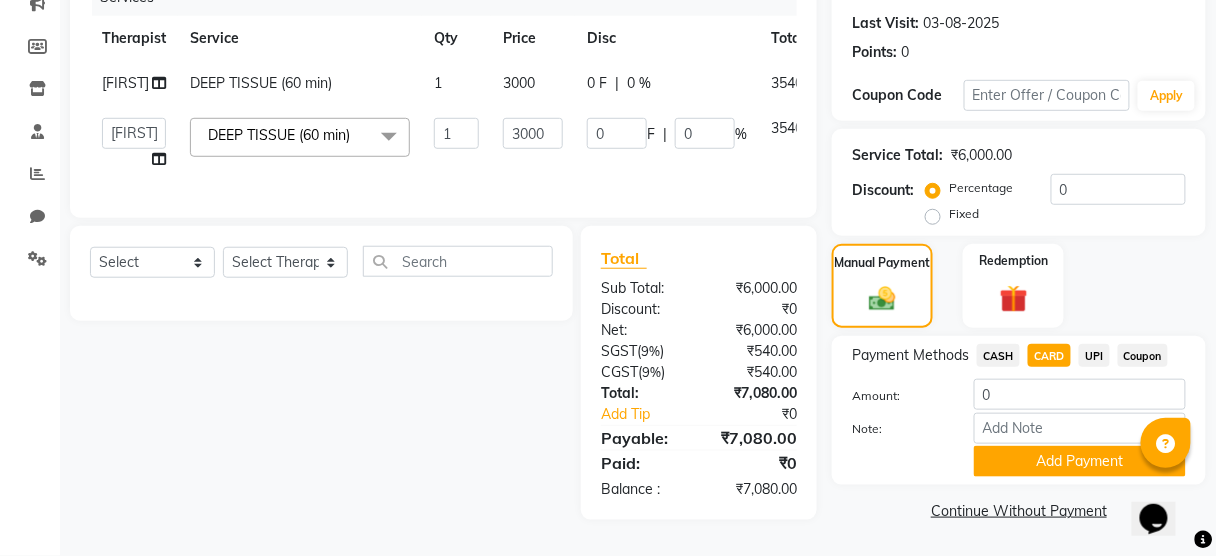 click on "Services Therapist Service Qty Price Disc Total Action [FIRST] DEEP TISSUE (60 min) 1 [CURRENCY][AMOUNT] 0 F | 0 % [CURRENCY][AMOUNT]  [FIRST]   [FIRST]   [FIRST]  Remi   Shashi  DEEP TISSUE (60 min)  x AURA CLEANSING UNIVERSAL RELIEF HAND STRESS NECK & BACK BRAIN ENTRAINMENT THIRD EYE CHAKRA SOLAR PLEXUS CHAKRA LEG PAIN INSTANT RELIEF BODY, MIND & SOUL BALANCING SOUND BATH GROUP FAMILY STRESS 1:1 FAMILY PACKAGE/person PERSONAL SESSION COUPLE SESSION PREMIUM PERSONAL SESSION PREMIUM COUPLE SESSION Others Service  DE STRESS SWEDISH (60 min) DE STRESS SWEDISH (90 min) STONE MASSAGE (60 min) STONE MASSAGE (90 min) DEEP TISSUE (60 min) DEEP TISSUE (90 min) THAI MASSAGE (60 min) THAI MASSAGE (90 min) INDIAN ABHYANGA (60 min) INDIAN ABHYANGA (90 min) FOUR HAND (60 min) FOUR HAND (90 min) JET LAG RECOVERY FUSION MASSAGE (60 min) FUSION MASSAGE (90 min) HERBAL HOT COMPRESS POTLI (60 min) HERBAL HOT COMPRESS POTLI (90 min) LEG FATIQUE HEAD & NECK REFLEXOLOGY FOOT INDIAN SIGNATURE BACK NOURISH MASSAGE (90 min) NOURISH MASSAGE (120 min) 1 [CURRENCY][AMOUNT] 0" 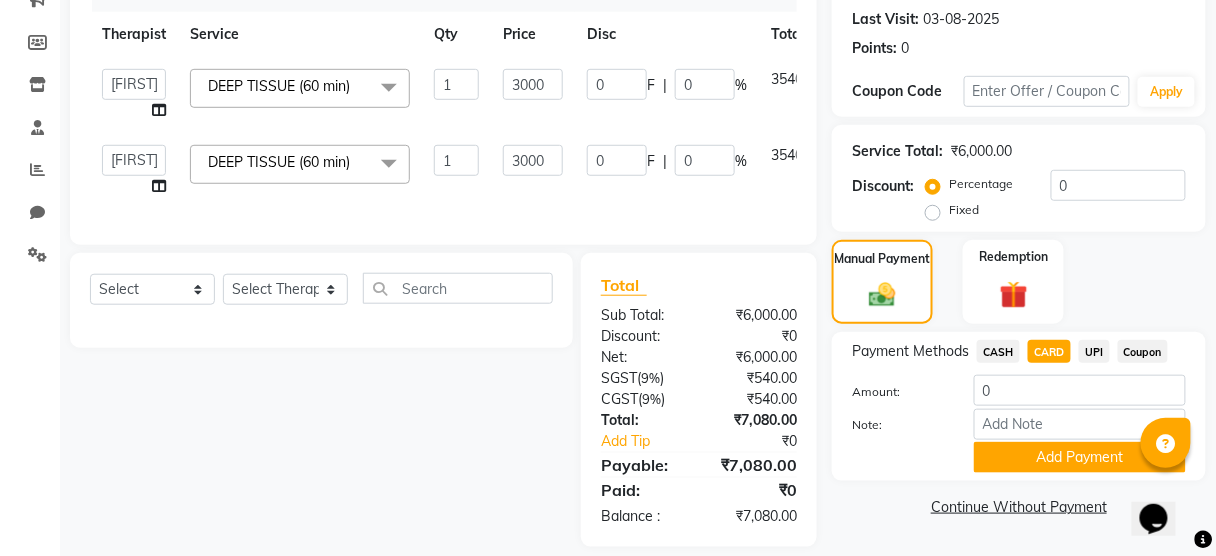 click on "Fixed" 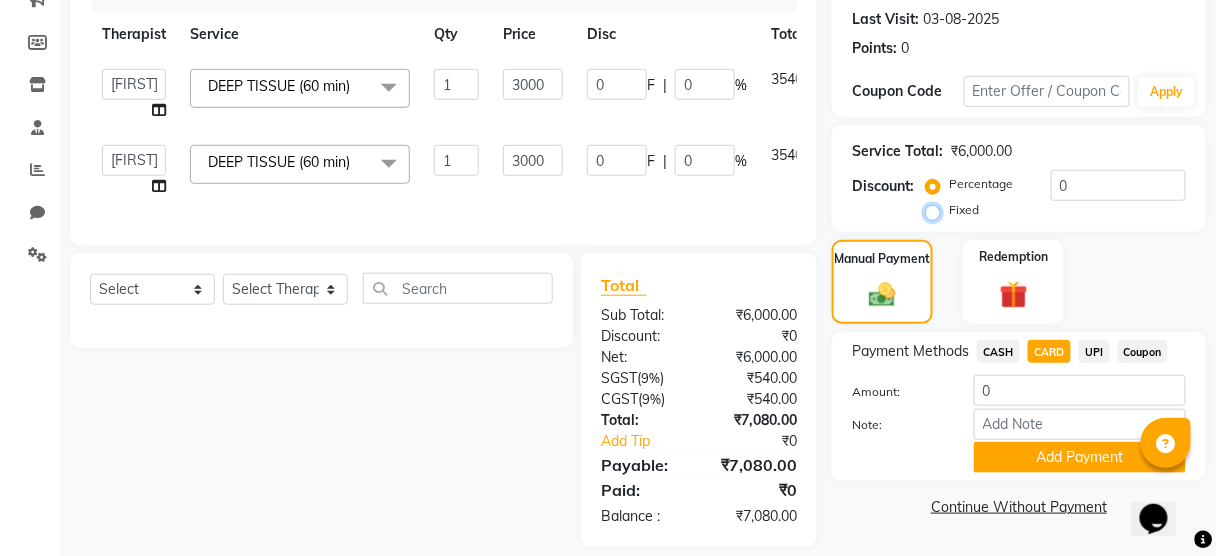 click on "Fixed" at bounding box center (937, 210) 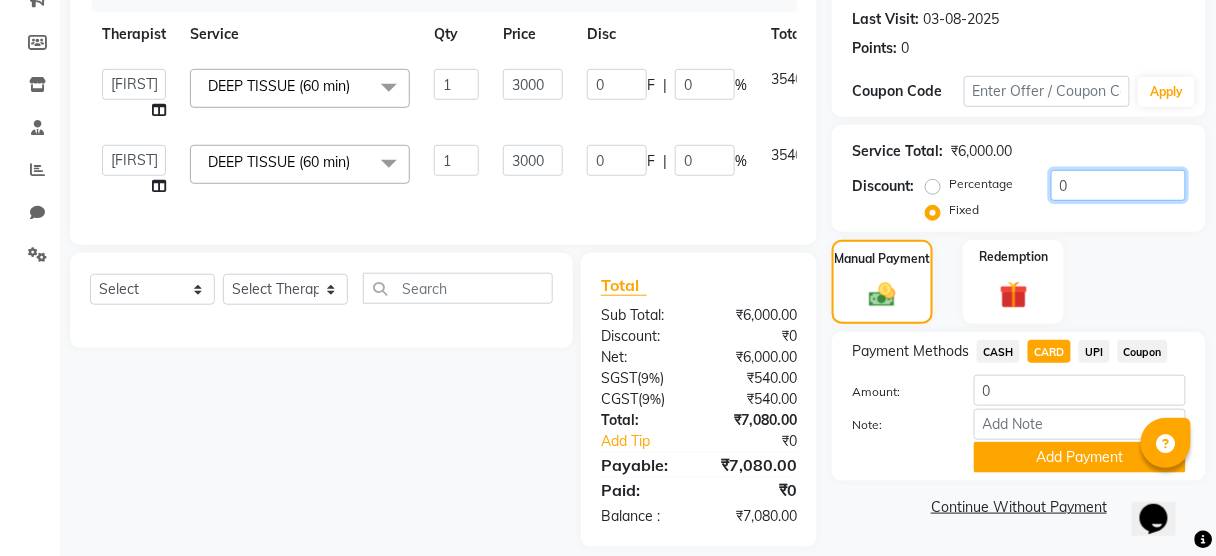 click on "0" 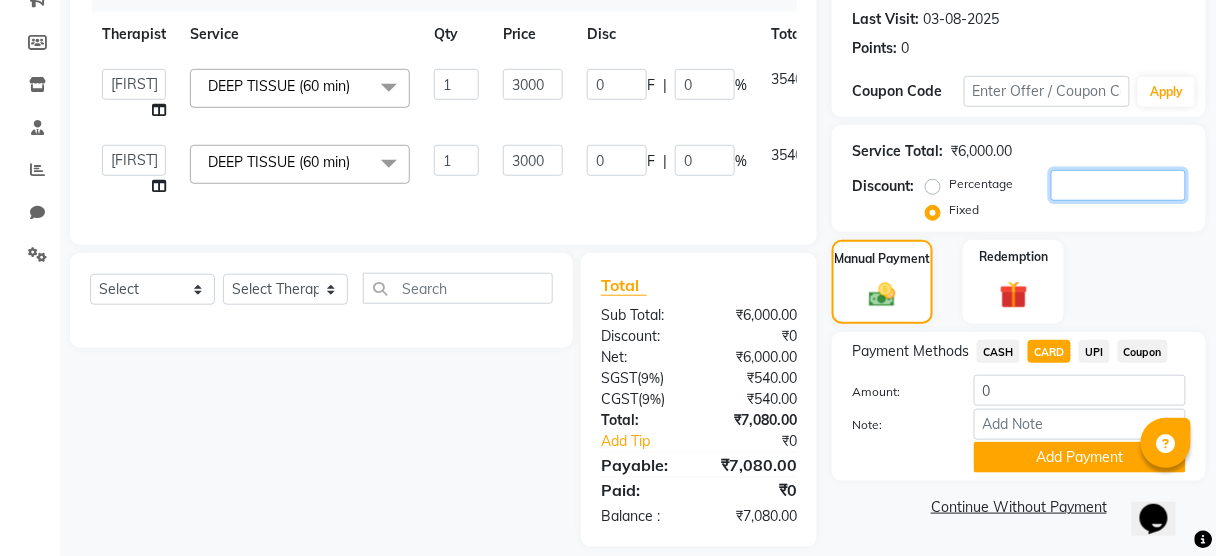 type on "5" 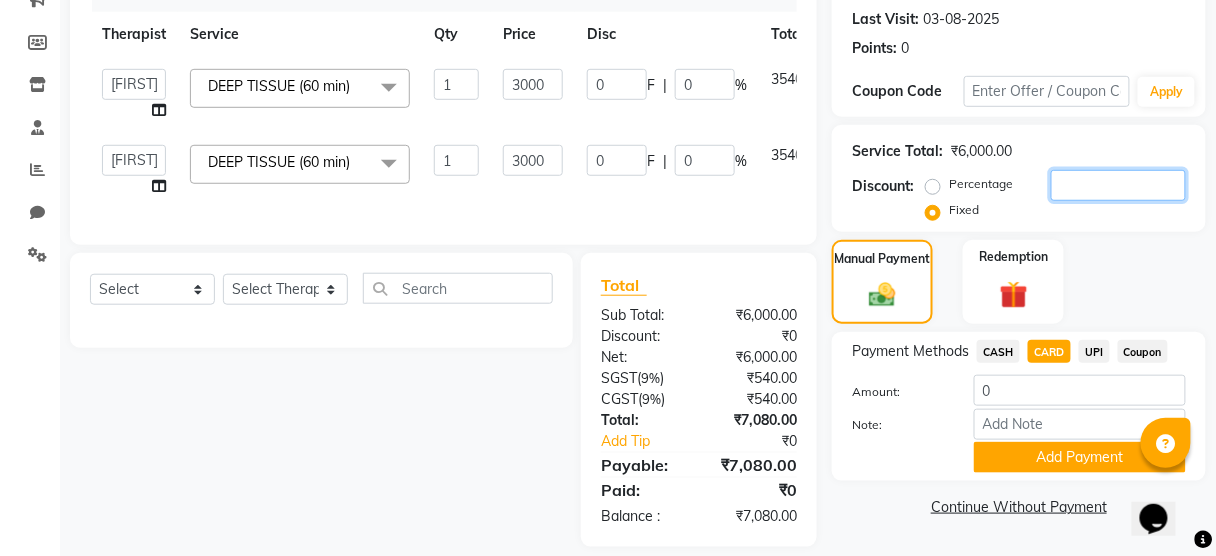 type on "2.5" 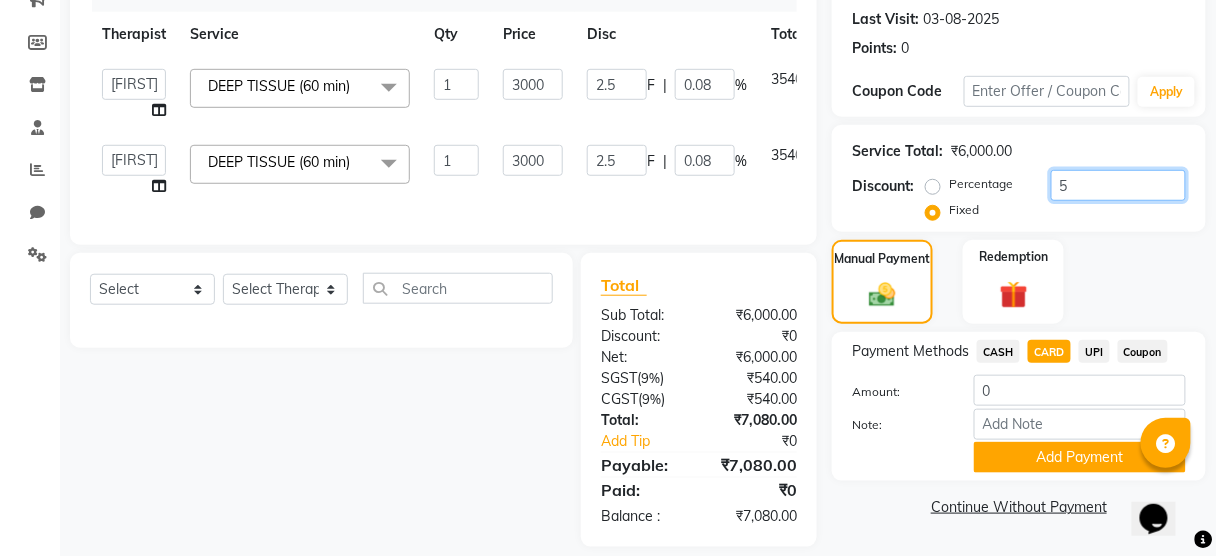 type on "58" 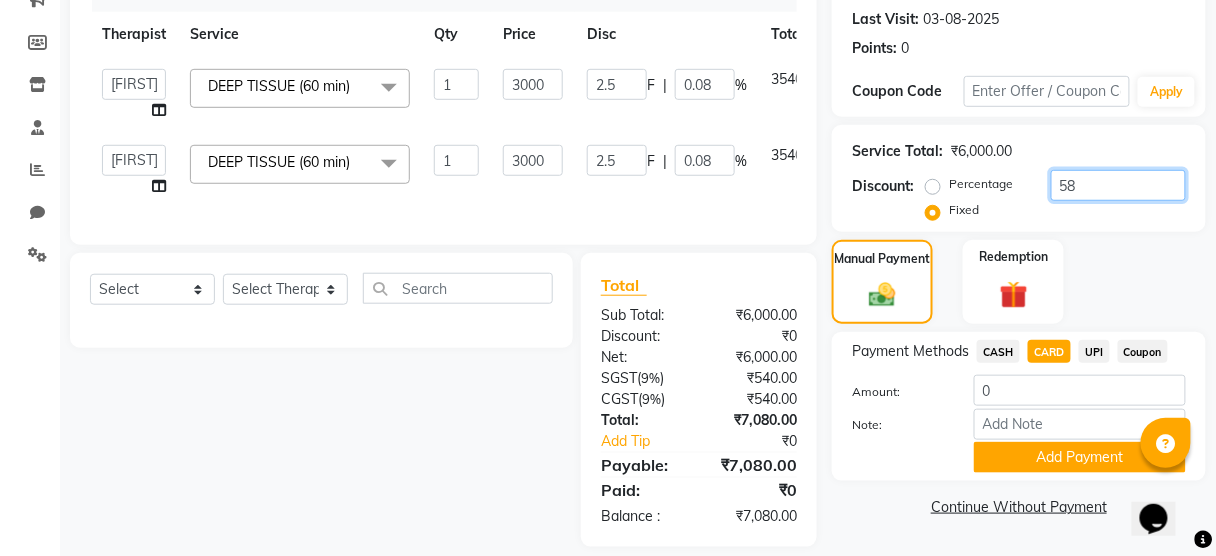 type on "29" 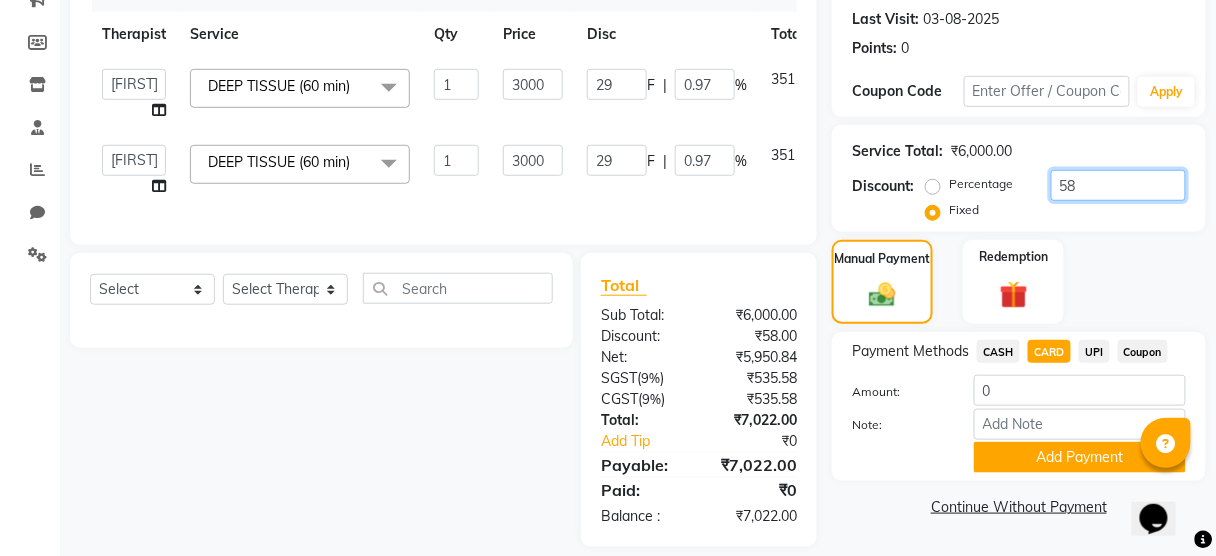 type on "580" 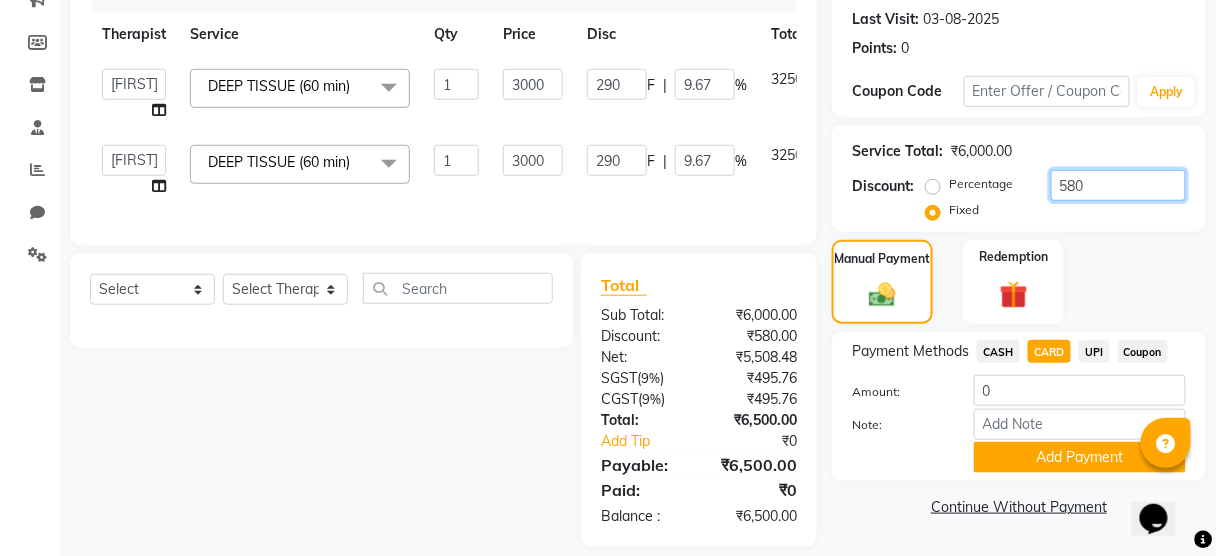 type on "580" 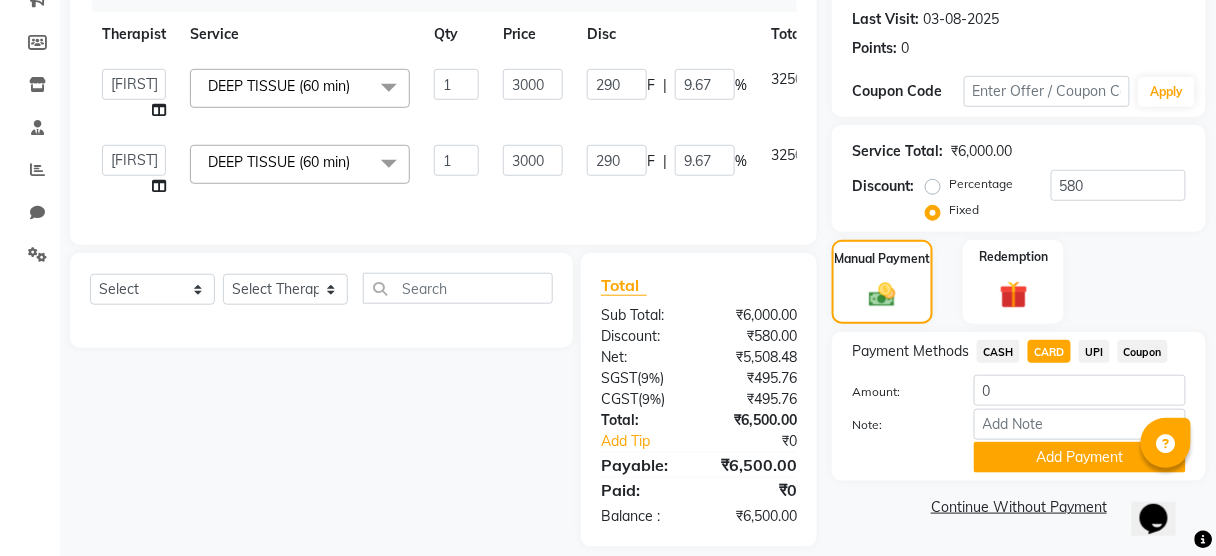 click on "Service Total:  ₹6,000.00  Discount:  Percentage   Fixed  580" 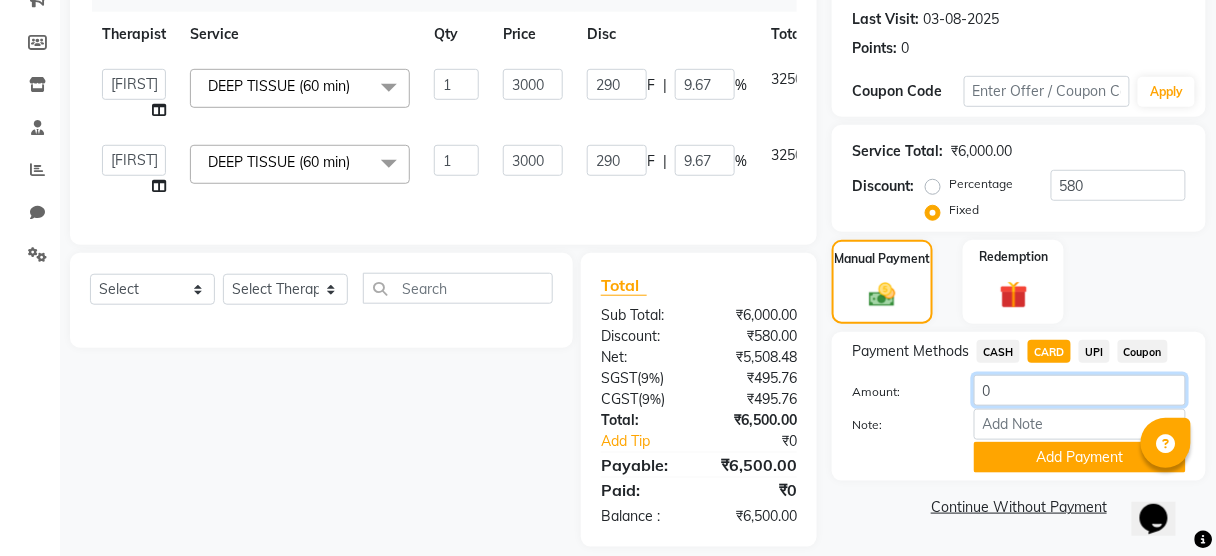 click on "0" 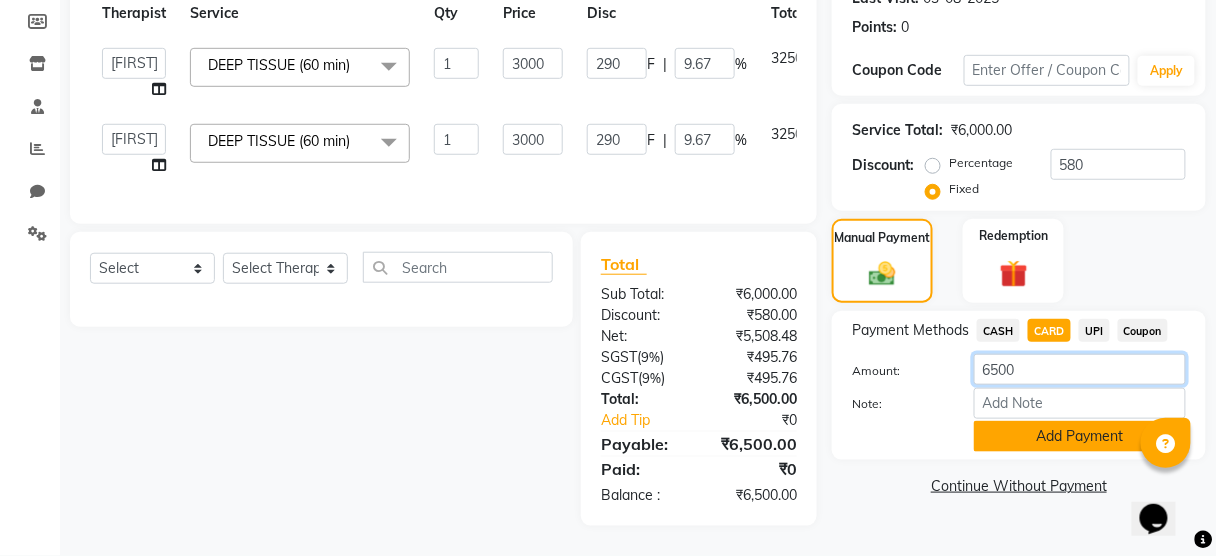 type on "6500" 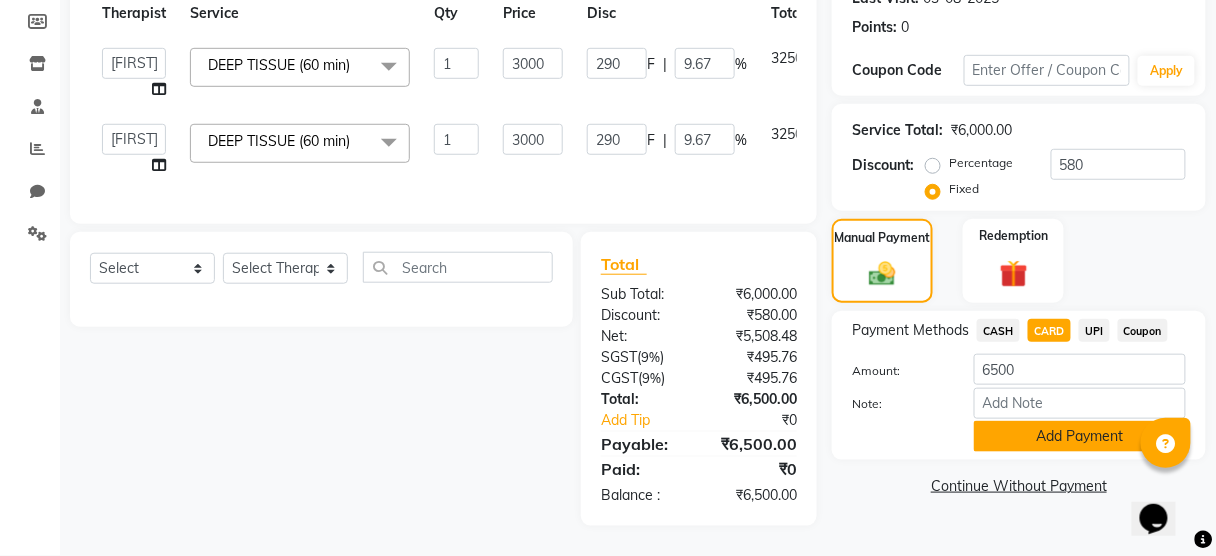 click on "Add Payment" 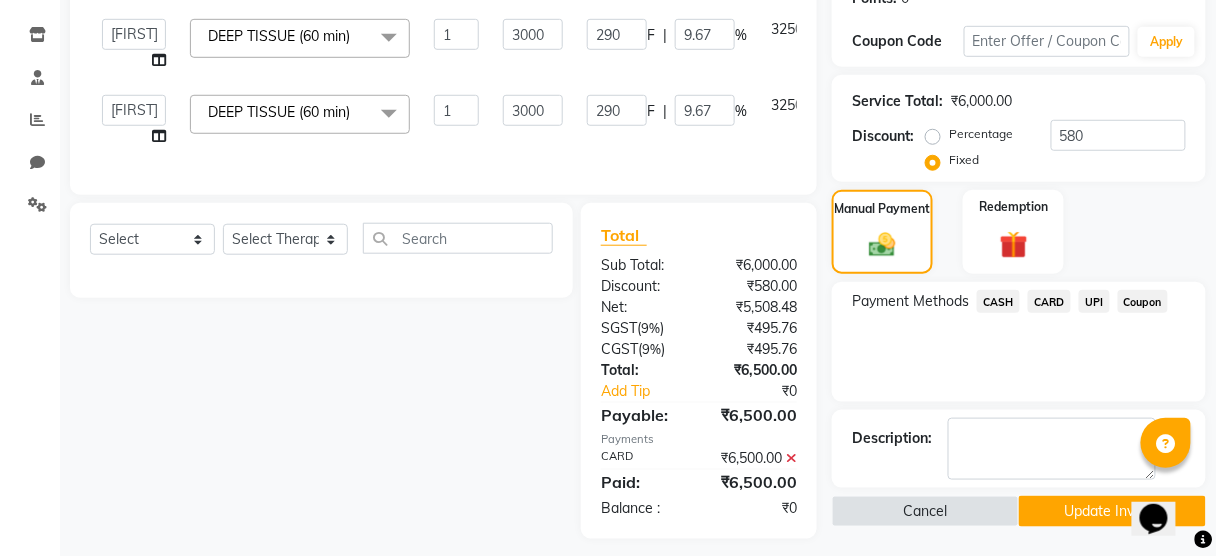 scroll, scrollTop: 367, scrollLeft: 0, axis: vertical 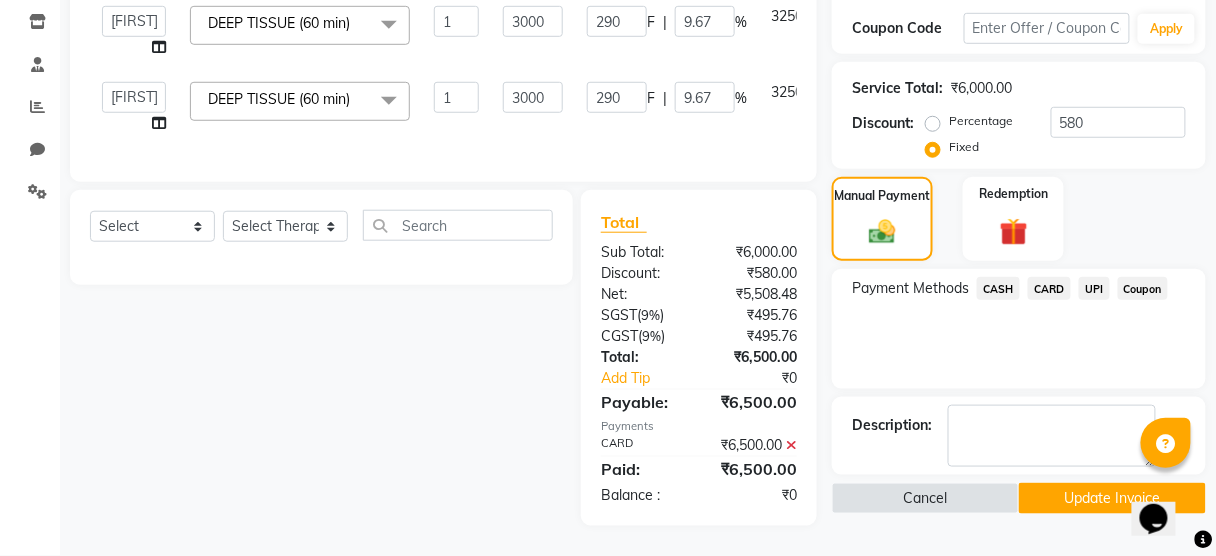 click on "Name: [FIRST]  Membership:  No Active Membership  Total Visits:  0 Card on file:  0 Last Visit:   [DATE] Points:   0  Coupon Code Apply Service Total:  [CURRENCY][AMOUNT]  Discount:  Percentage   Fixed  580 Manual Payment Redemption Payment Methods  CASH   CARD   UPI   Coupon  Description:                   Cancel   Update Invoice" 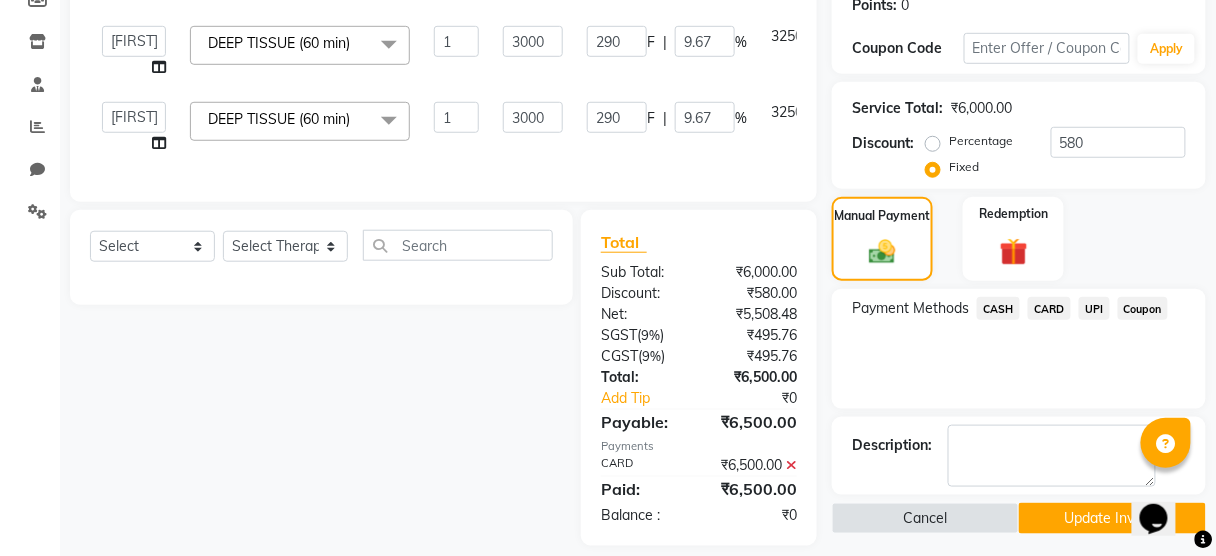 scroll, scrollTop: 367, scrollLeft: 0, axis: vertical 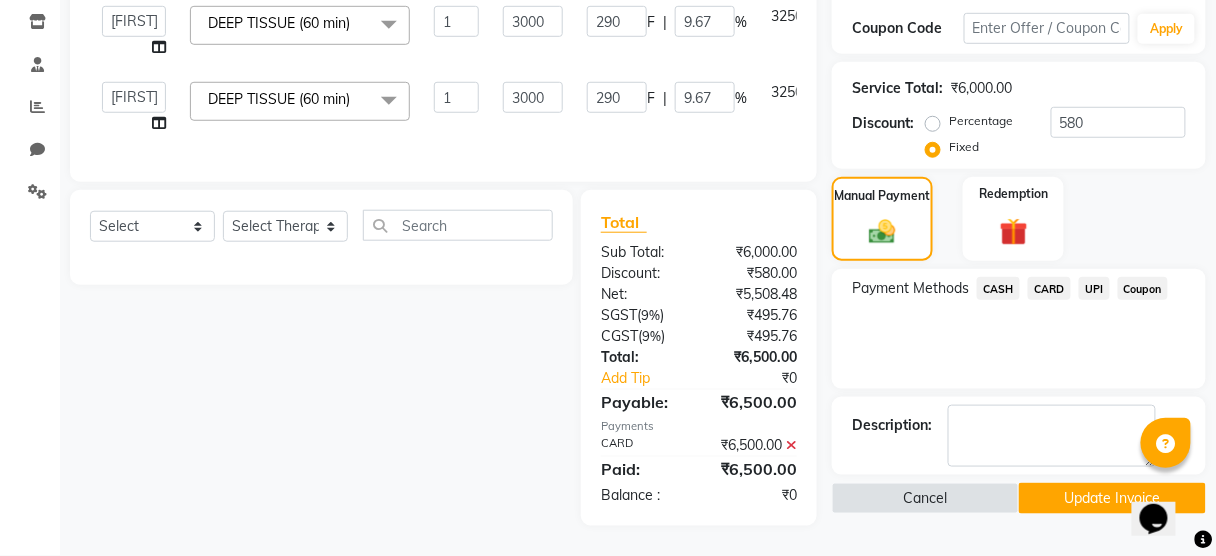 click on "Update Invoice" 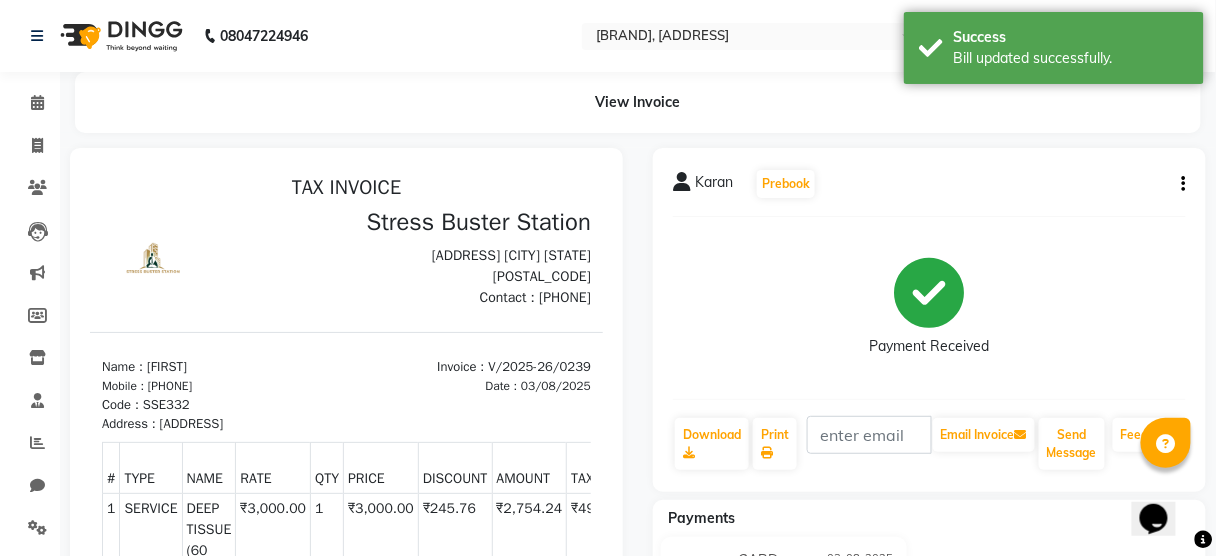 scroll, scrollTop: 0, scrollLeft: 0, axis: both 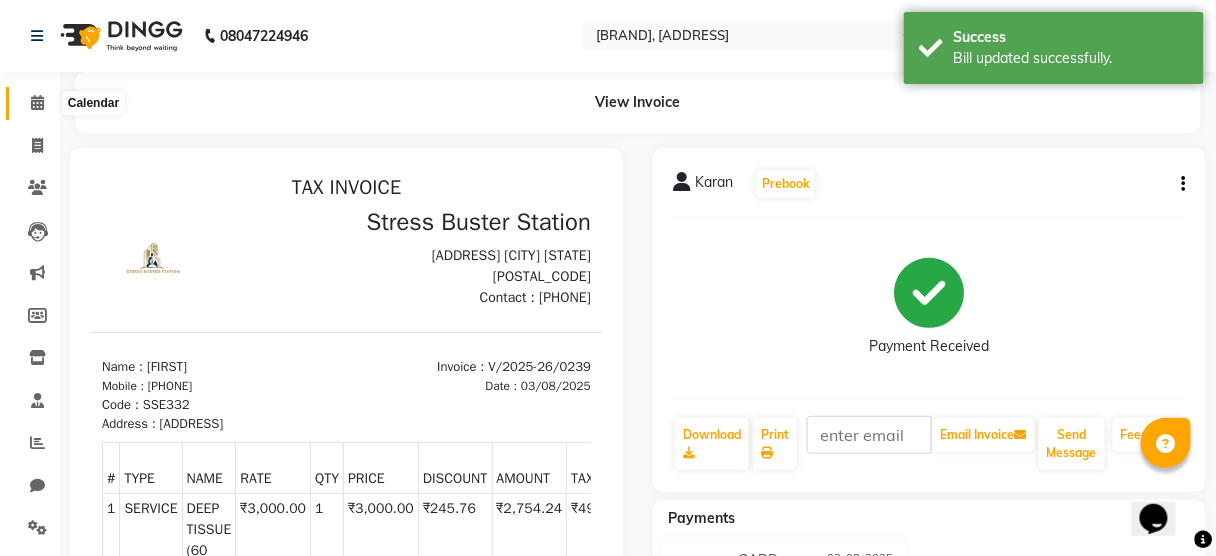 click 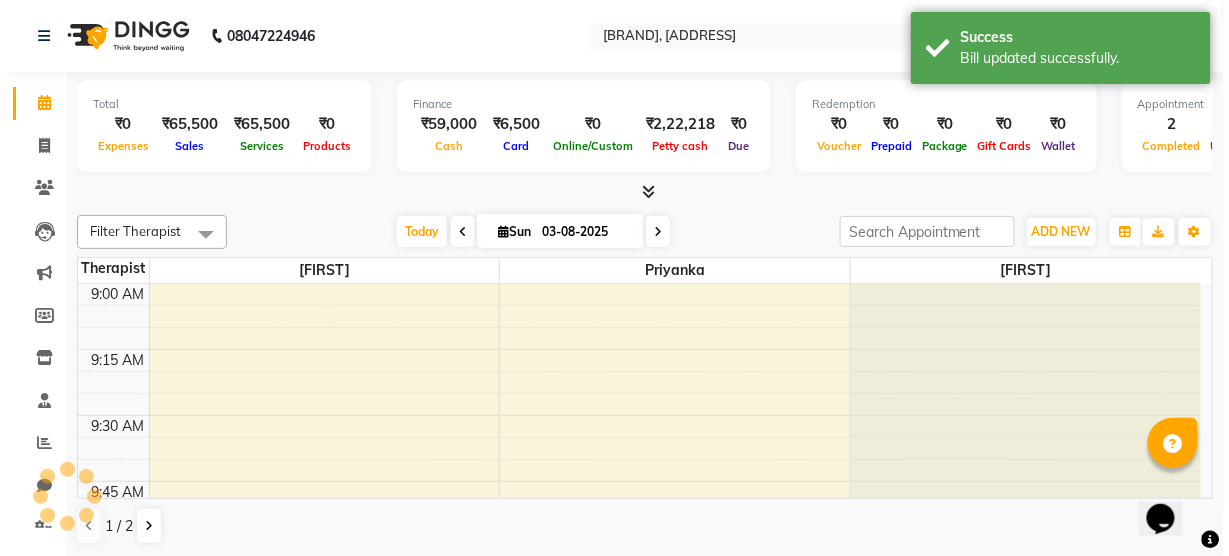 scroll, scrollTop: 0, scrollLeft: 0, axis: both 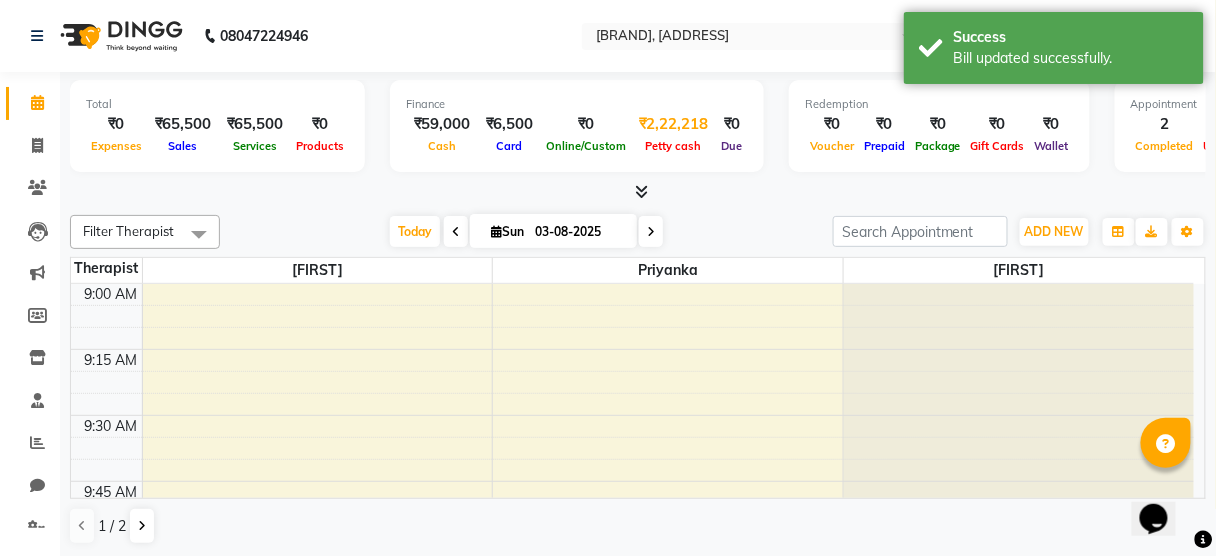 click on "₹2,22,218" at bounding box center [673, 124] 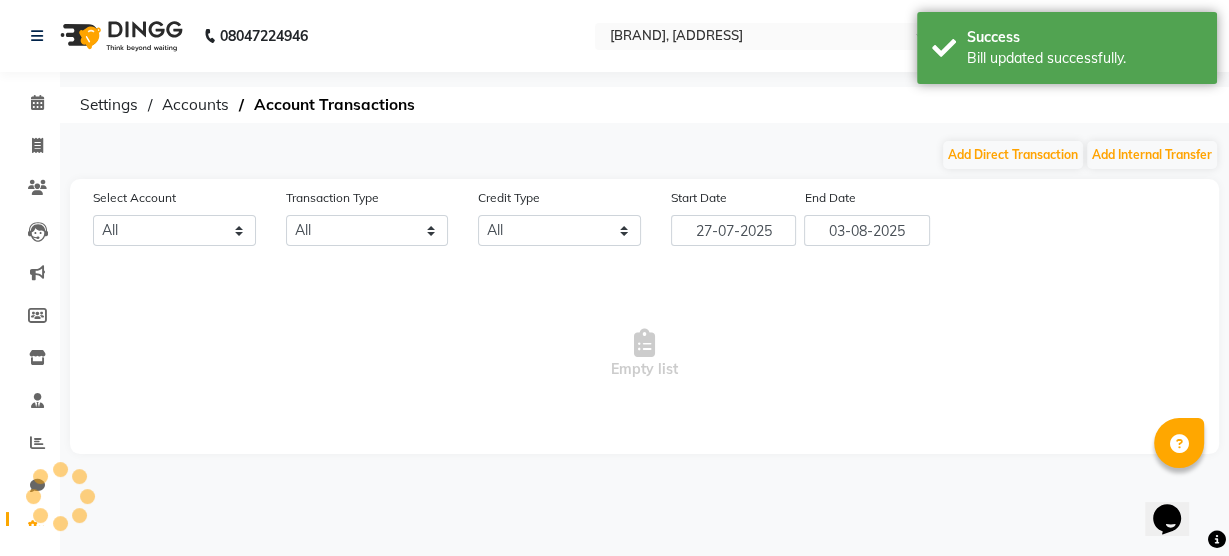 select on "7365" 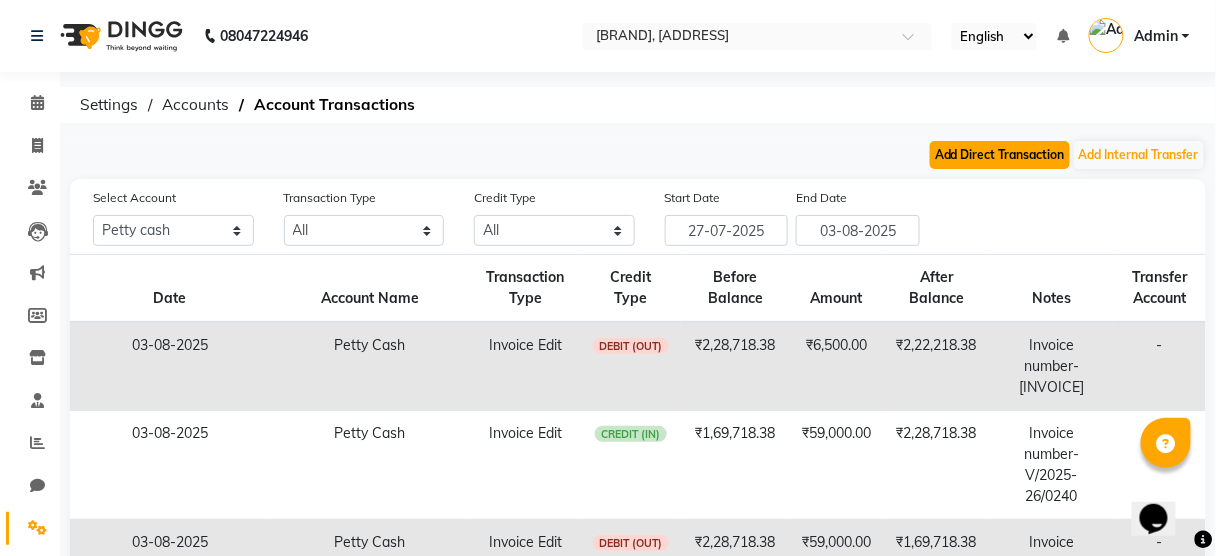 click on "Add Direct Transaction" 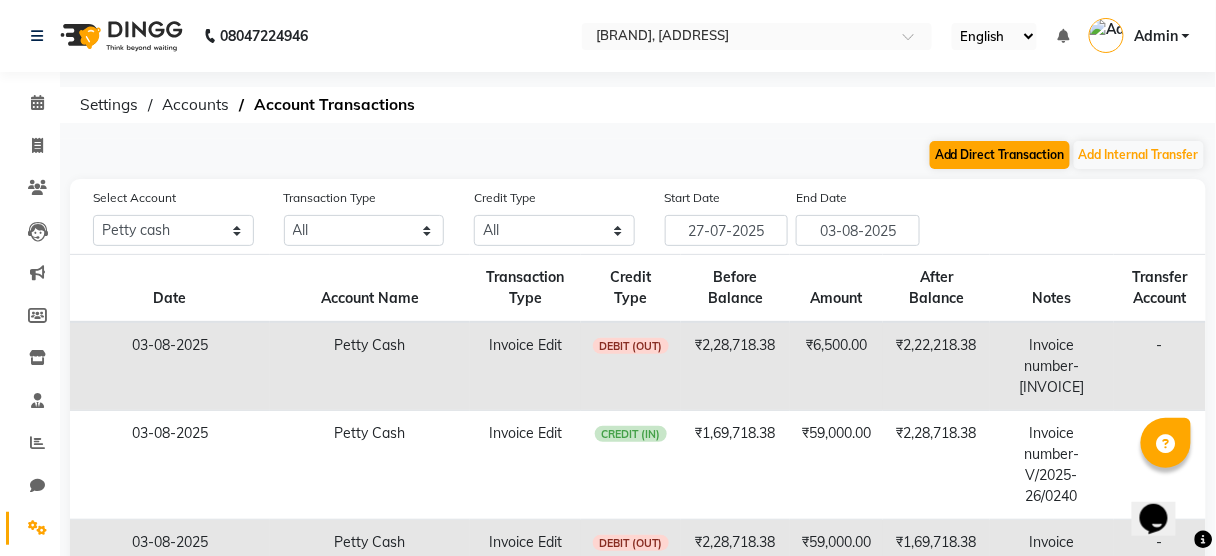 select on "direct" 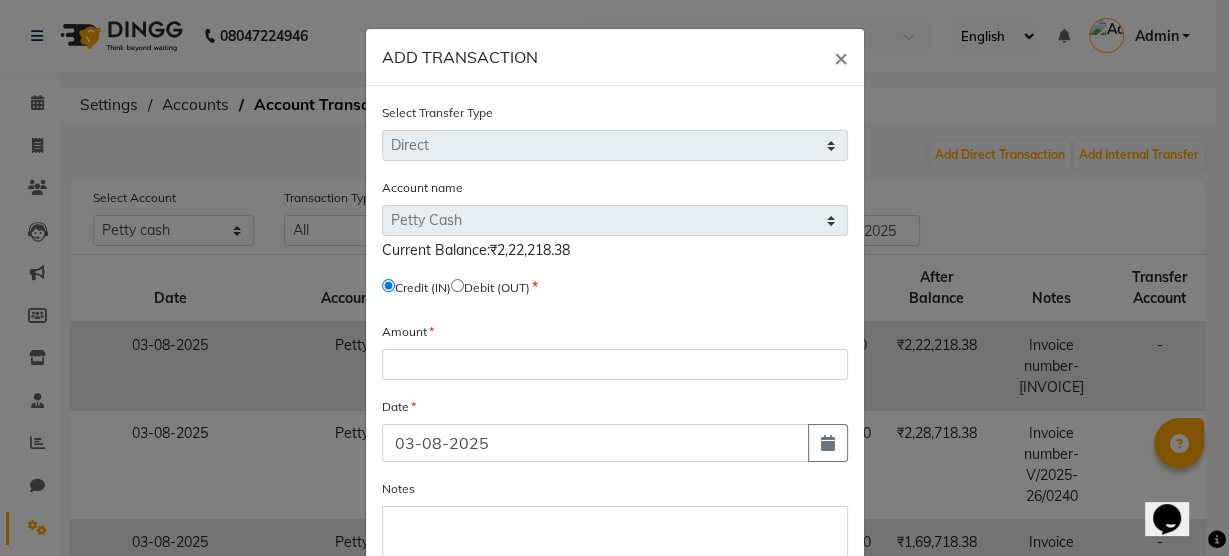 click 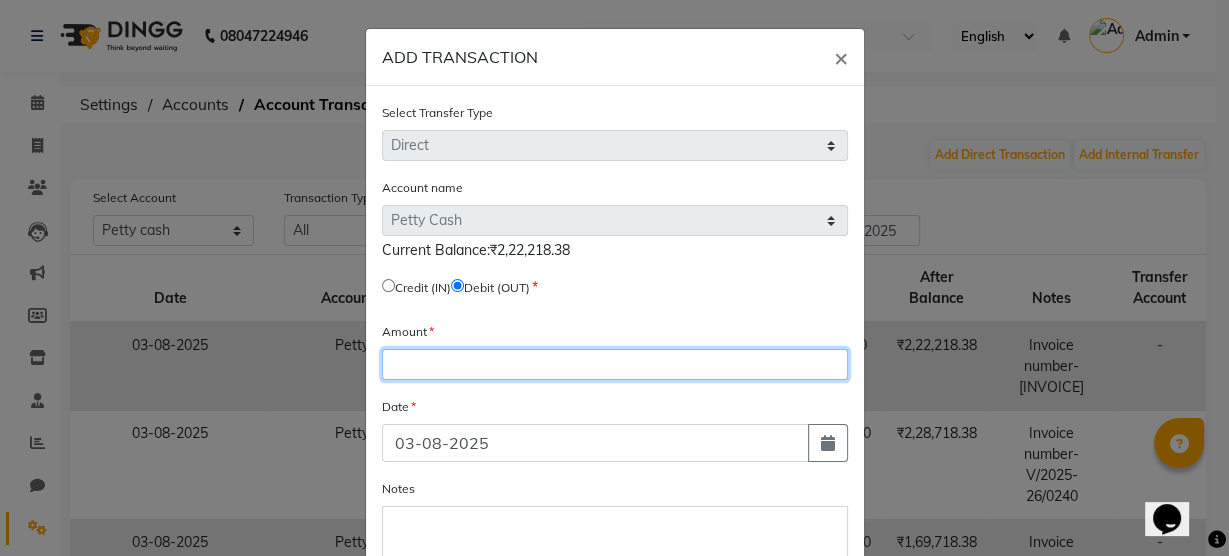 click 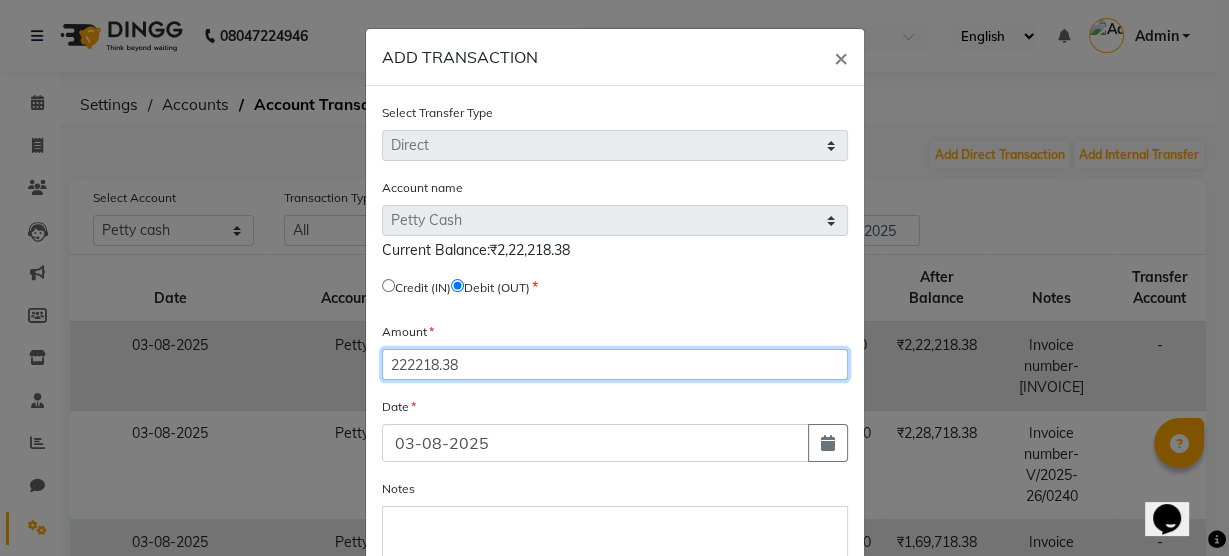 type on "222218.38" 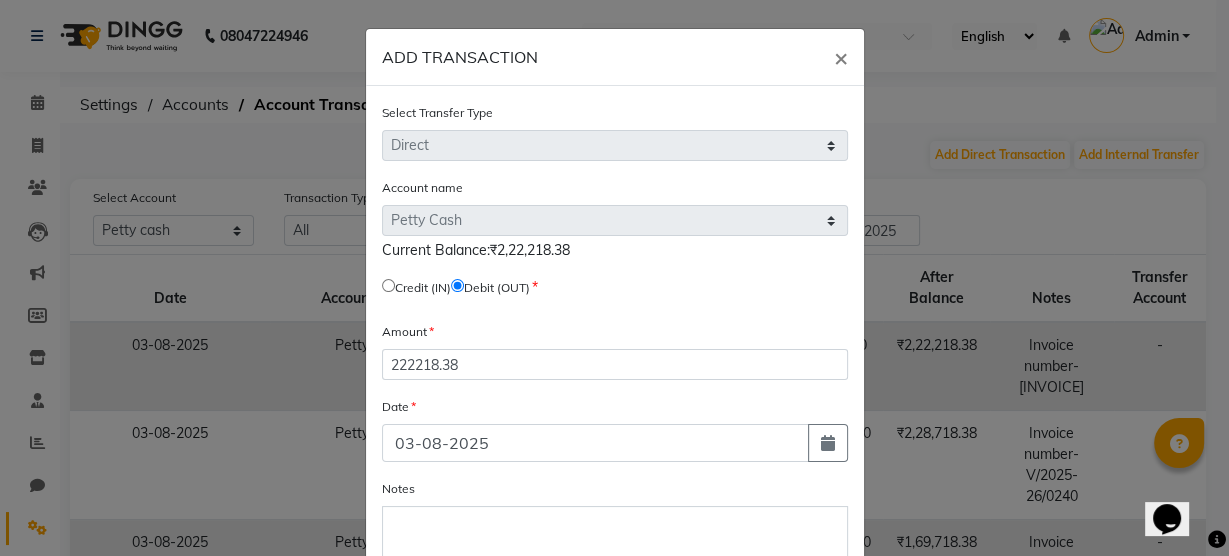 click on "Credit (IN)     Debit (OUT)" 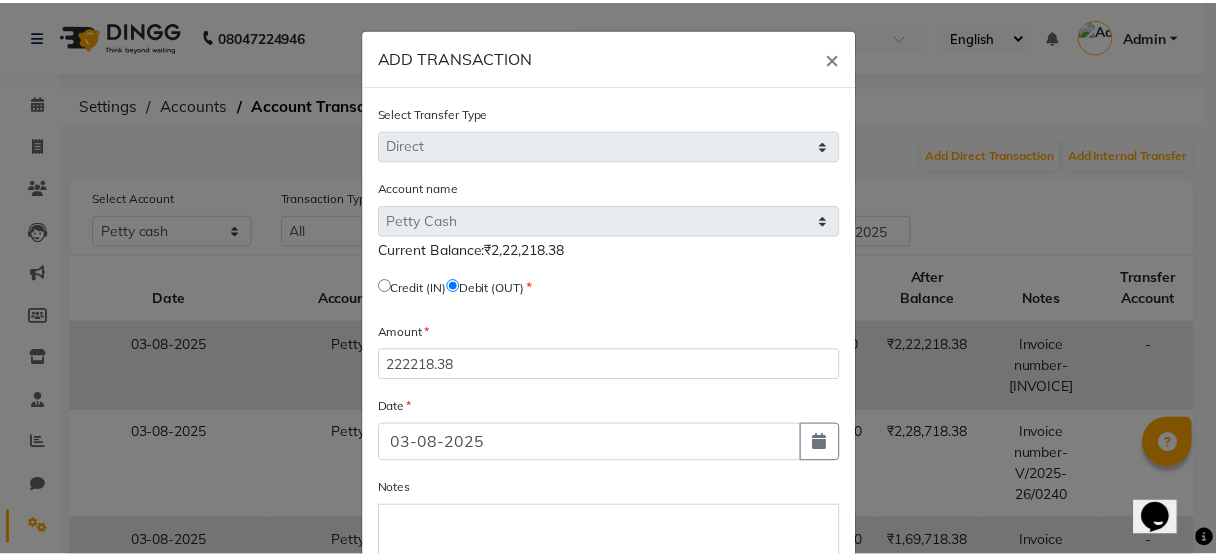 scroll, scrollTop: 147, scrollLeft: 0, axis: vertical 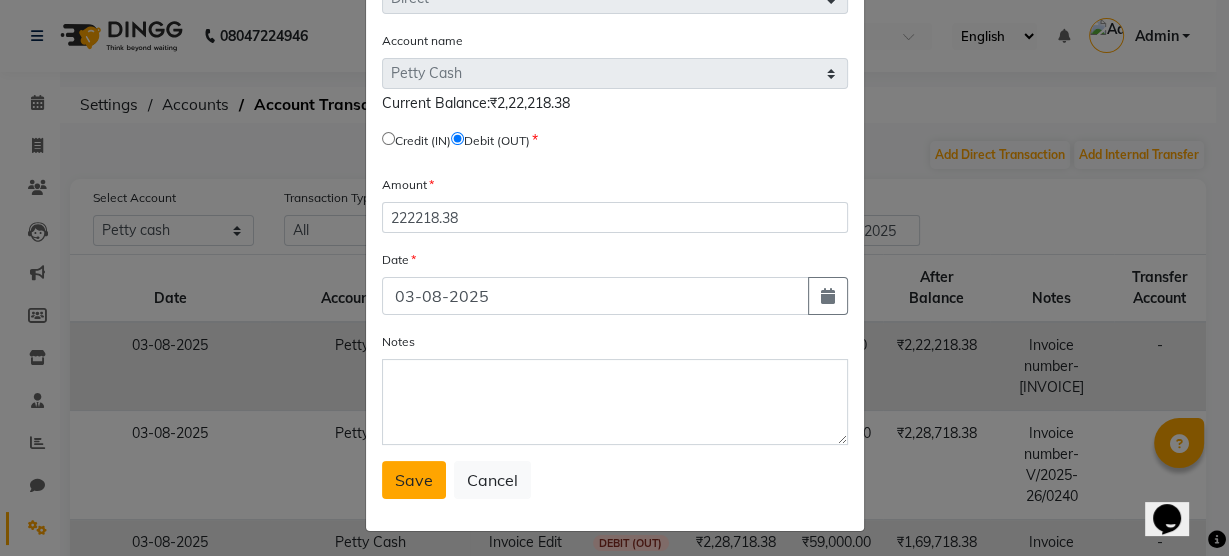 click on "Save" at bounding box center (414, 480) 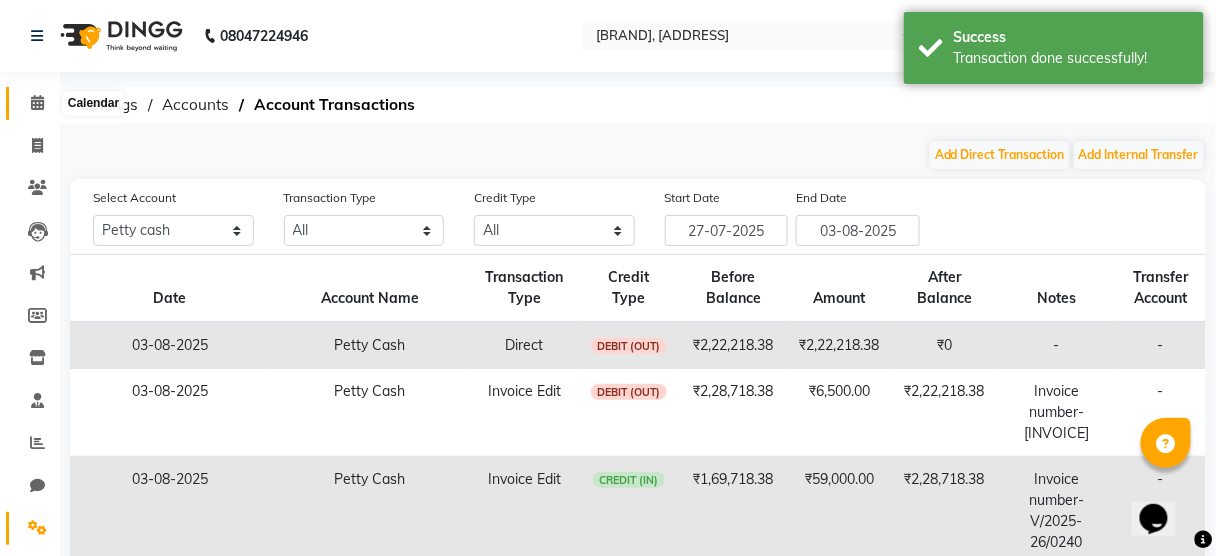 click 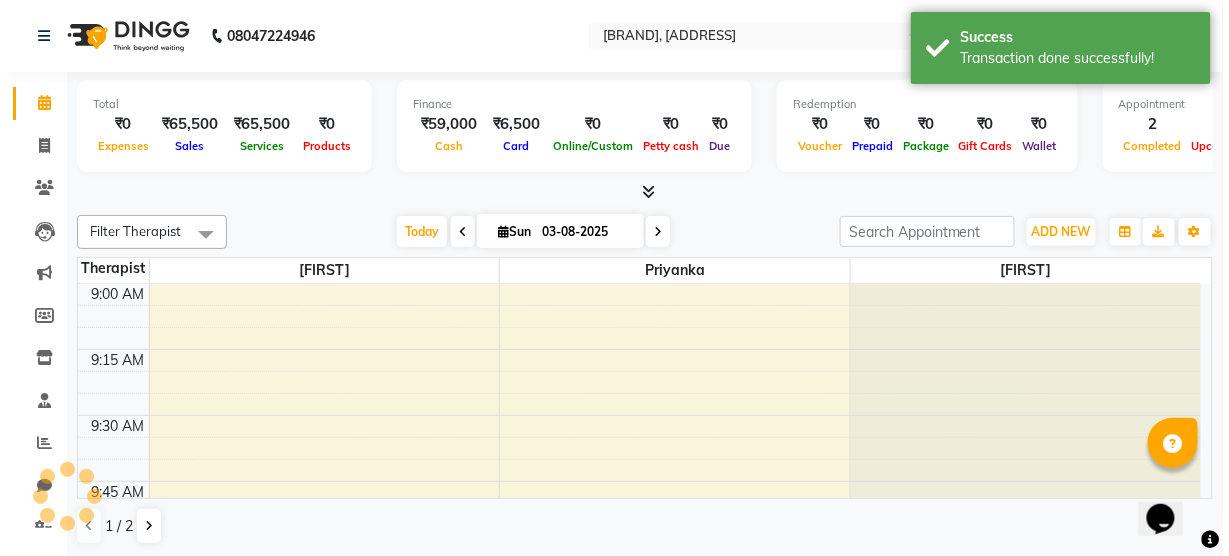 scroll, scrollTop: 0, scrollLeft: 0, axis: both 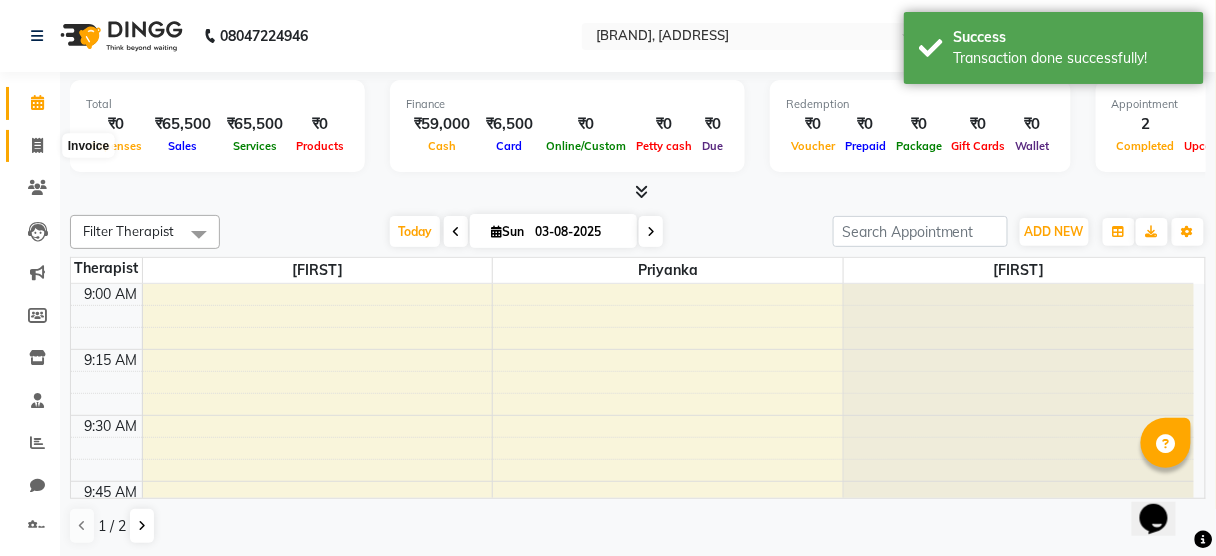 click 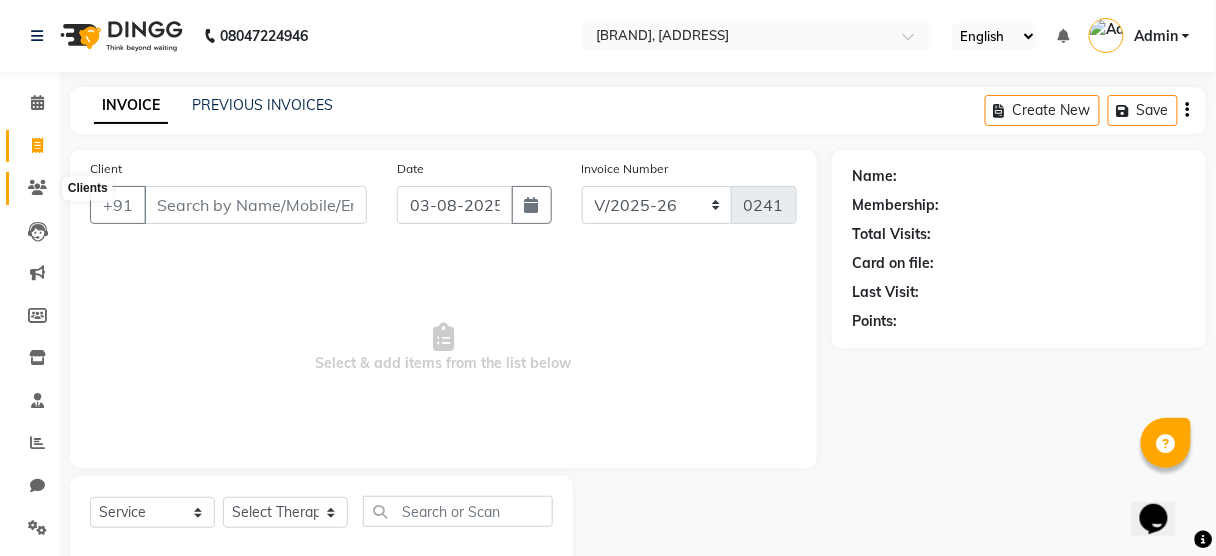 click 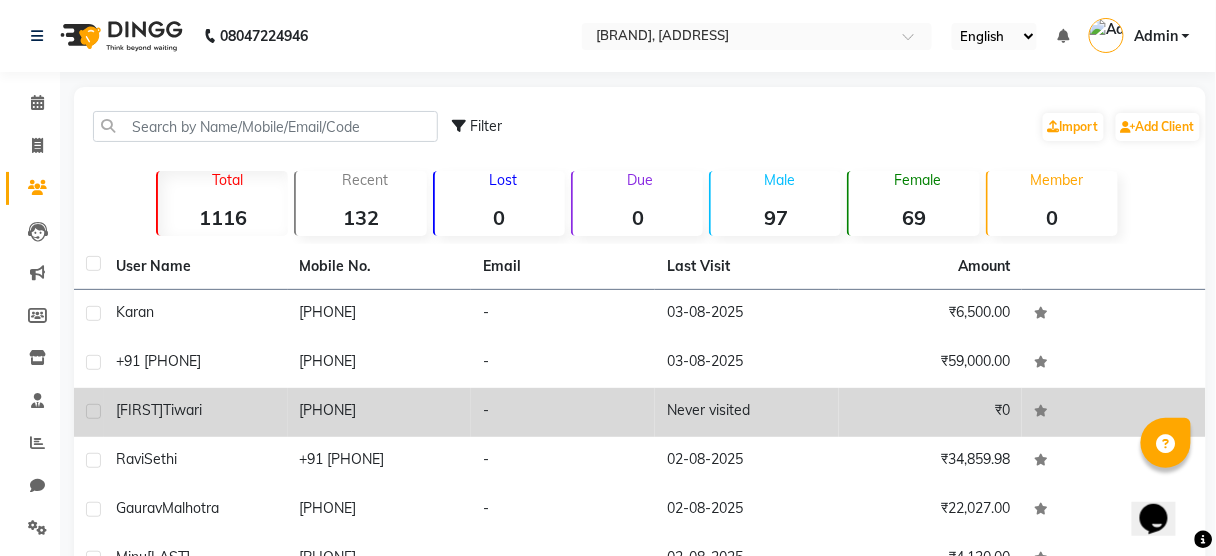 click 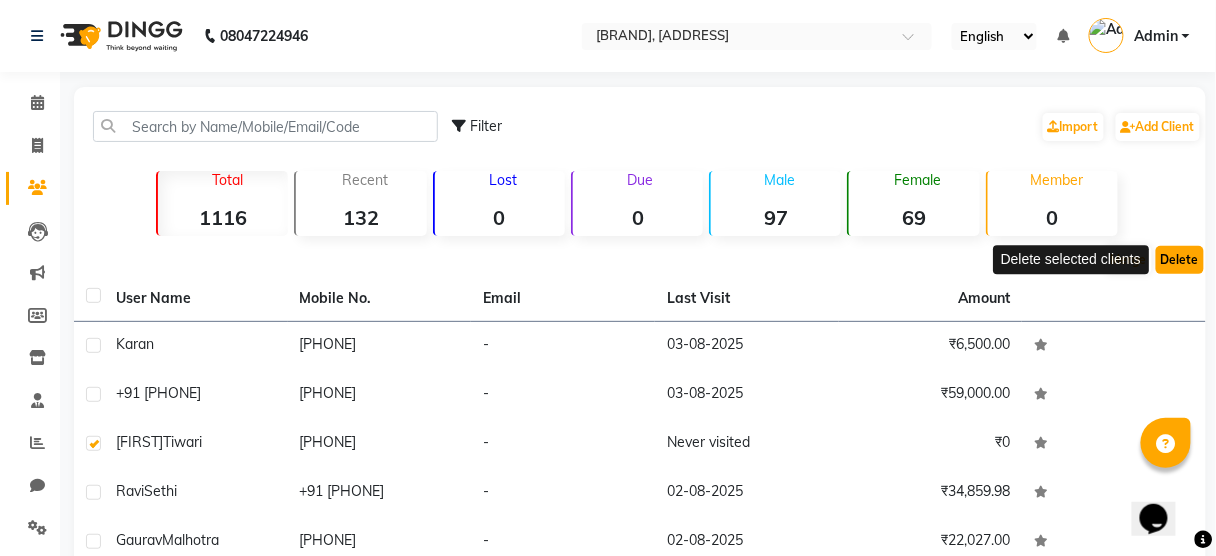 click on "Delete" 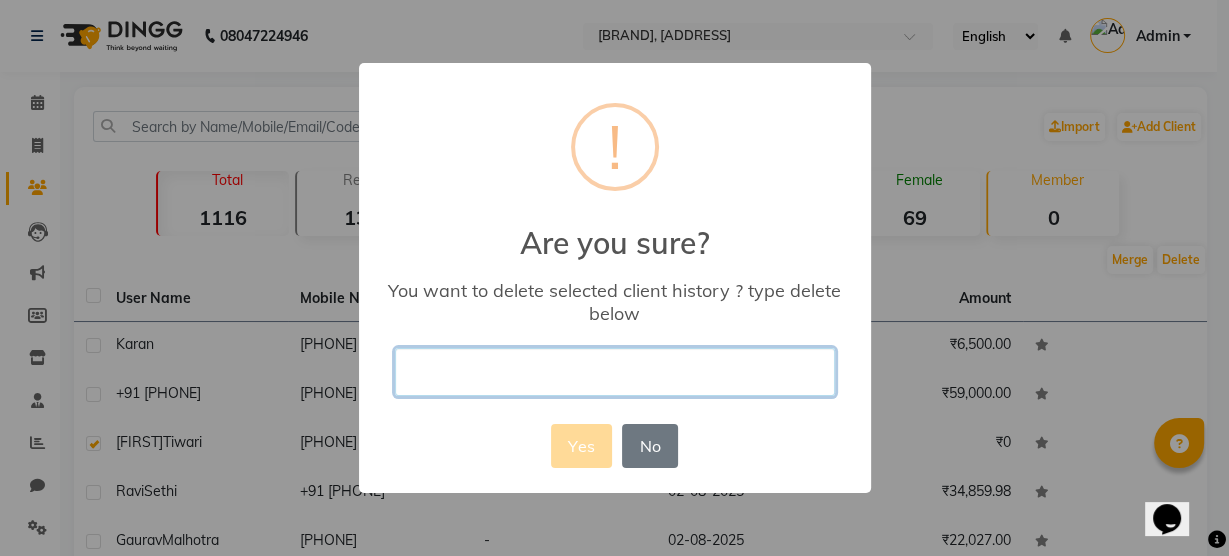 click at bounding box center [615, 371] 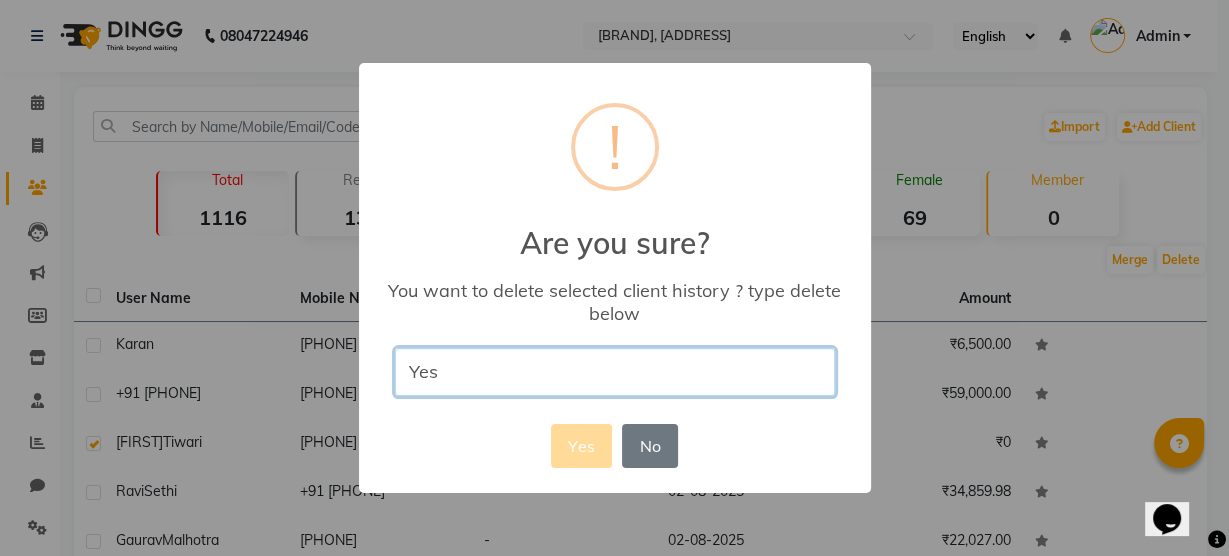 click on "Yes" at bounding box center (615, 371) 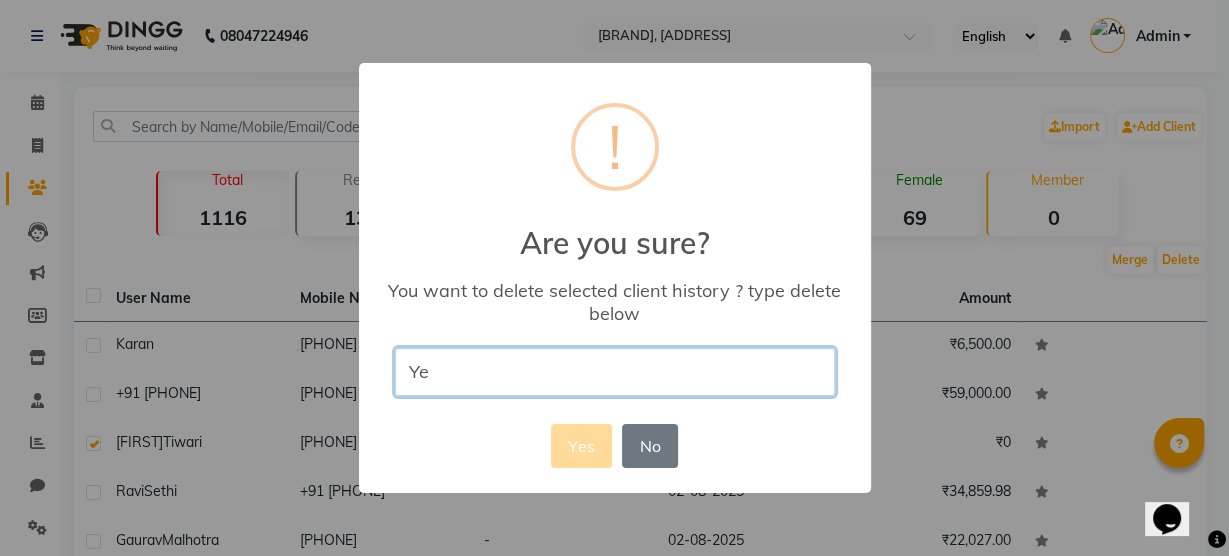 type on "Y" 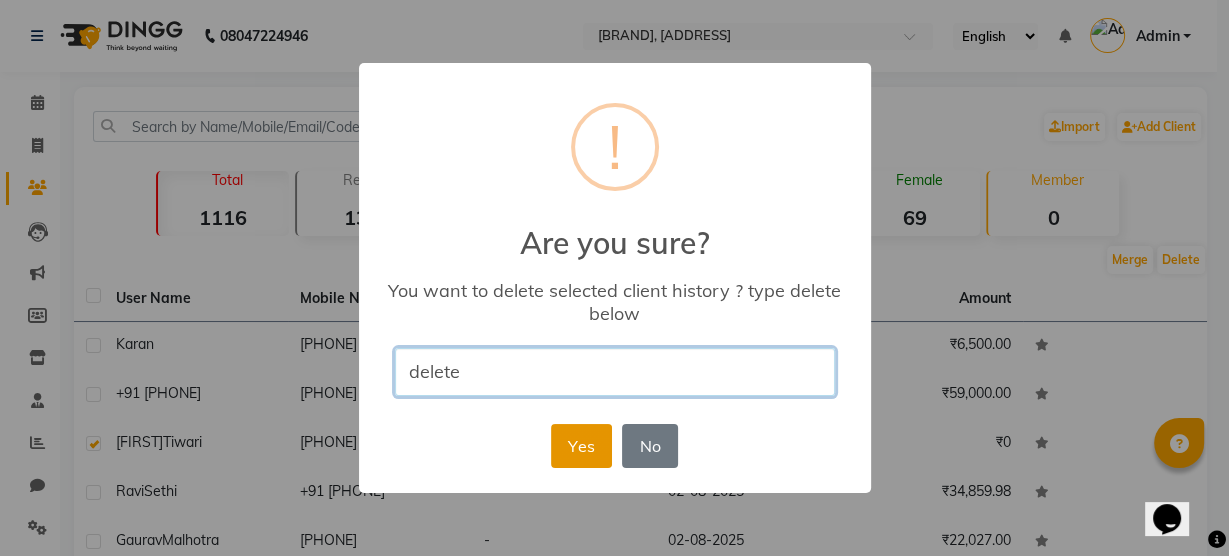 type on "delete" 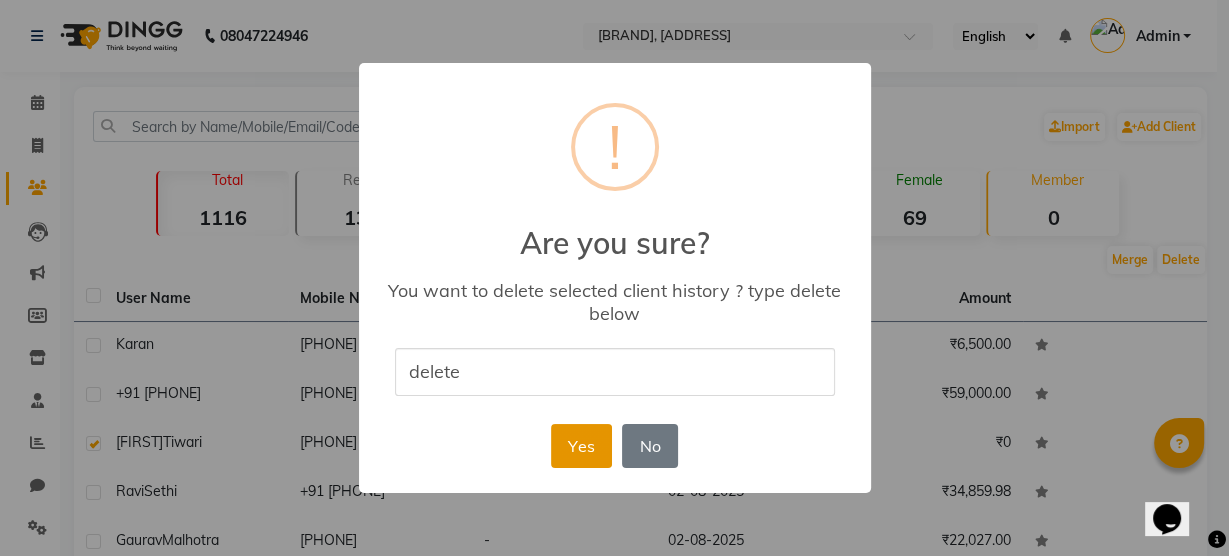 click on "Yes" at bounding box center [581, 446] 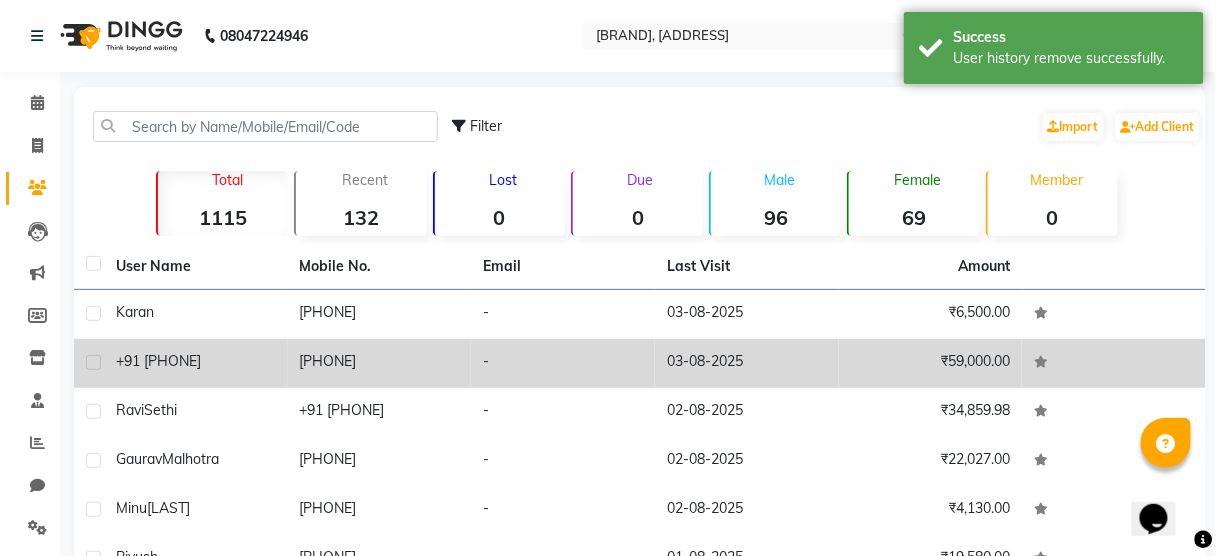 click on "+91 [PHONE]" 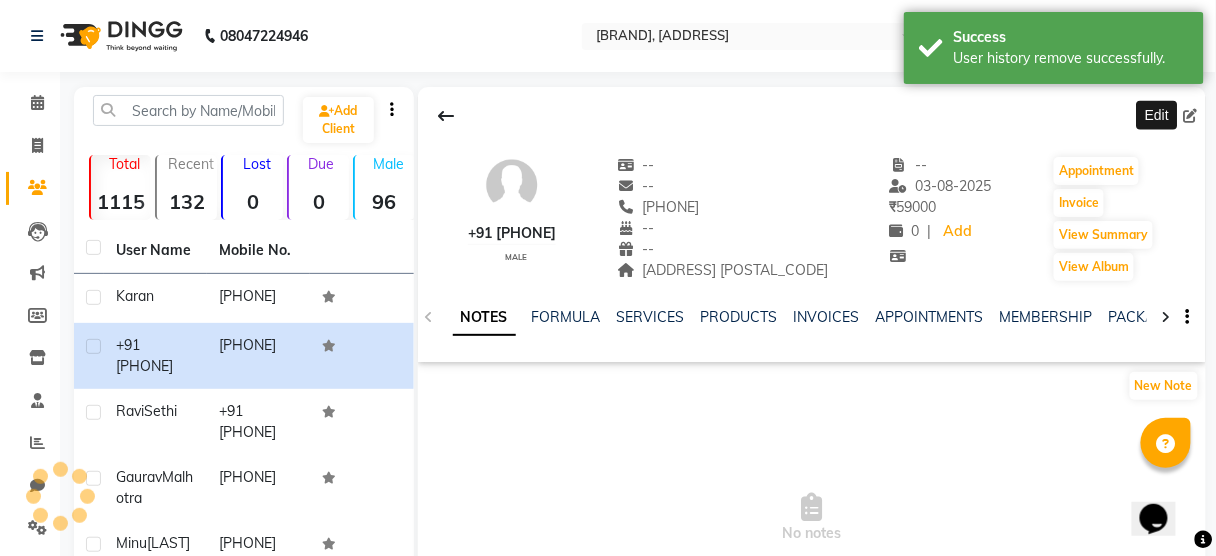 click 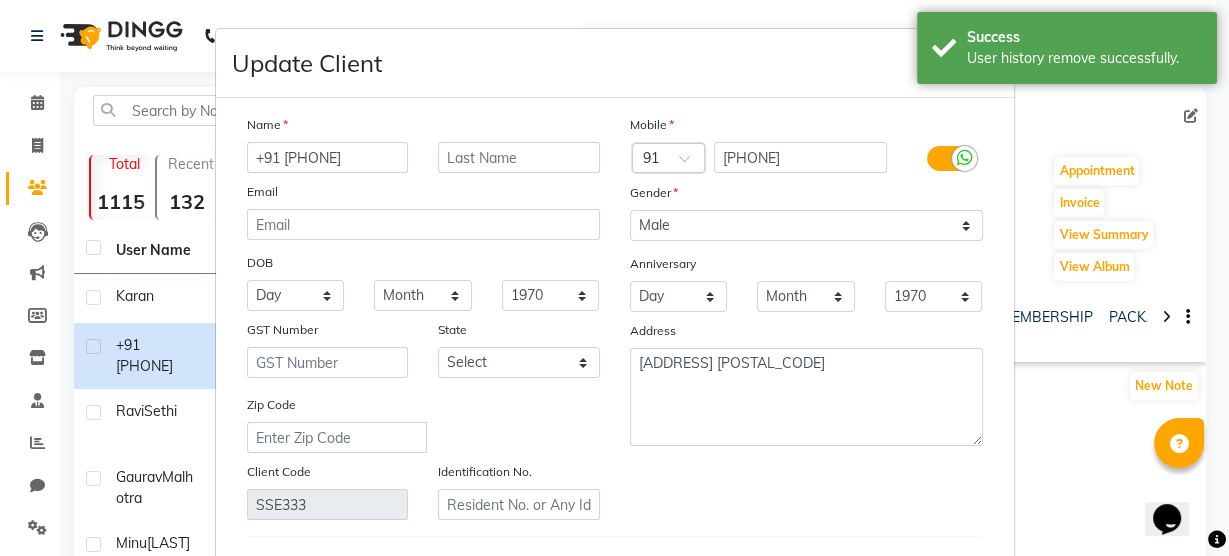 click on "+91 [PHONE]" at bounding box center (328, 157) 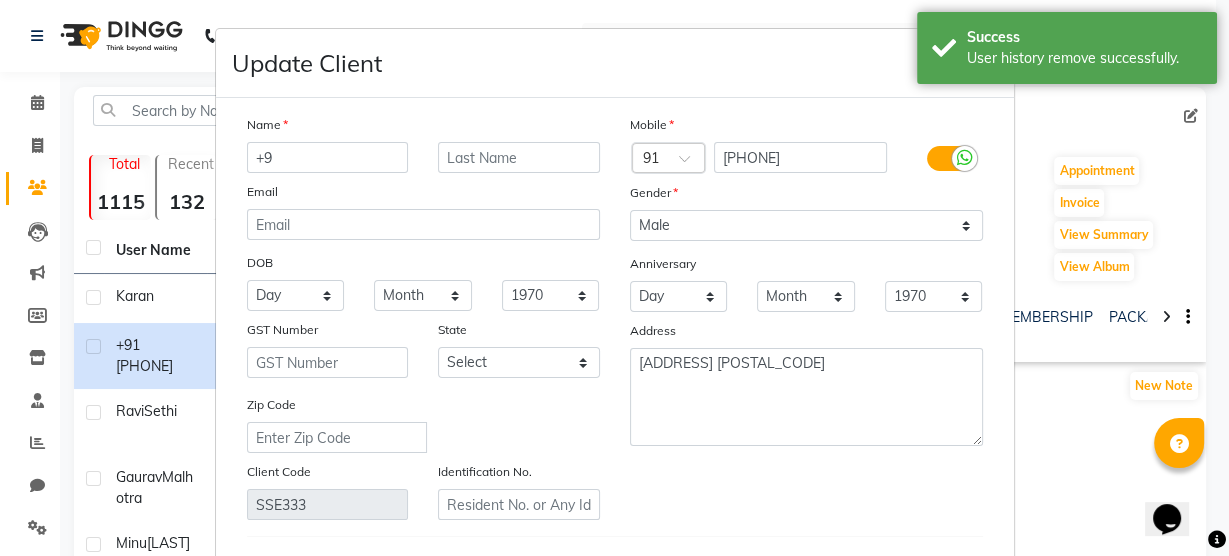 type on "+" 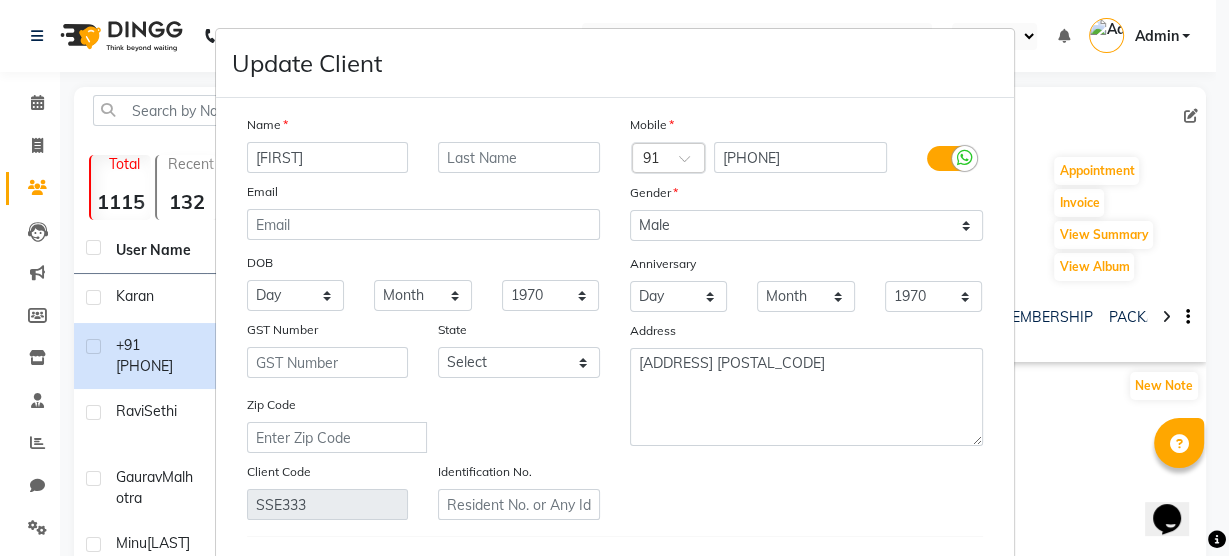 type on "[FIRST]" 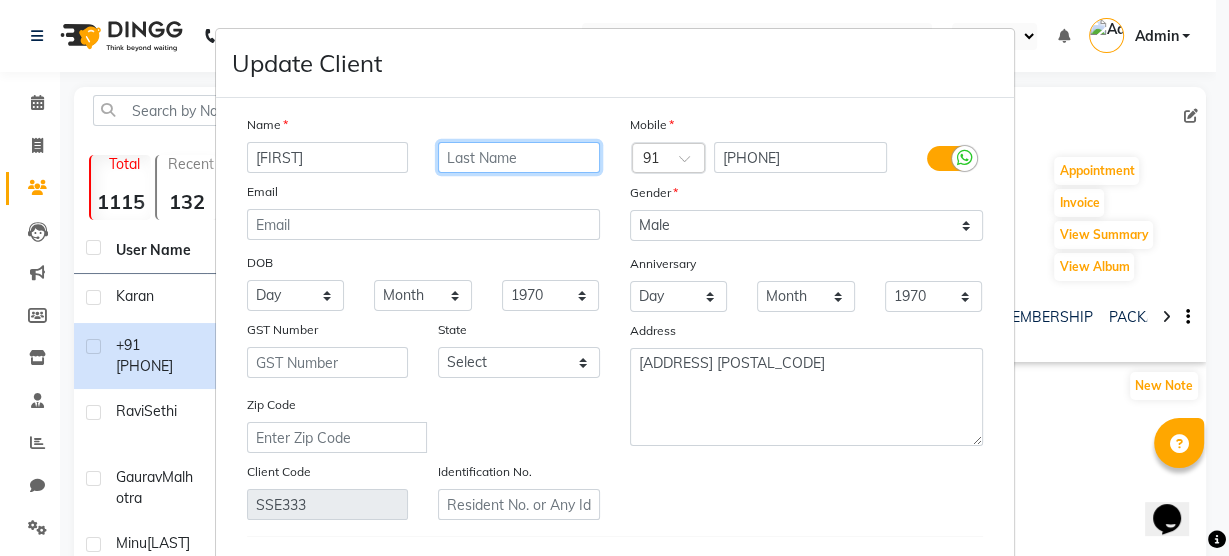 click at bounding box center (519, 157) 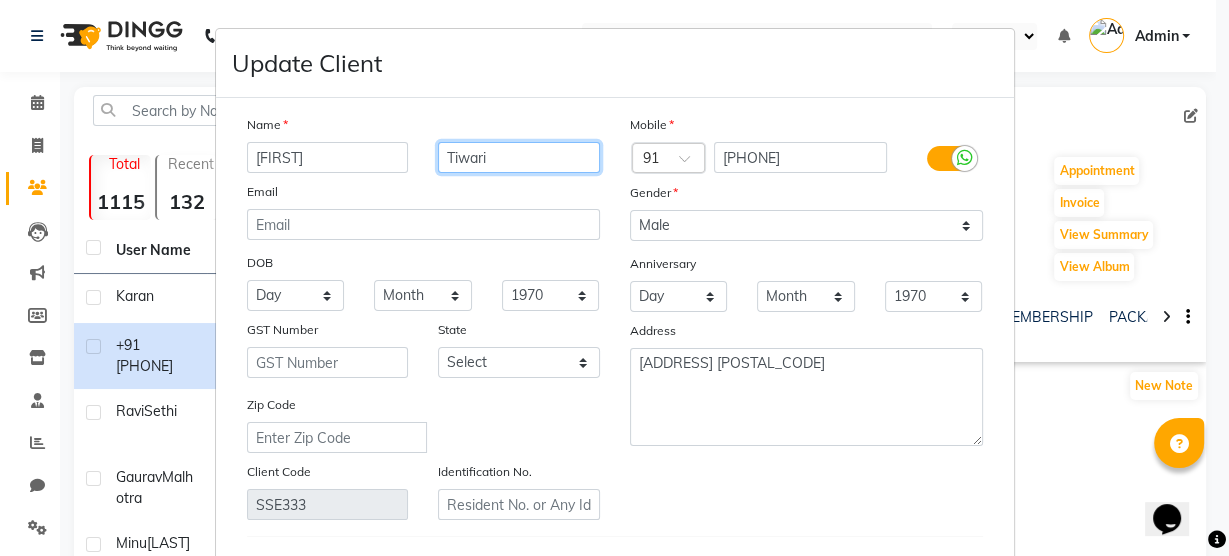 type on "Tiwari" 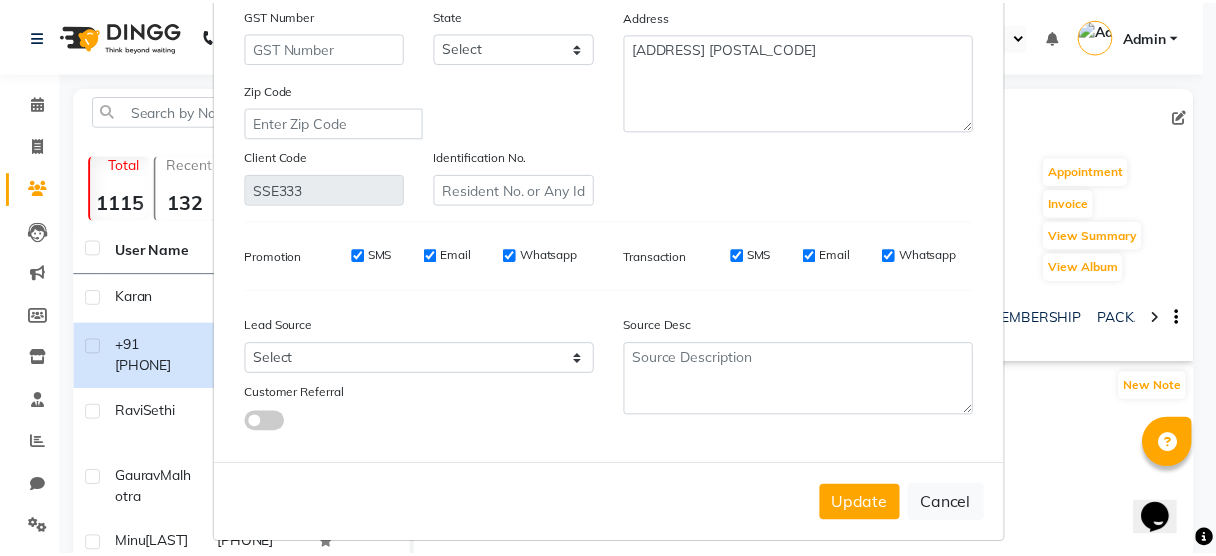 scroll, scrollTop: 327, scrollLeft: 0, axis: vertical 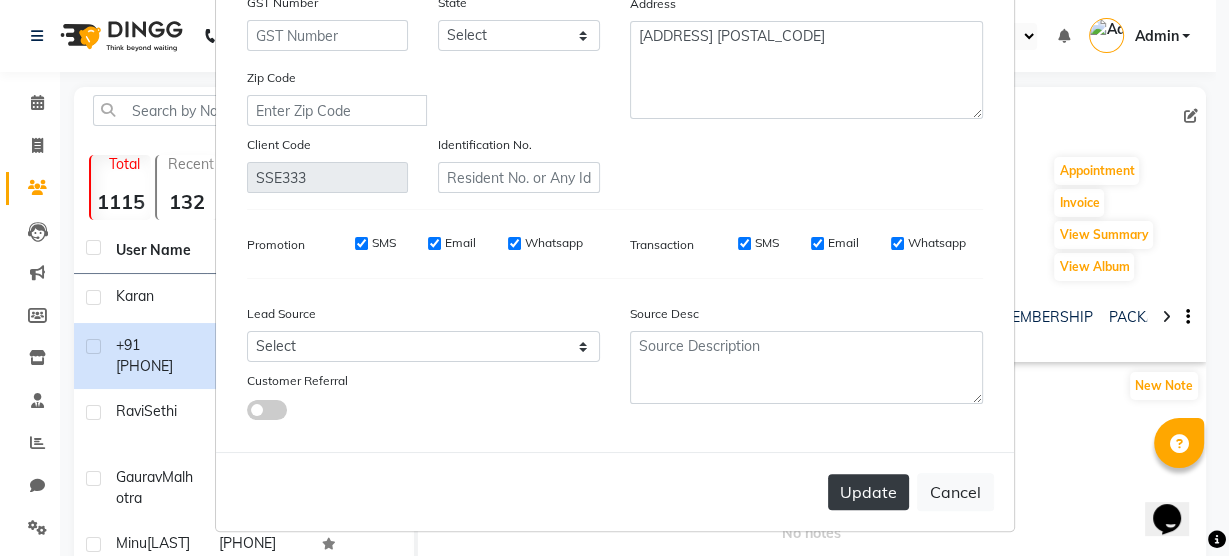 click on "Update" at bounding box center [868, 492] 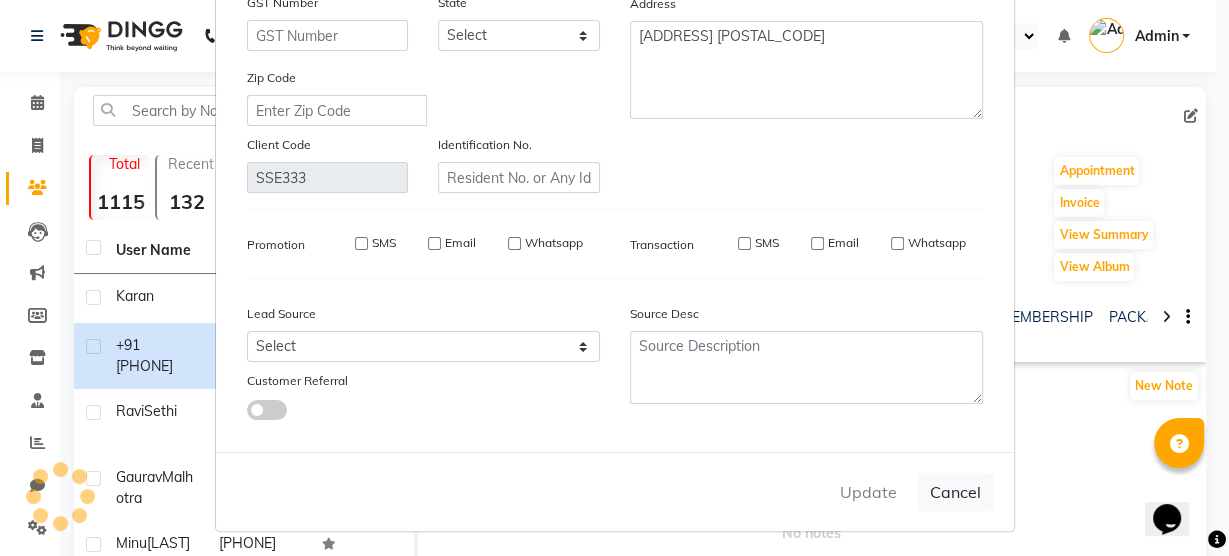 type 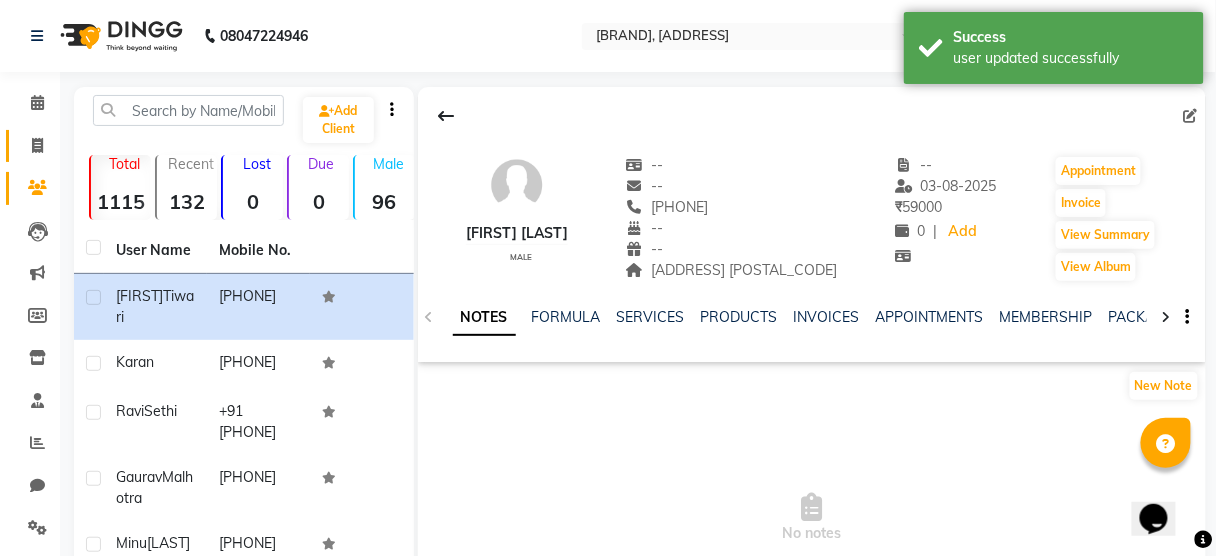 click 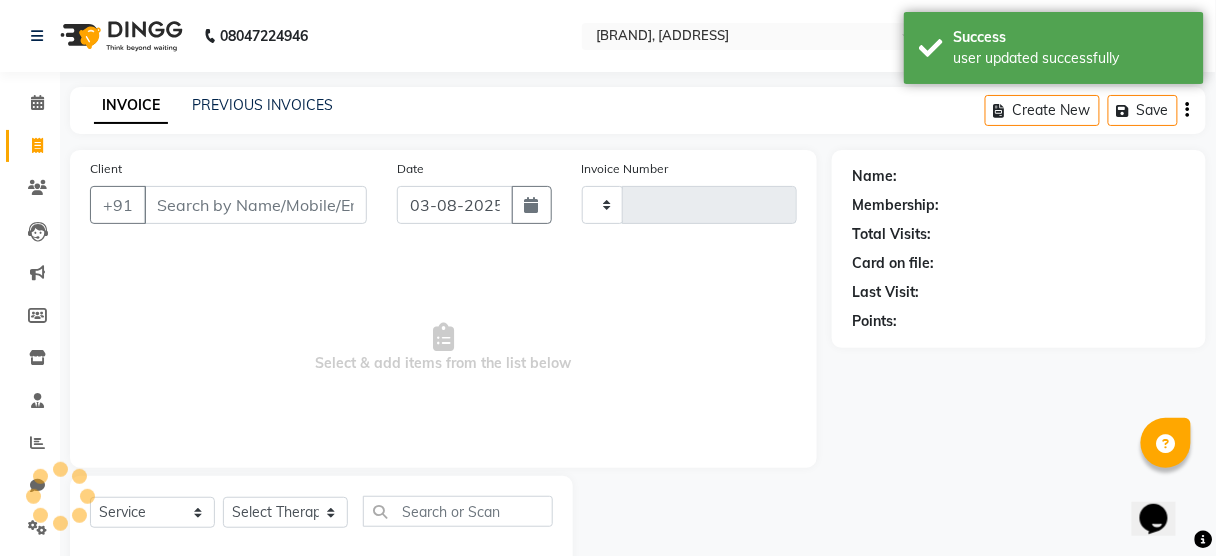 type on "0241" 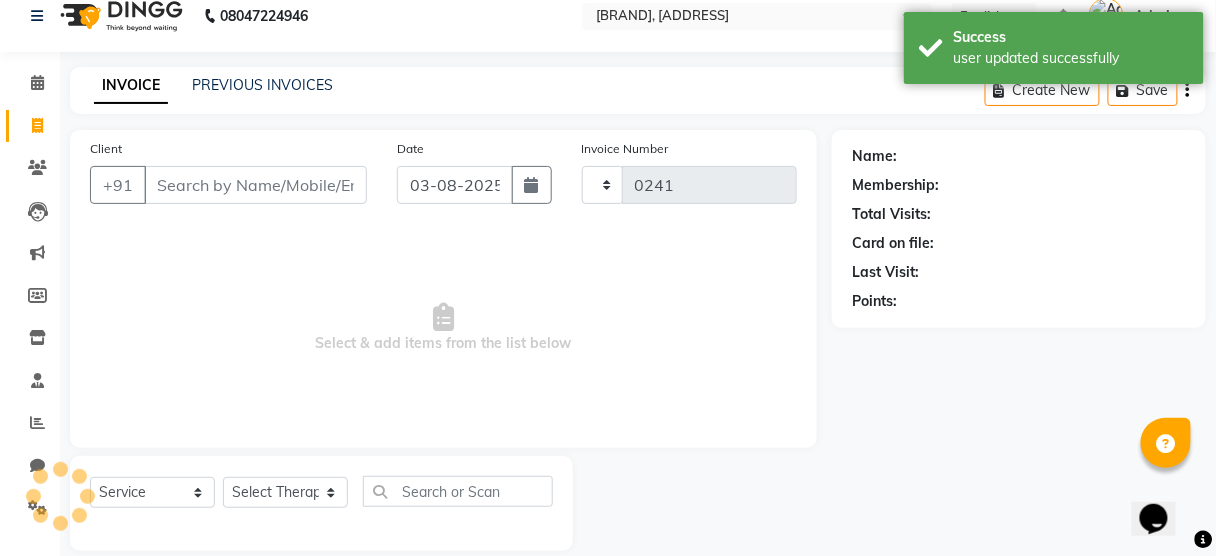 select on "8237" 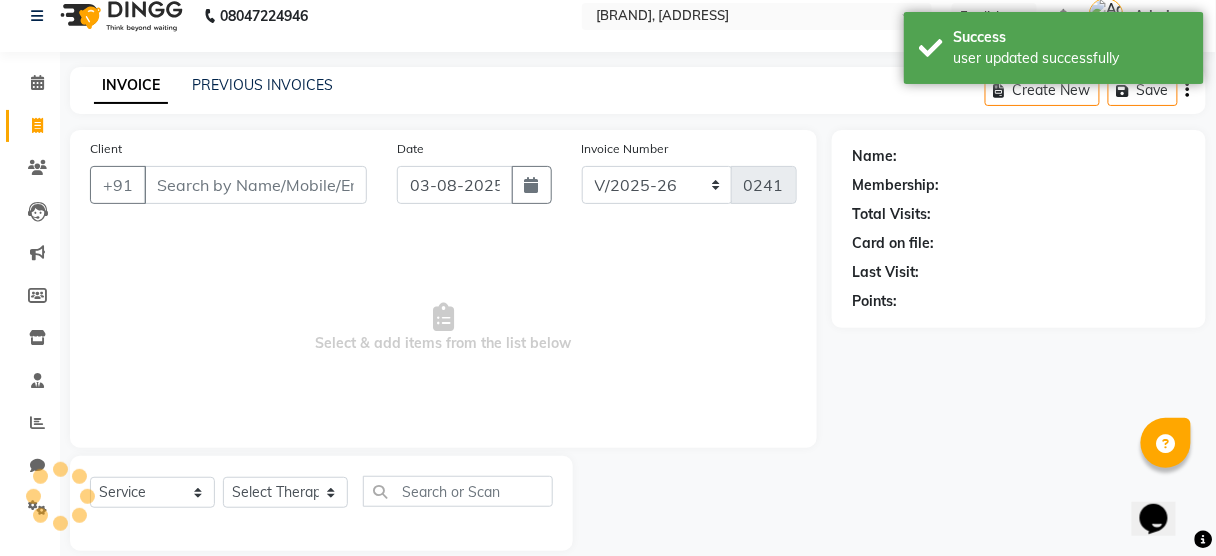 scroll, scrollTop: 44, scrollLeft: 0, axis: vertical 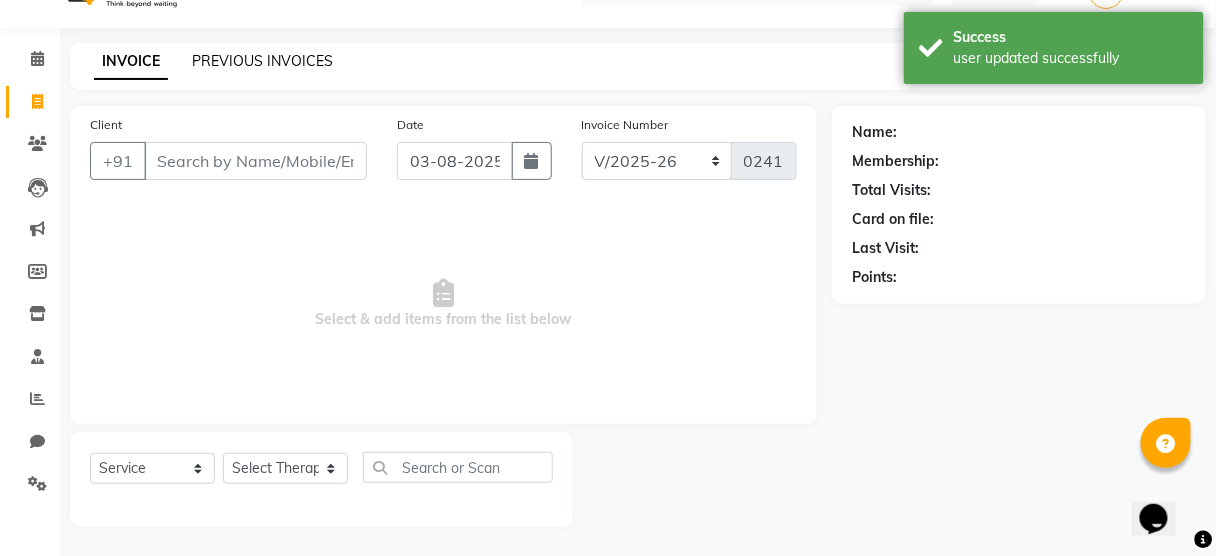 click on "PREVIOUS INVOICES" 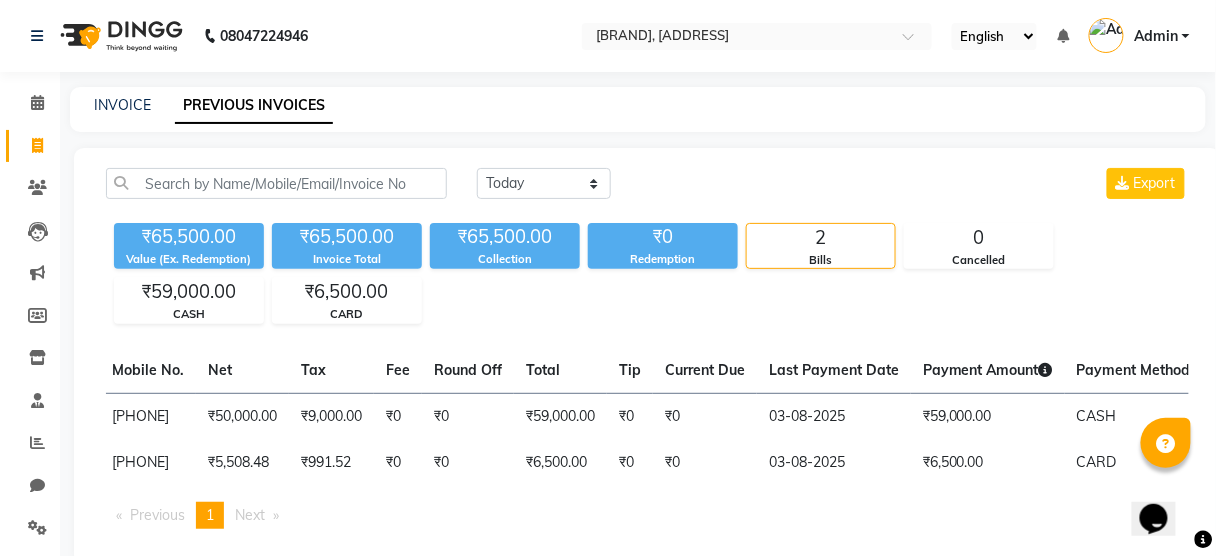 scroll, scrollTop: 0, scrollLeft: 588, axis: horizontal 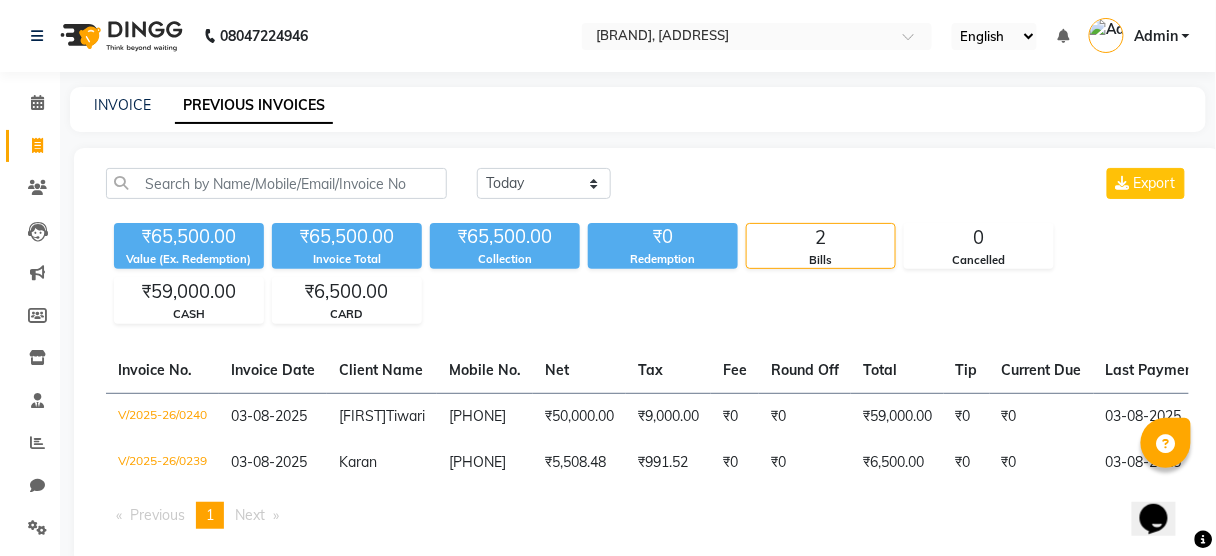 click on "Admin" at bounding box center (1156, 36) 